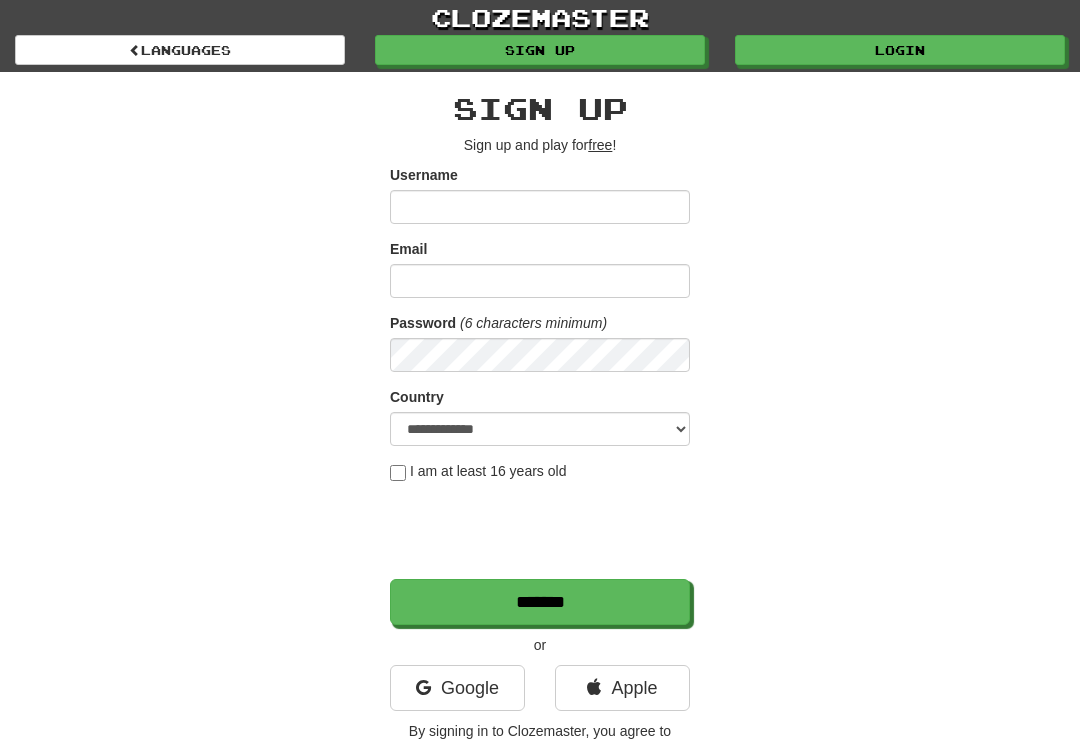 scroll, scrollTop: 0, scrollLeft: 0, axis: both 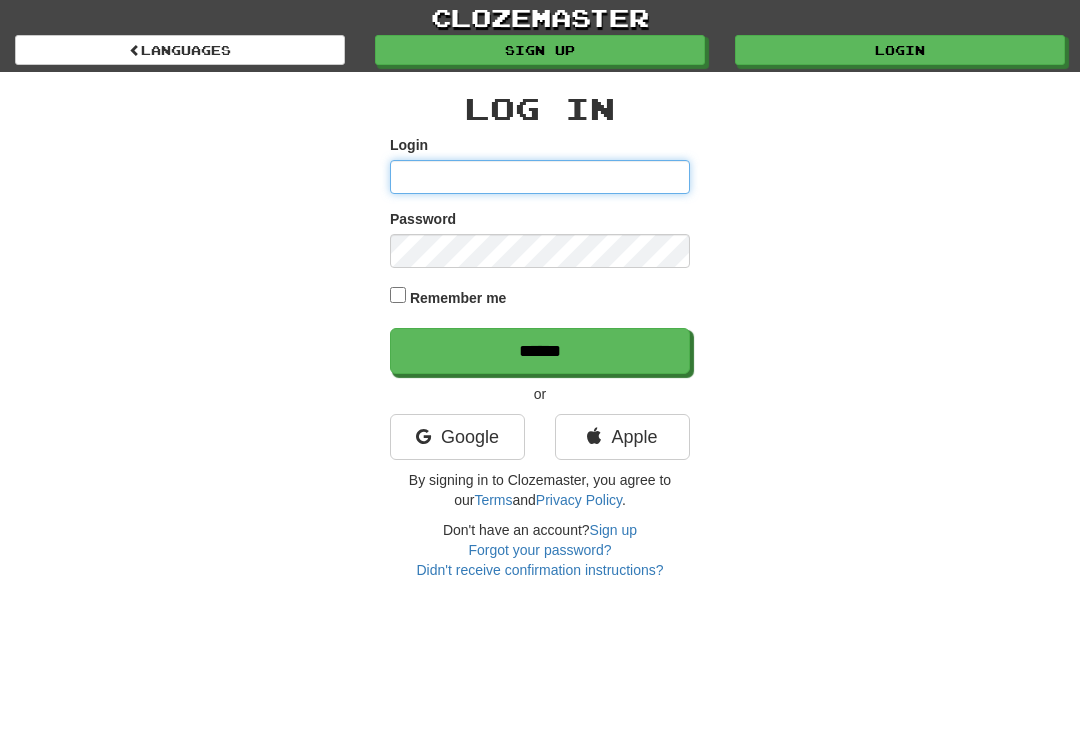 type on "**********" 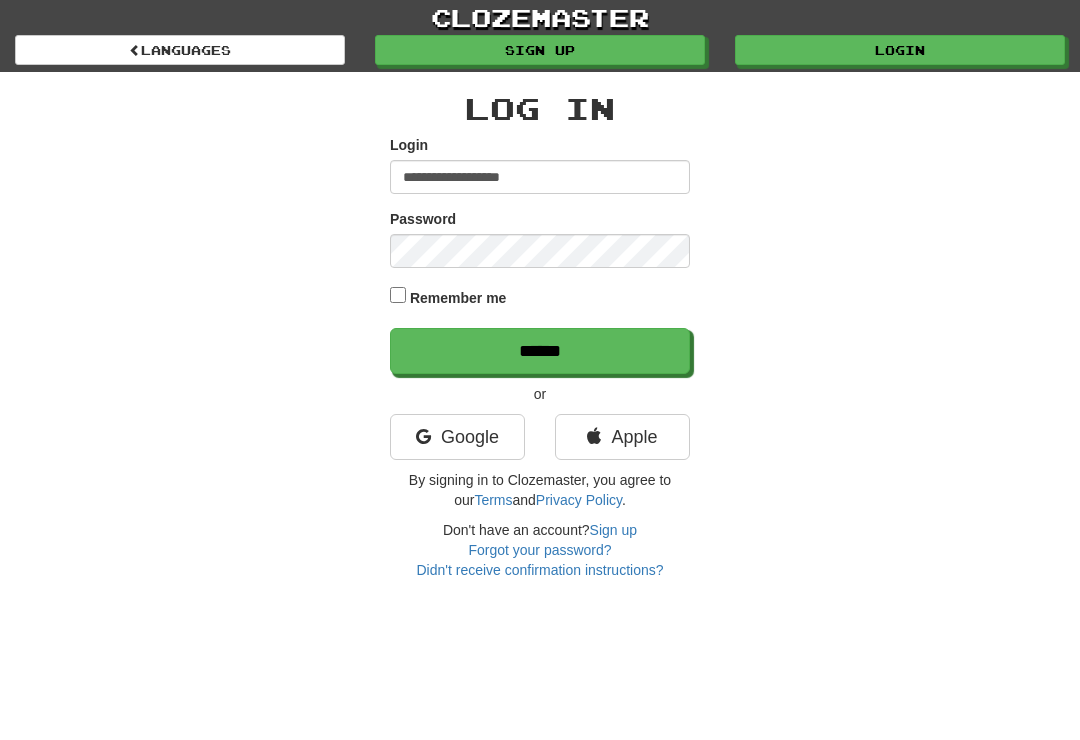 click on "******" at bounding box center (540, 351) 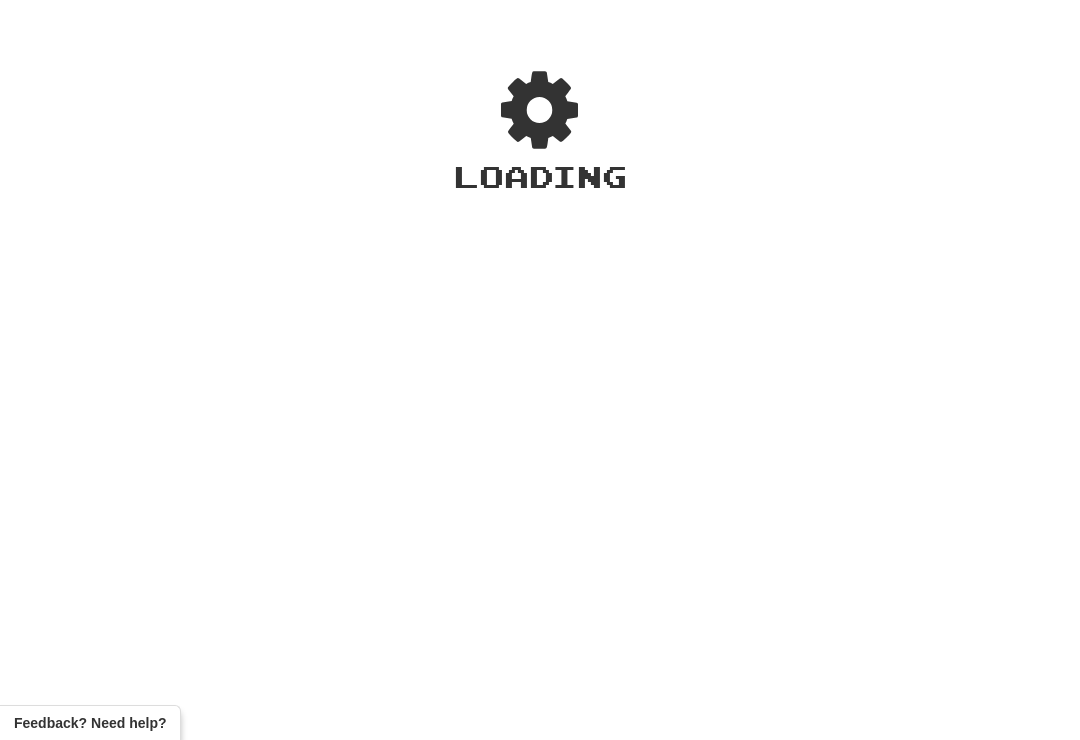 scroll, scrollTop: 0, scrollLeft: 0, axis: both 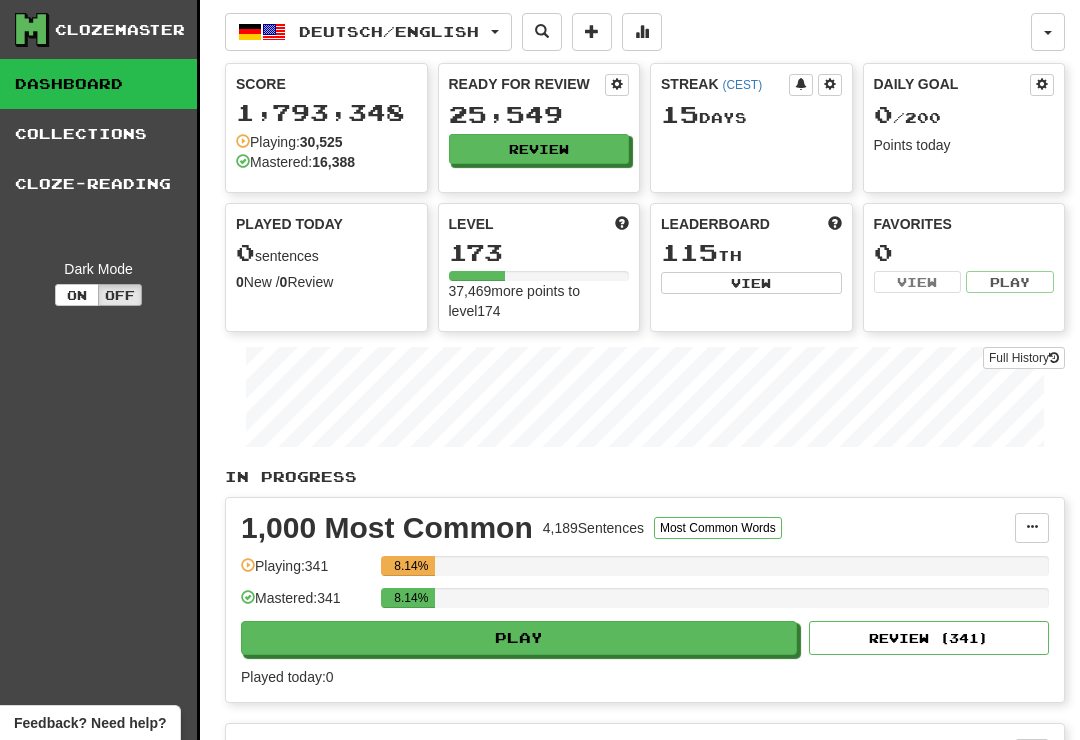 click on "Review" at bounding box center (539, 149) 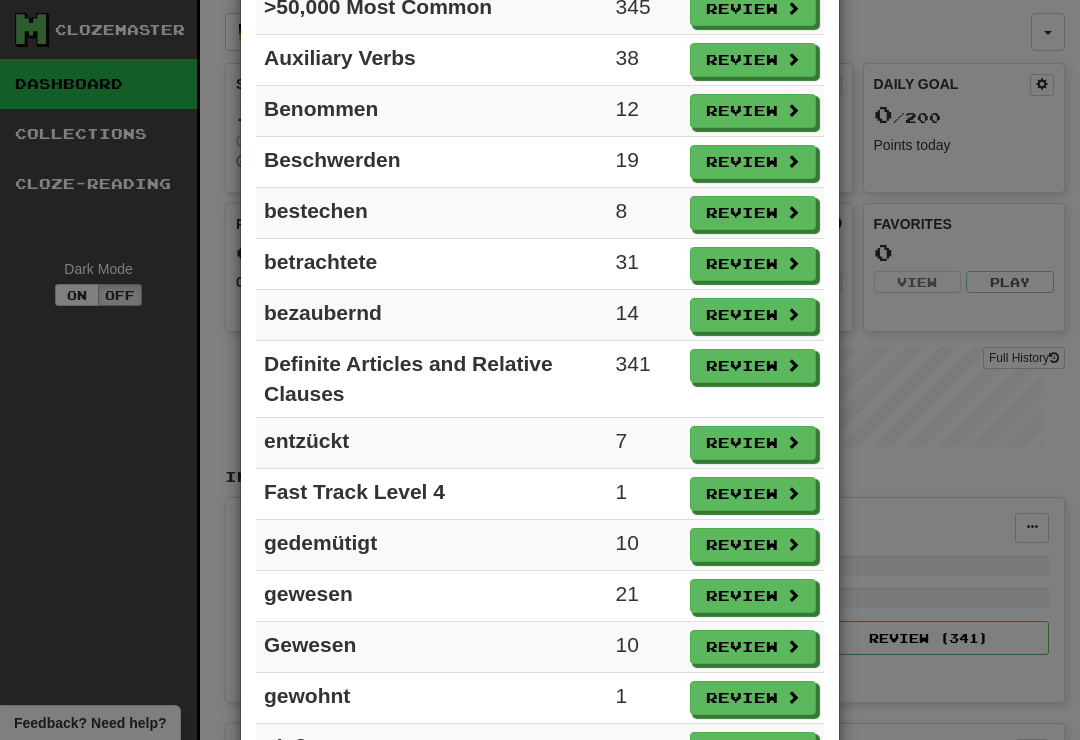 scroll, scrollTop: 708, scrollLeft: 0, axis: vertical 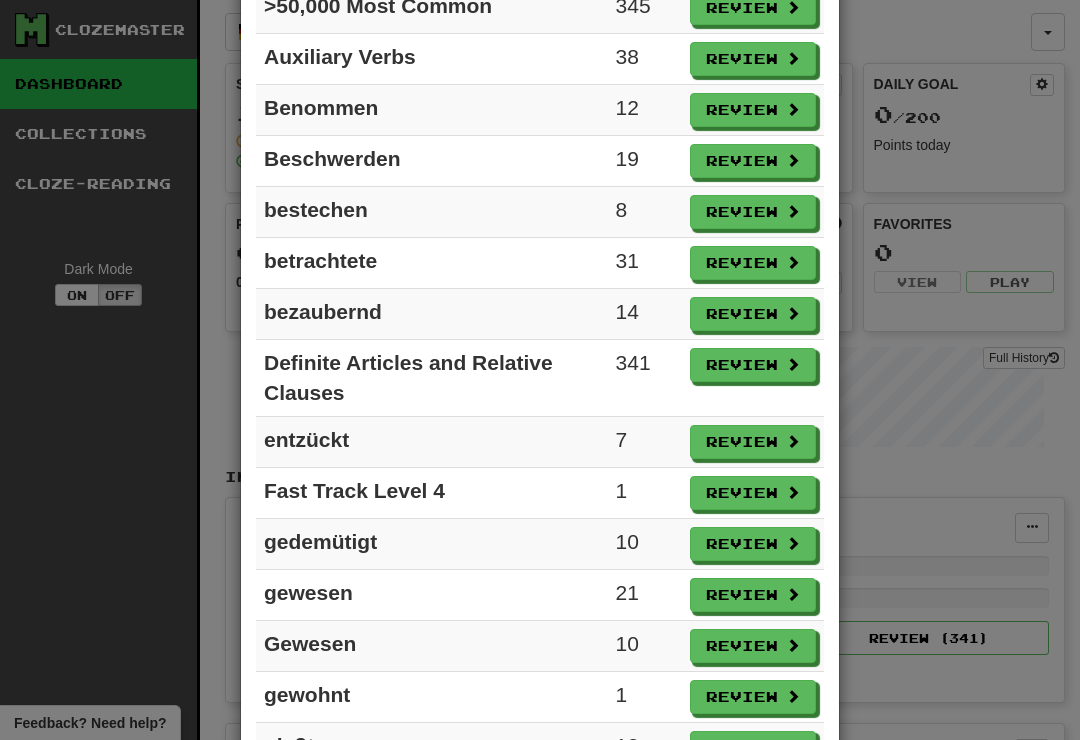 click on "Review" at bounding box center (753, 493) 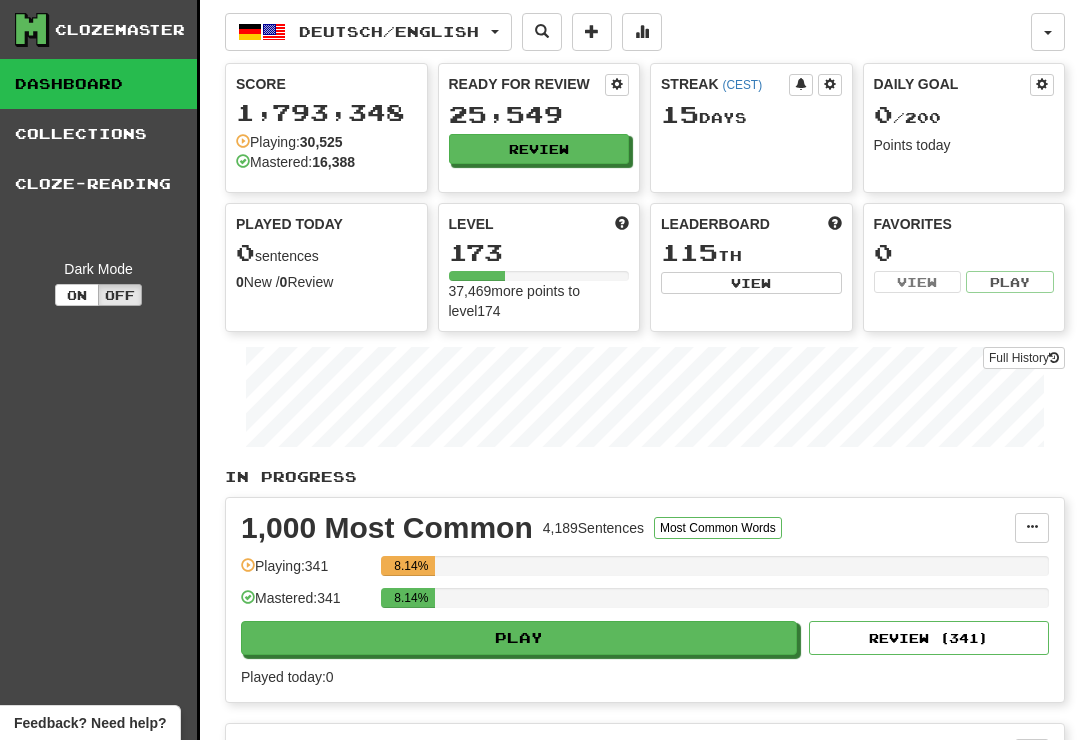 select on "**" 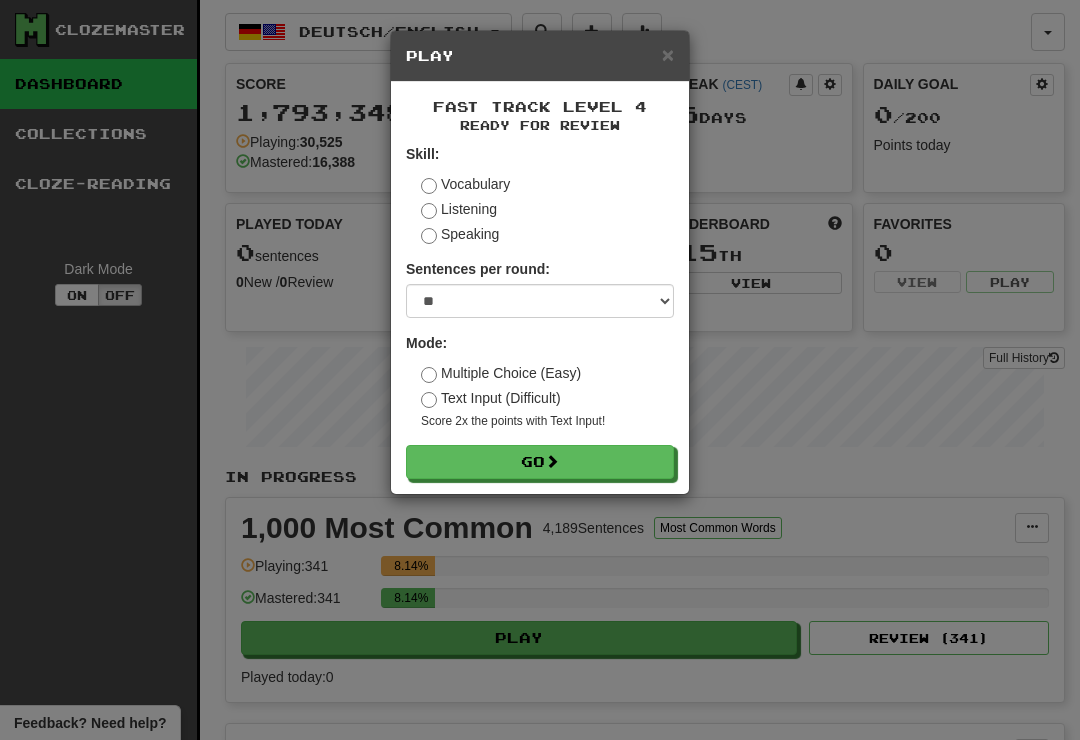 click on "Go" at bounding box center [540, 462] 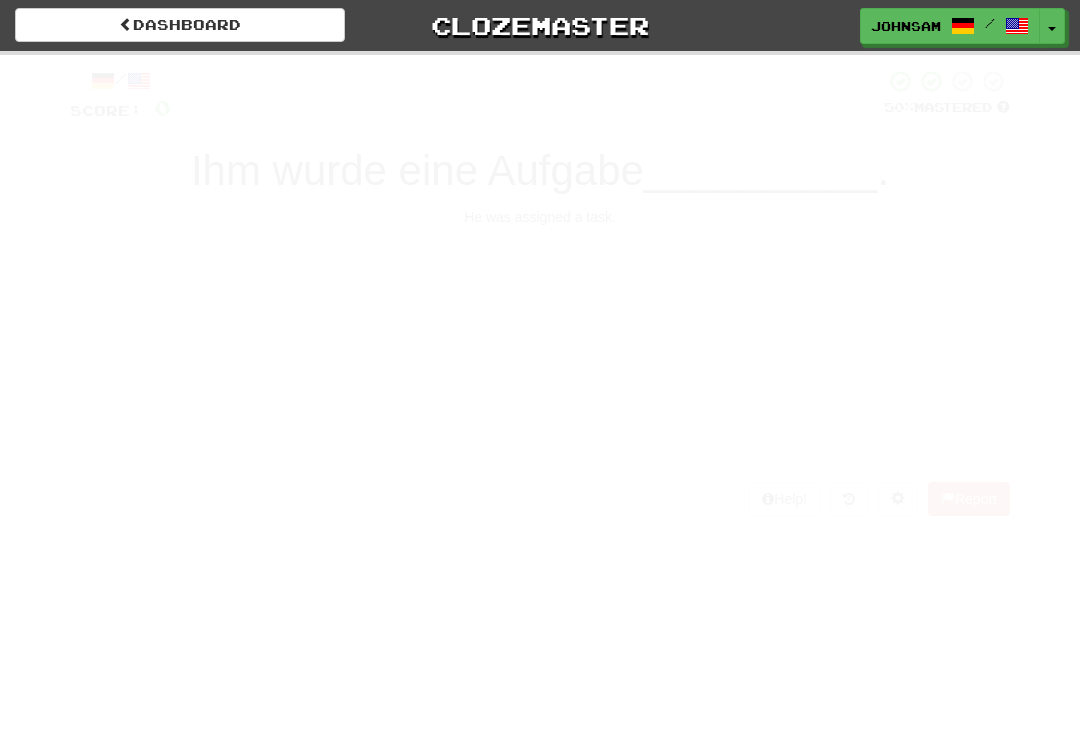 scroll, scrollTop: 0, scrollLeft: 0, axis: both 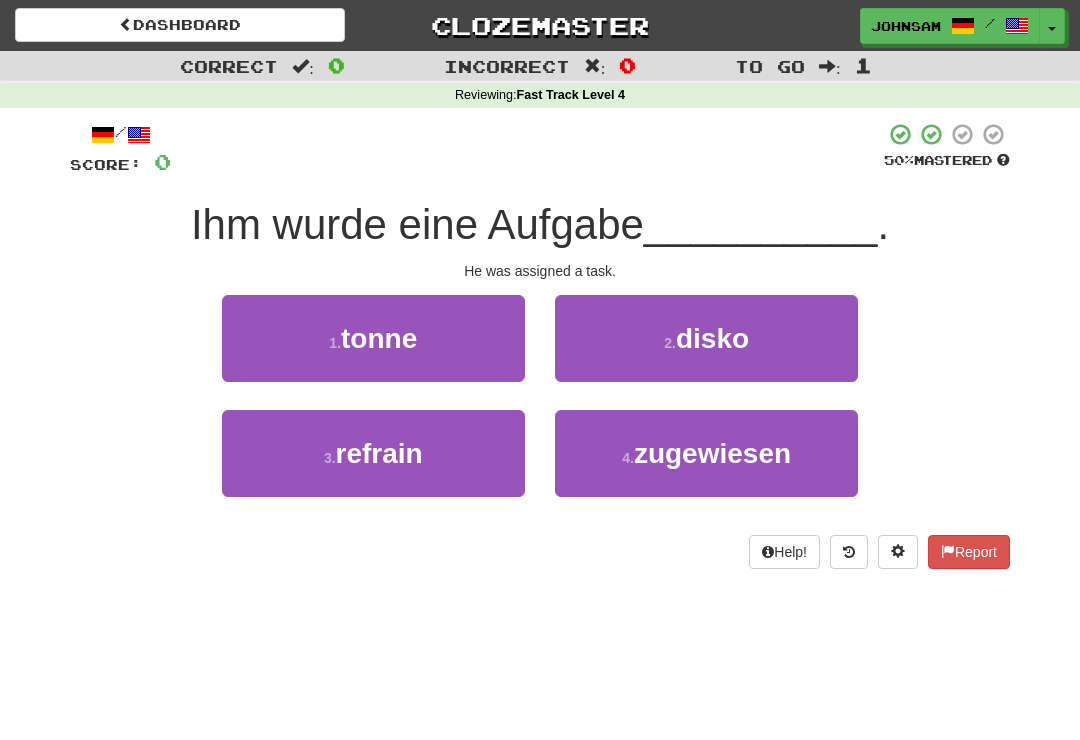 click on "zugewiesen" at bounding box center (712, 453) 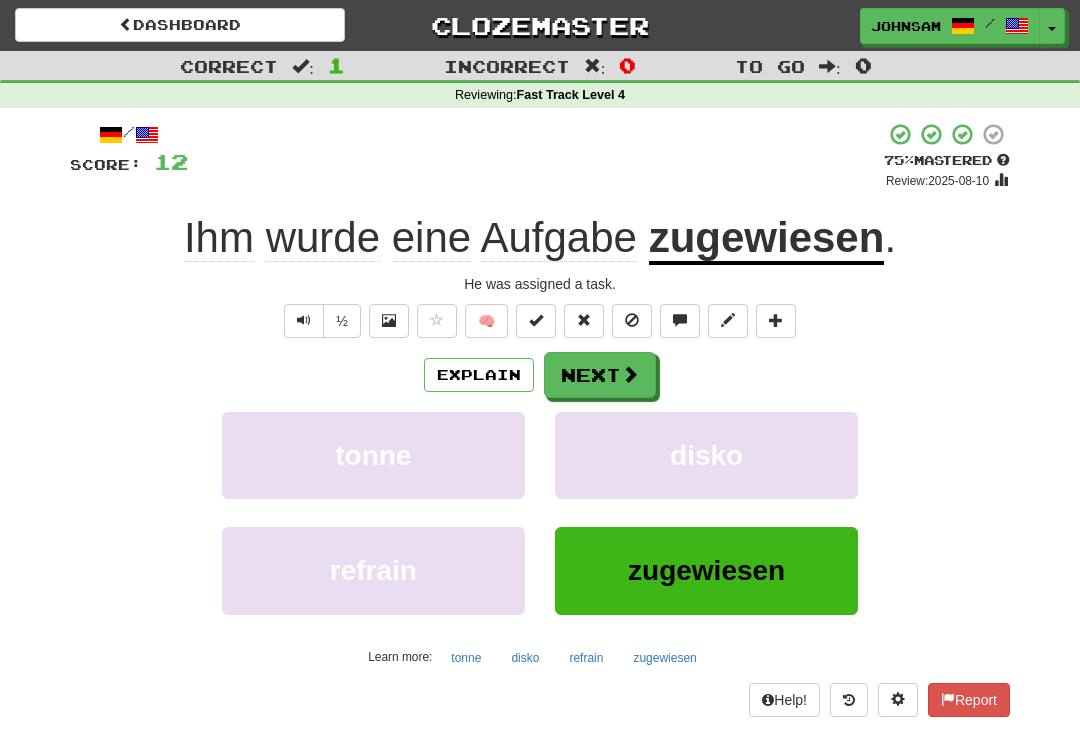 click on "Next" at bounding box center (600, 375) 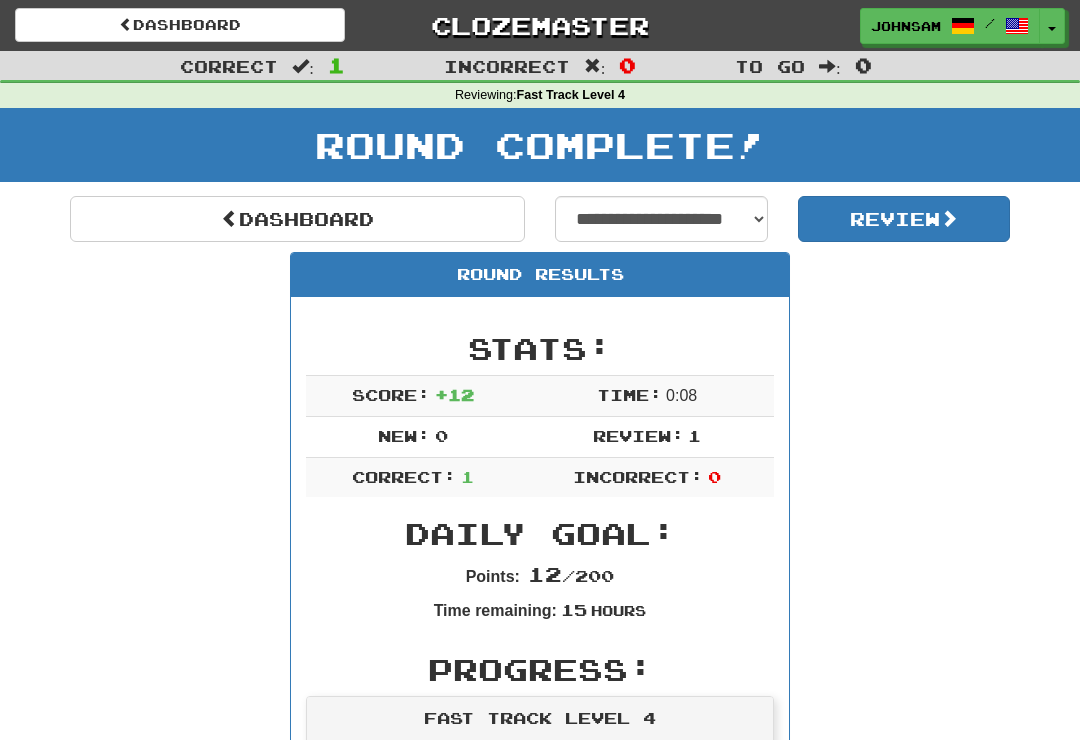 click on "Dashboard" at bounding box center [180, 25] 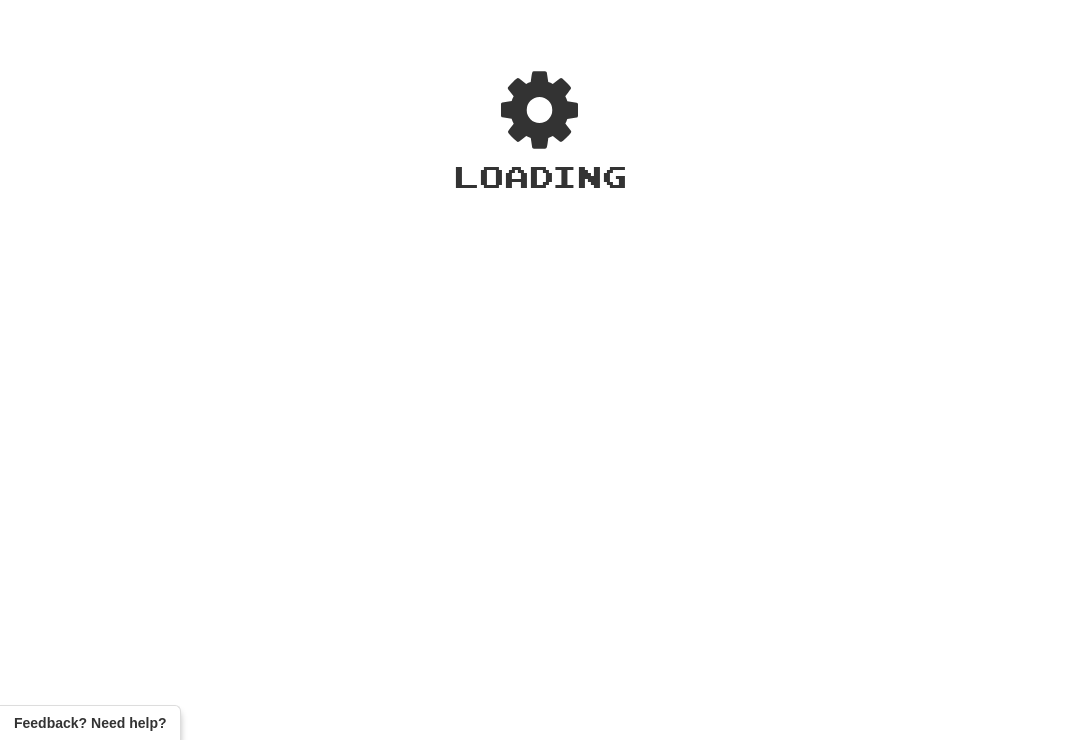 scroll, scrollTop: 0, scrollLeft: 0, axis: both 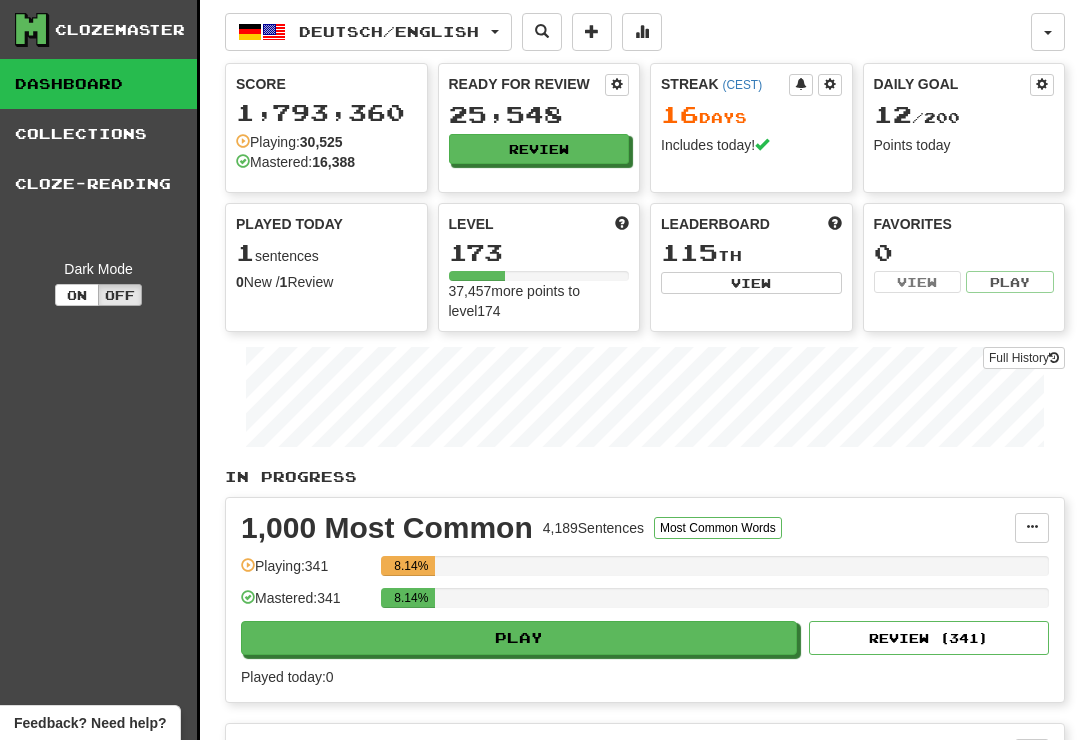 click on "Review" at bounding box center (539, 149) 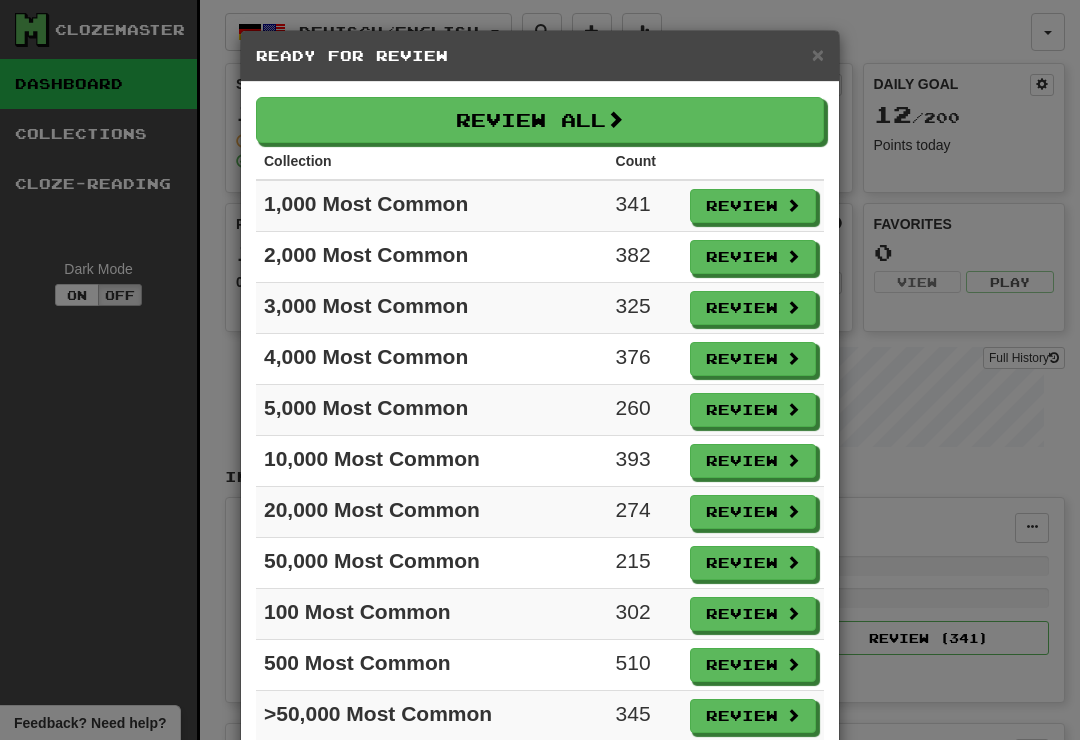 scroll, scrollTop: 0, scrollLeft: 0, axis: both 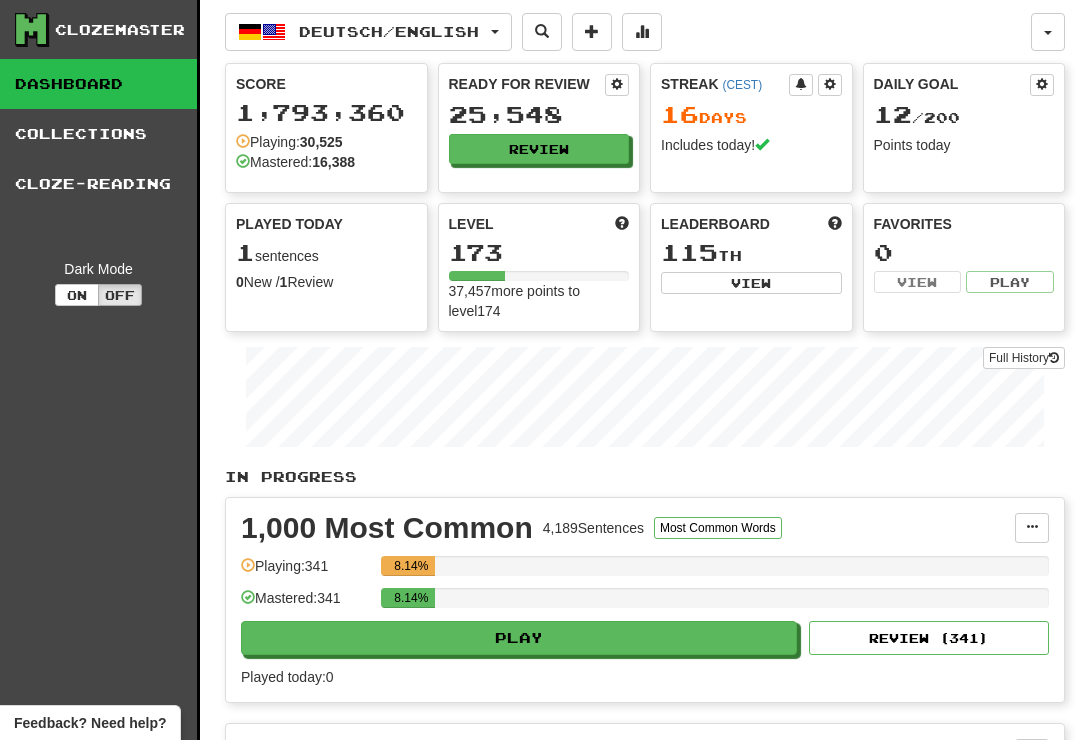 click on "Collections" at bounding box center (98, 134) 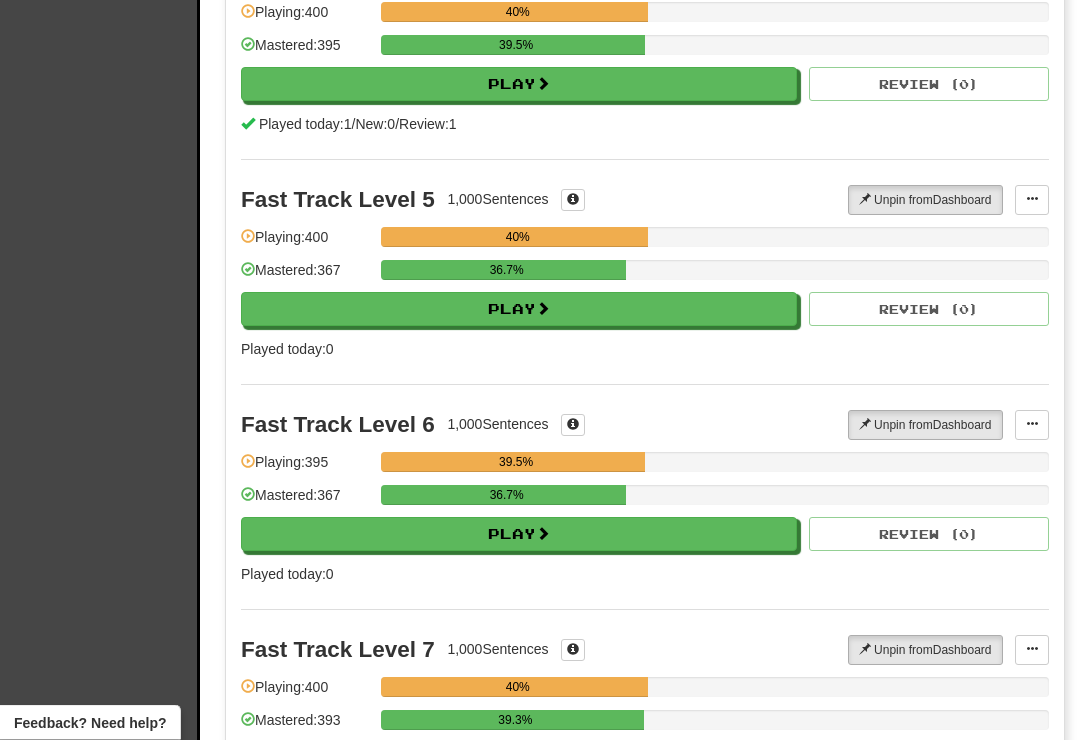 scroll, scrollTop: 916, scrollLeft: 0, axis: vertical 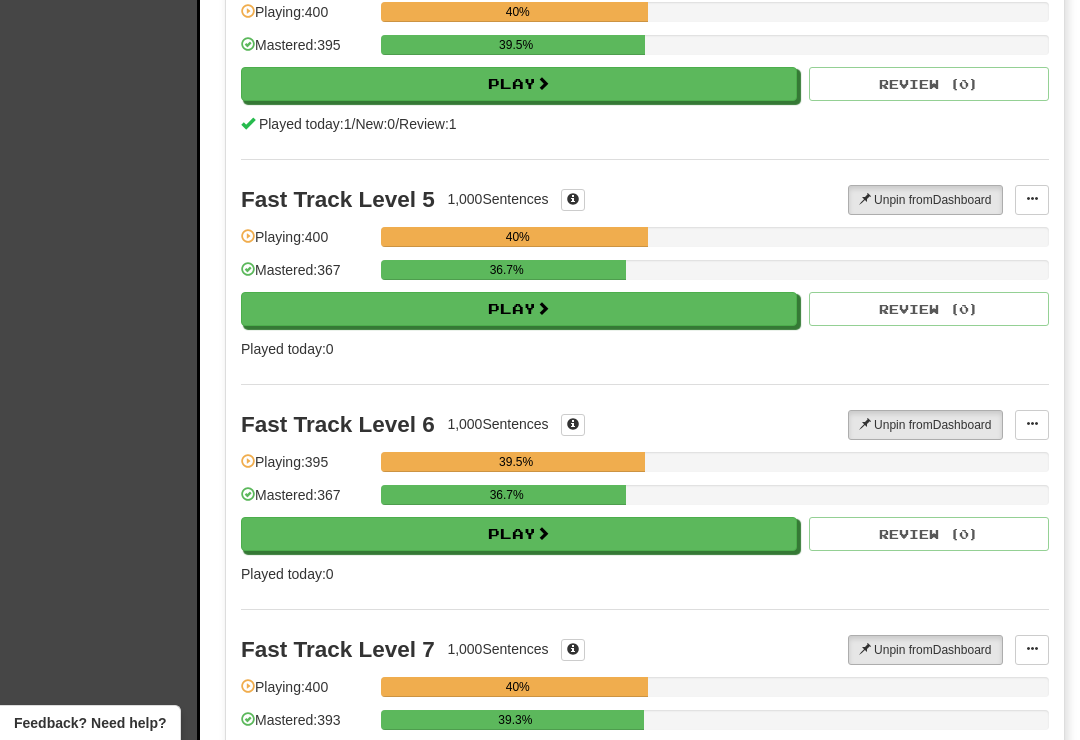 click on "Play" at bounding box center (519, 534) 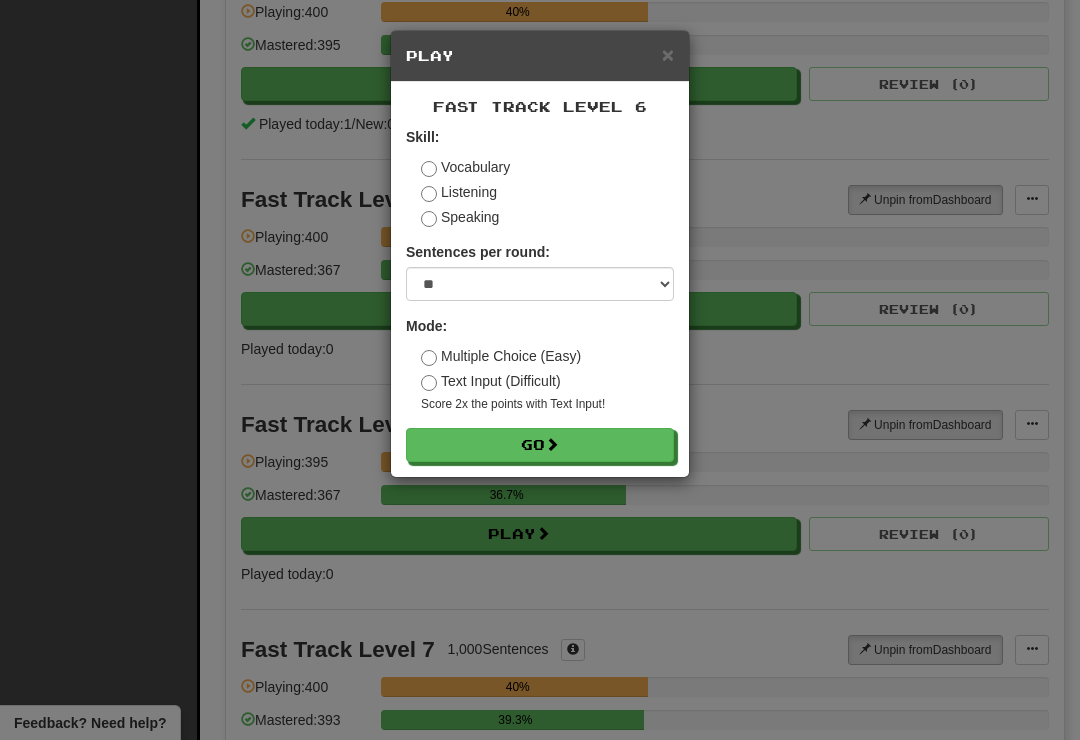 click at bounding box center [552, 444] 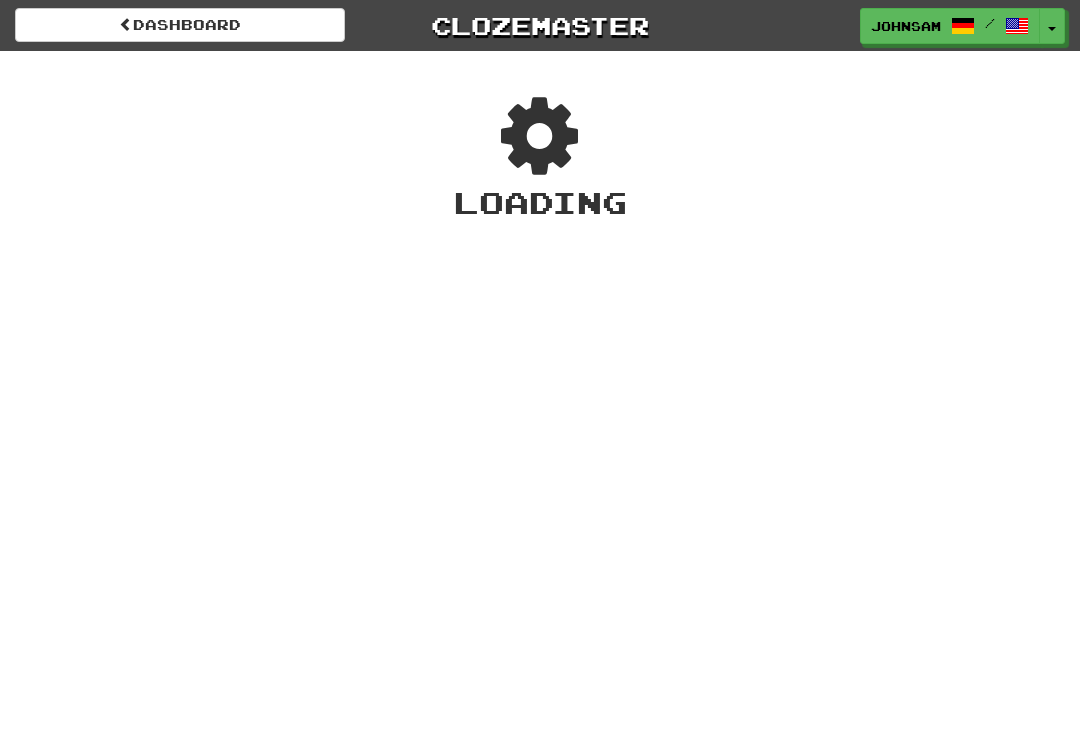 scroll, scrollTop: 0, scrollLeft: 0, axis: both 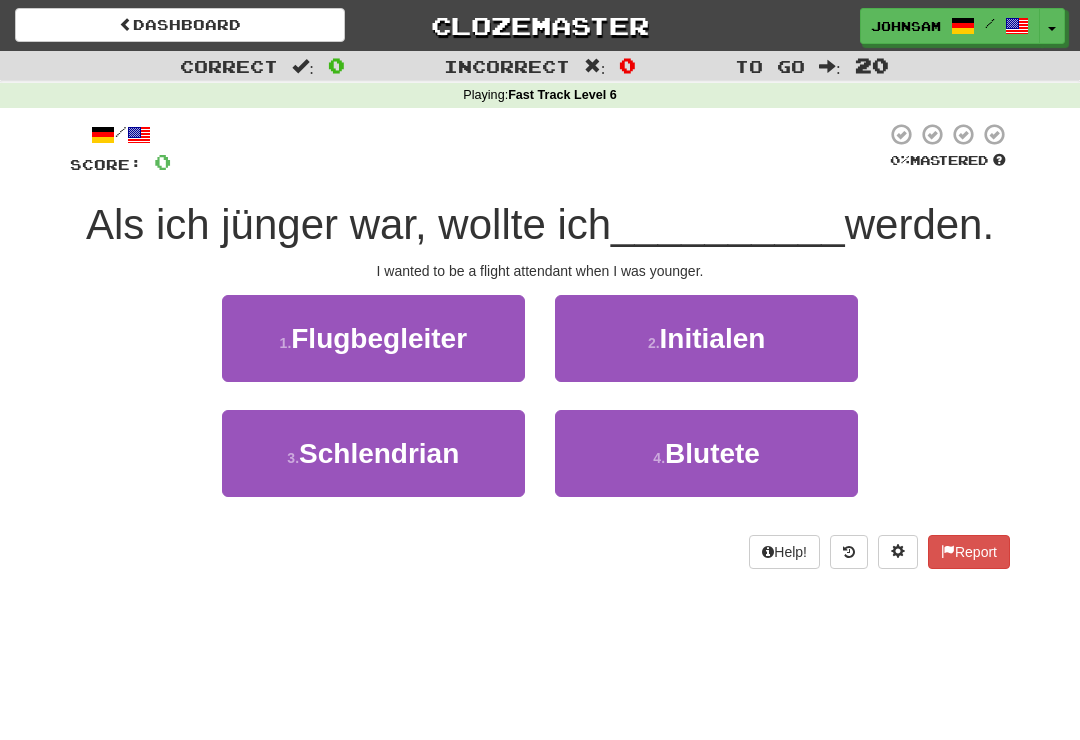 click on "1 .  Flugbegleiter" at bounding box center [373, 338] 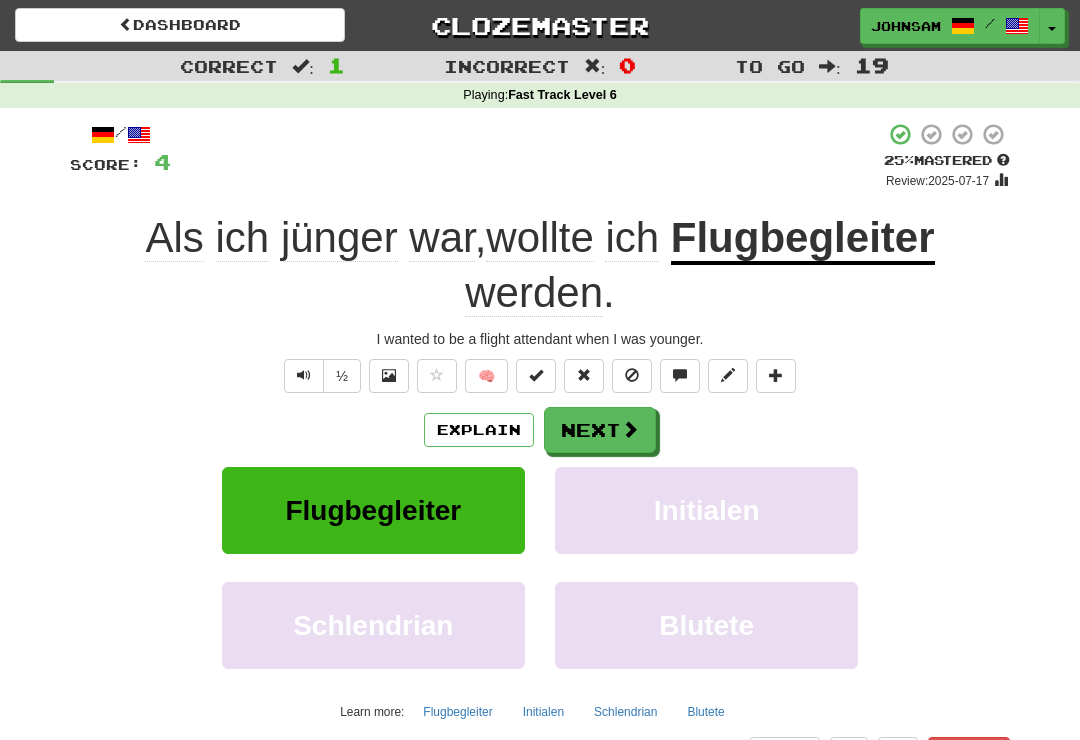 click on "Next" at bounding box center [600, 430] 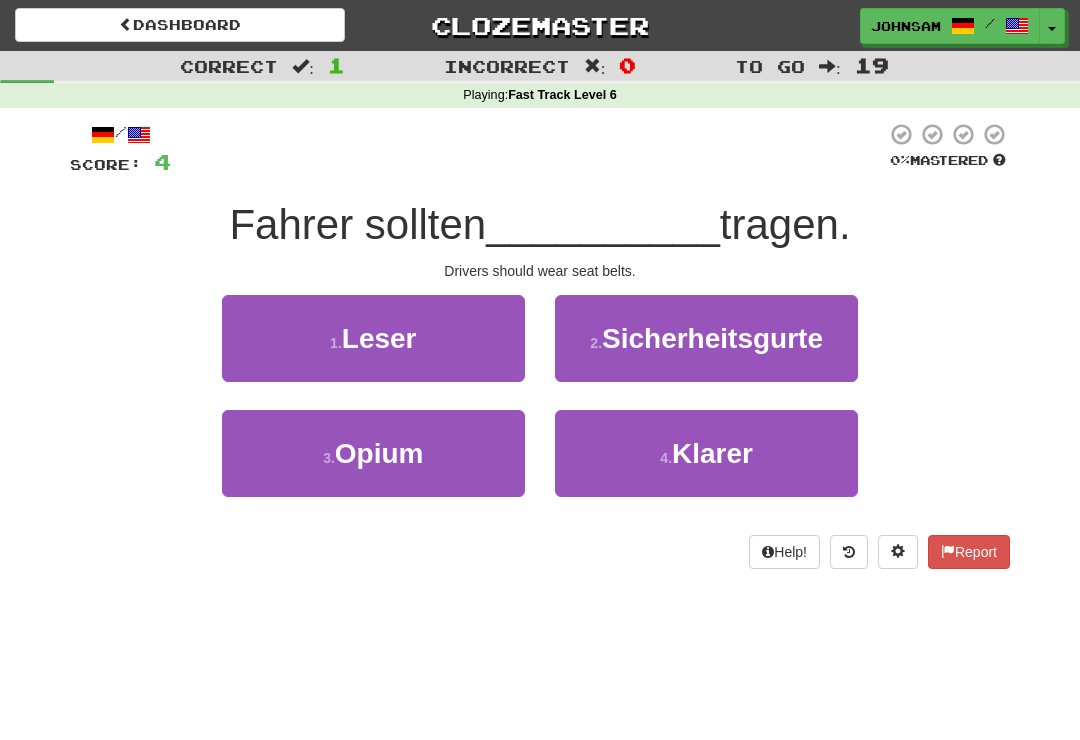 click on "Sicherheitsgurte" at bounding box center [712, 338] 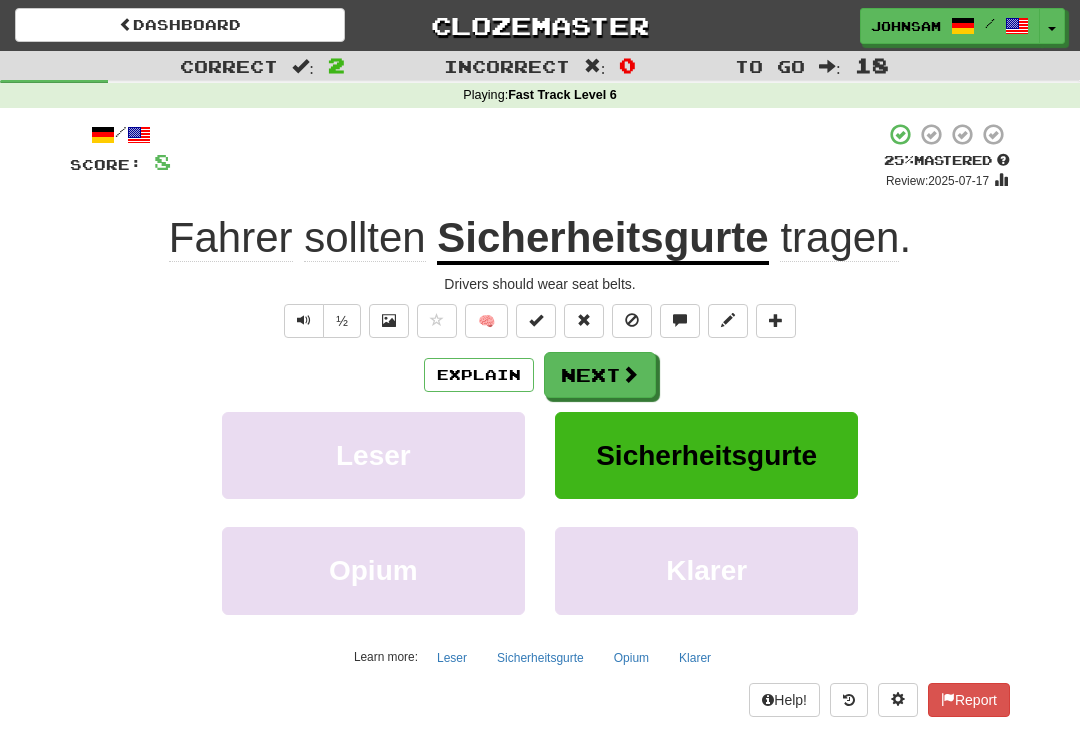 click on "Next" at bounding box center (600, 375) 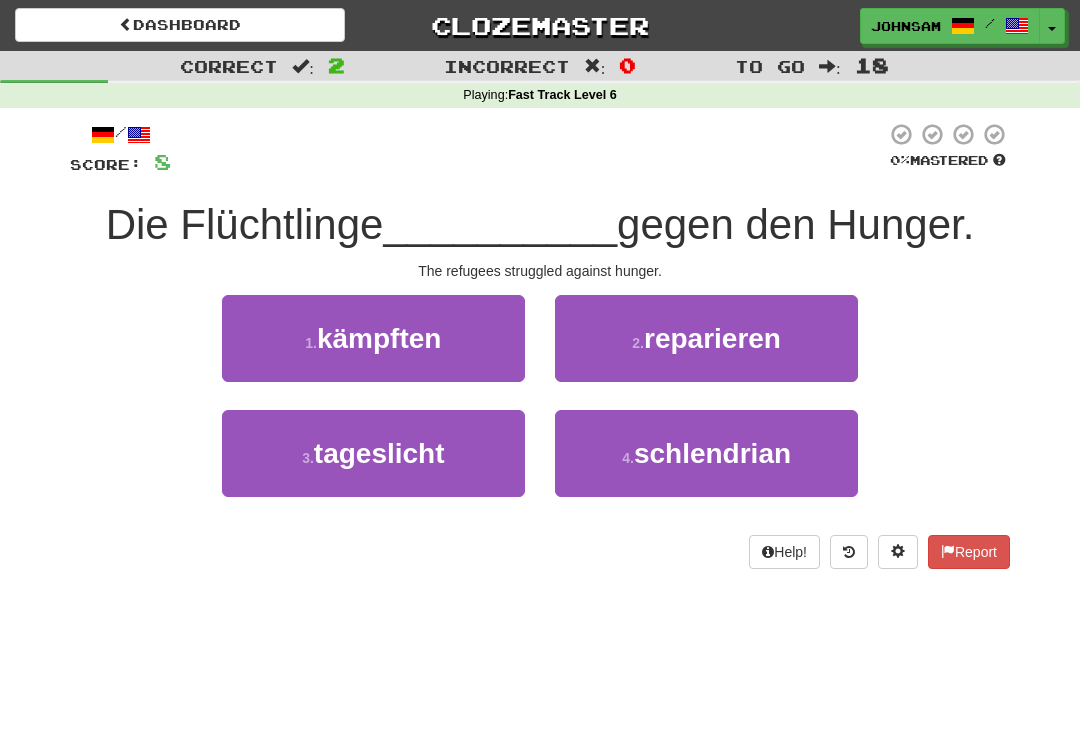 click on "1 .  kämpften" at bounding box center (373, 338) 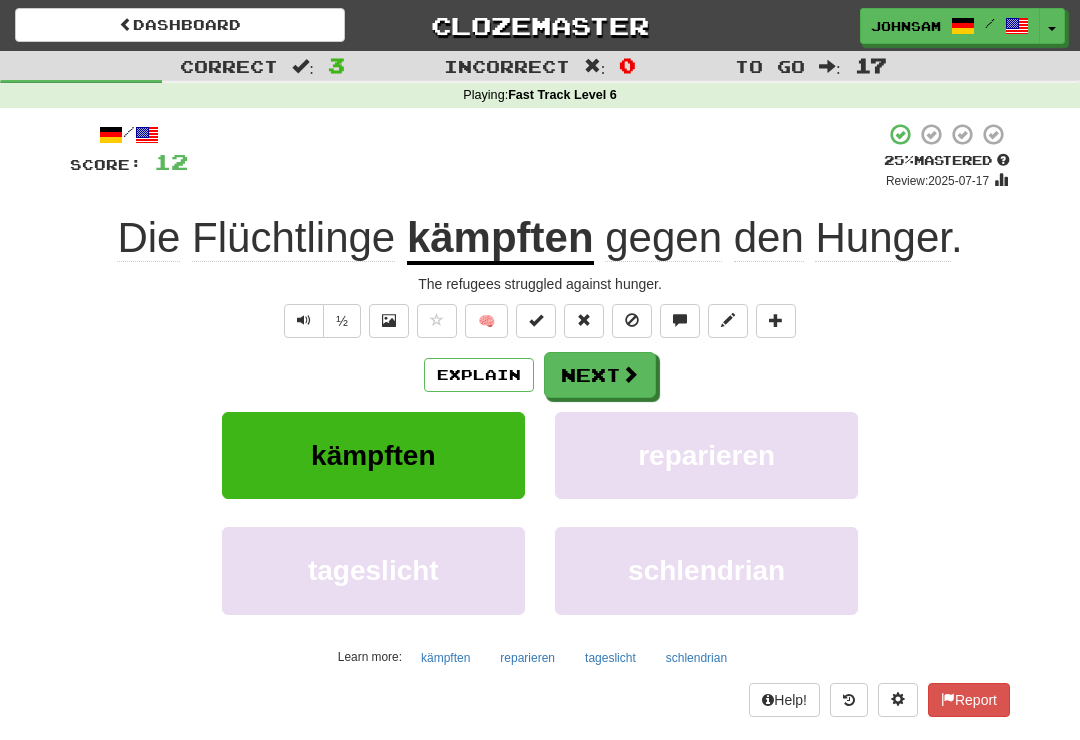 click on "Next" at bounding box center [600, 375] 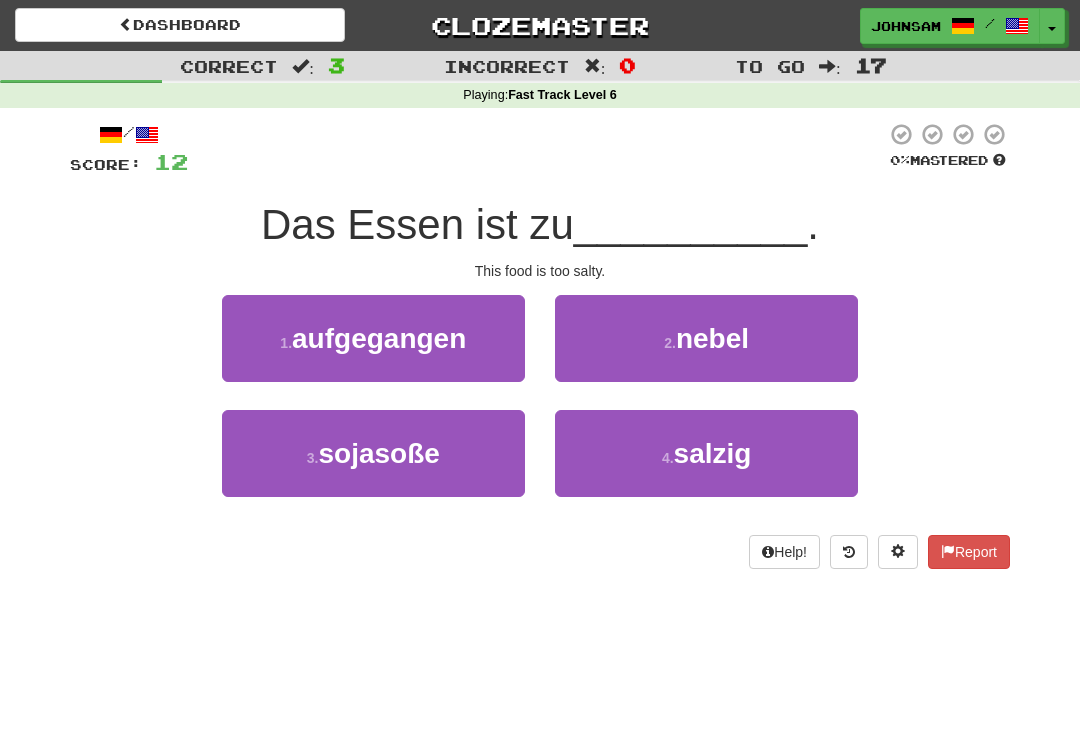 click on "4 .  salzig" at bounding box center [706, 453] 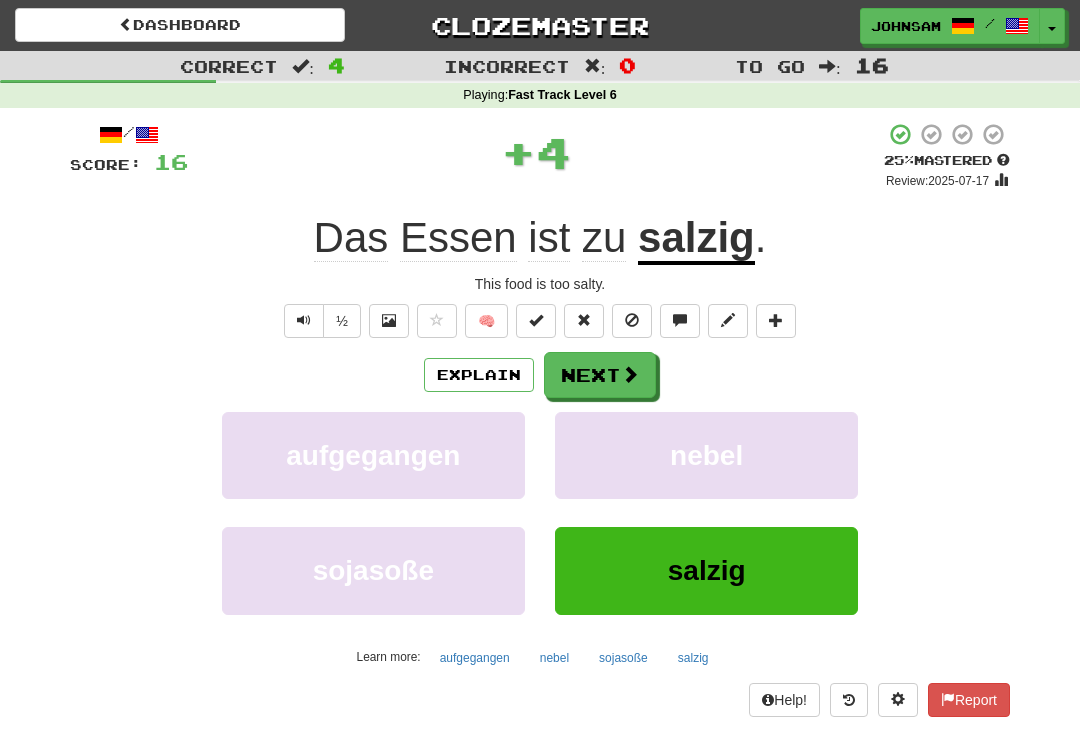 click on "Next" at bounding box center [600, 375] 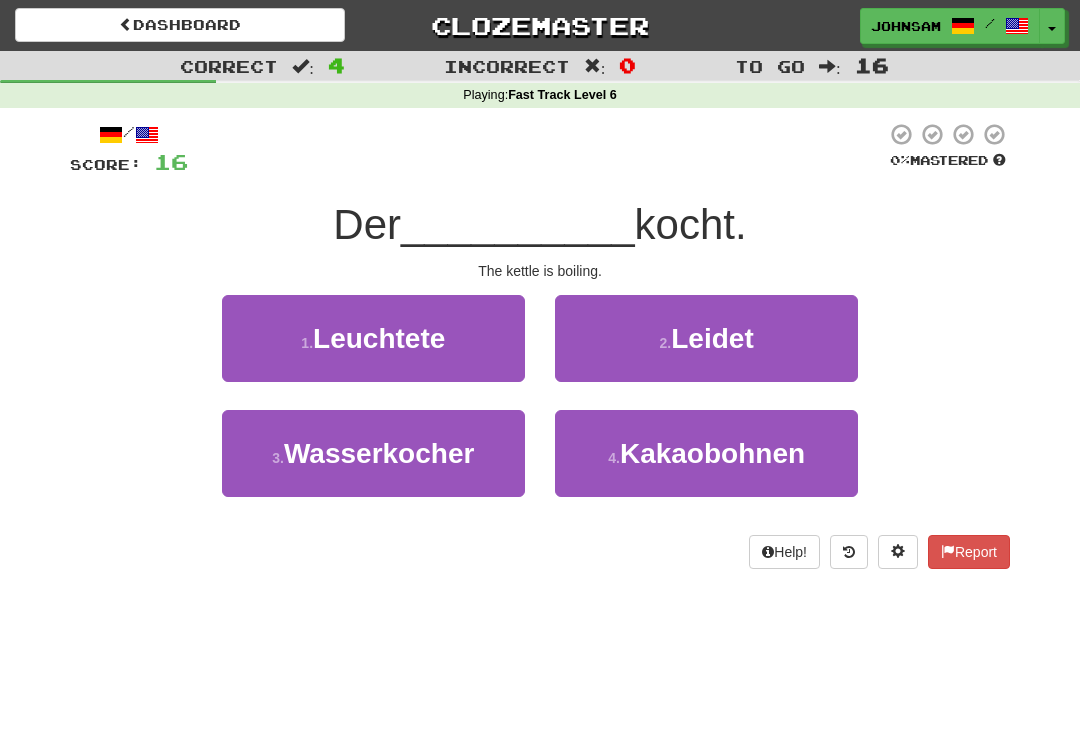 click on "Wasserkocher" at bounding box center (379, 453) 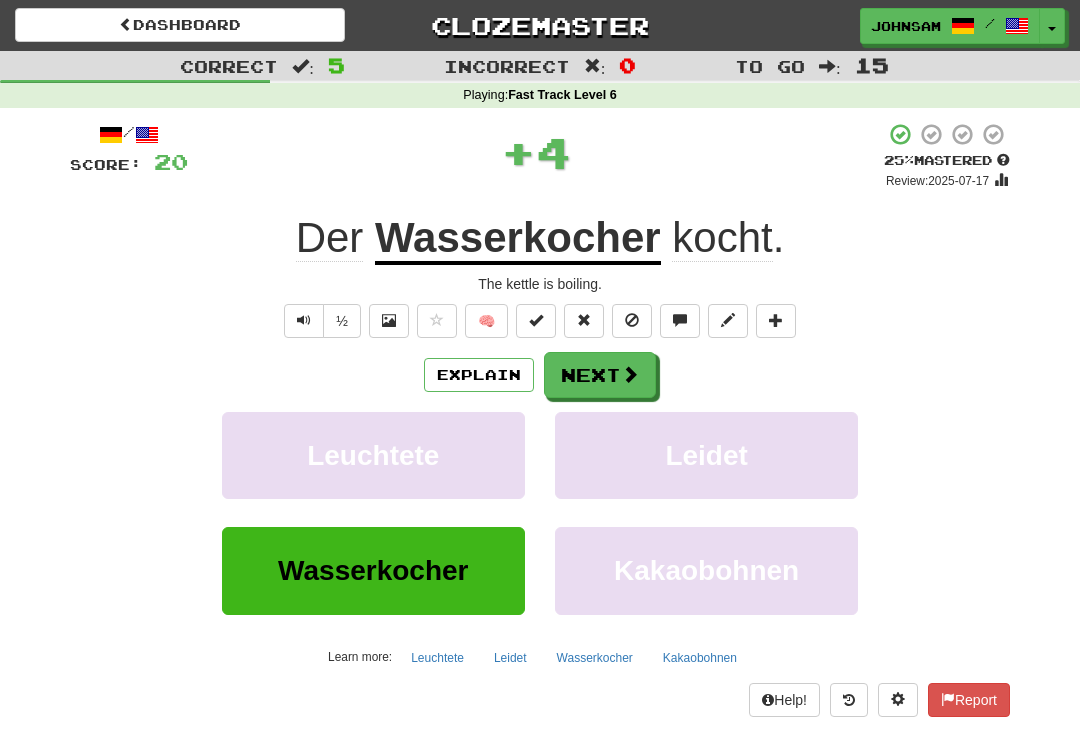 click on "Dashboard" at bounding box center (180, 25) 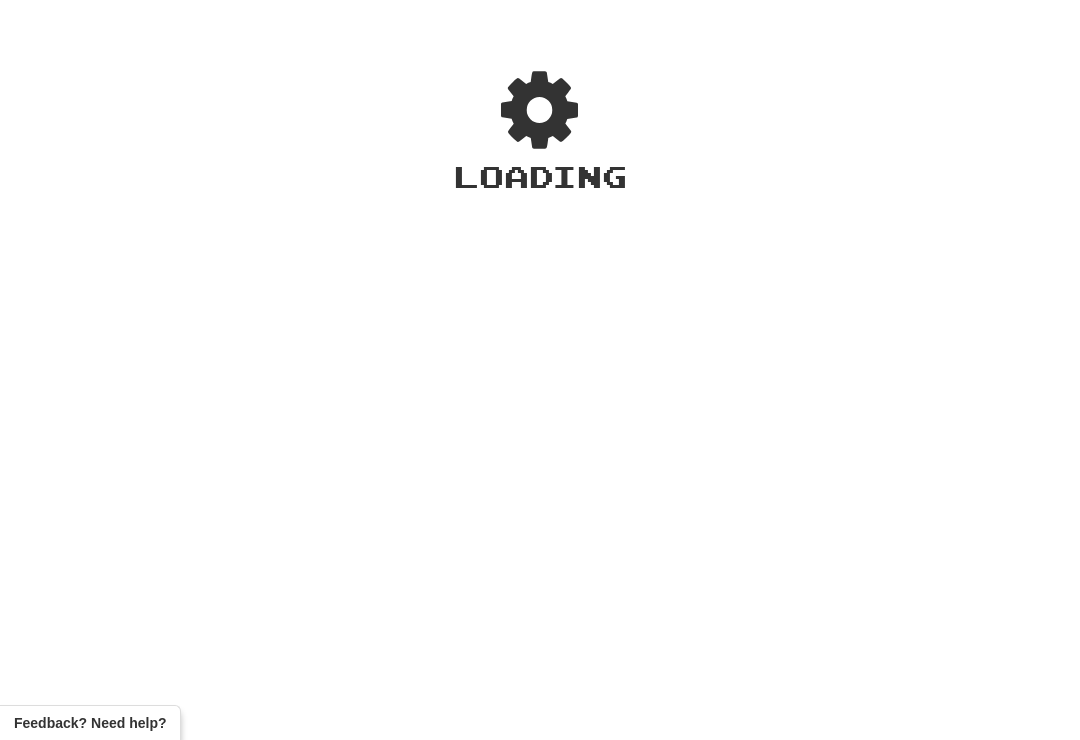 scroll, scrollTop: 0, scrollLeft: 0, axis: both 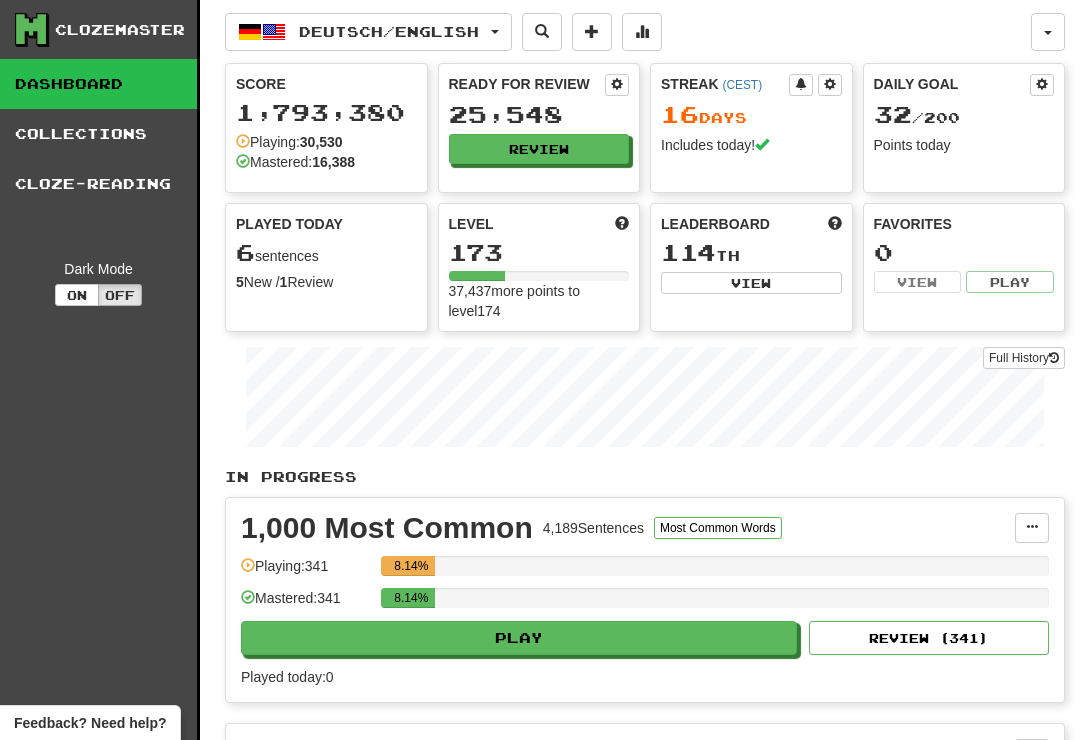 click on "Collections" at bounding box center (98, 134) 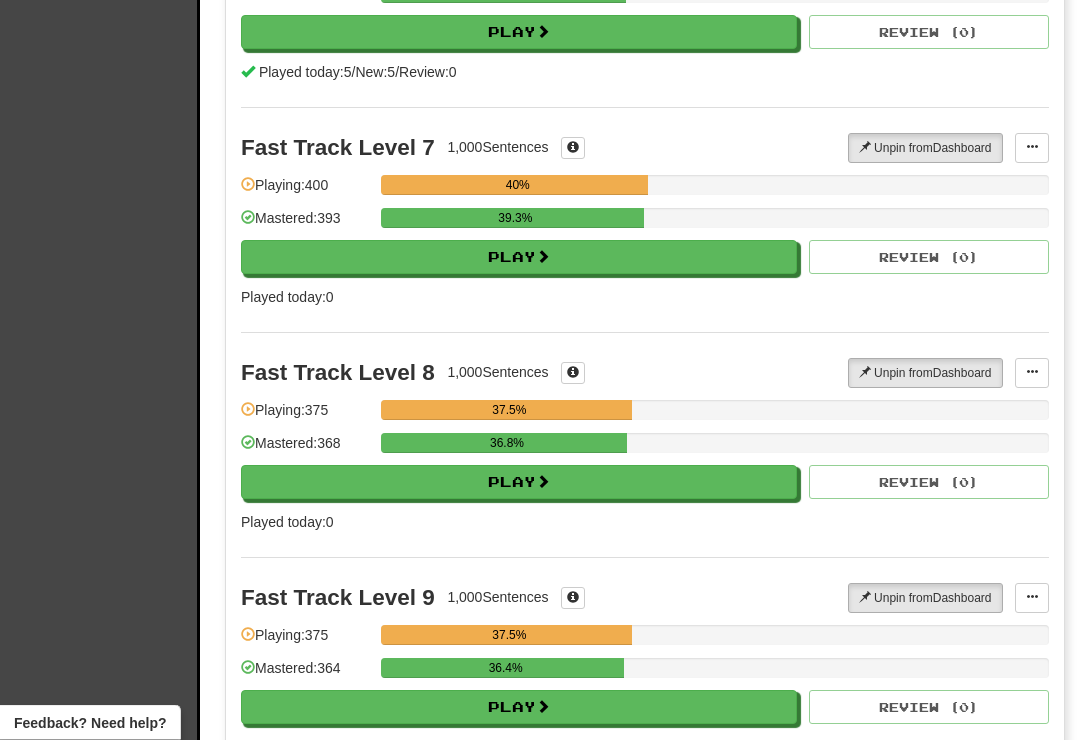 scroll, scrollTop: 1419, scrollLeft: 0, axis: vertical 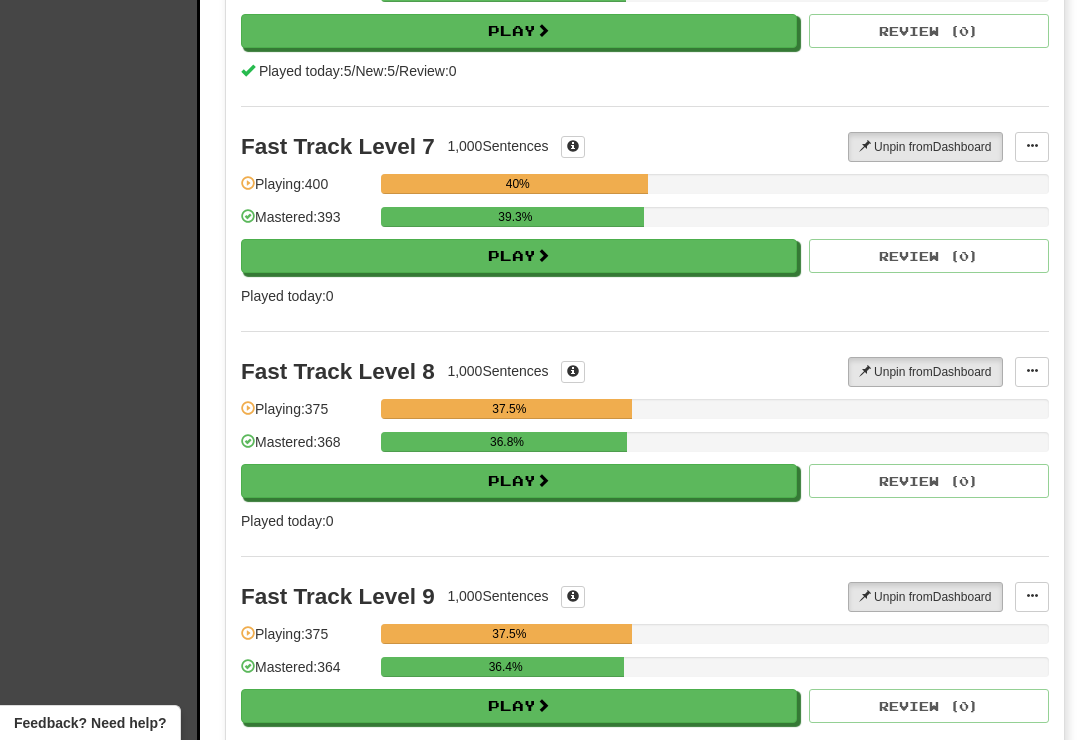 click on "Play" at bounding box center (519, 481) 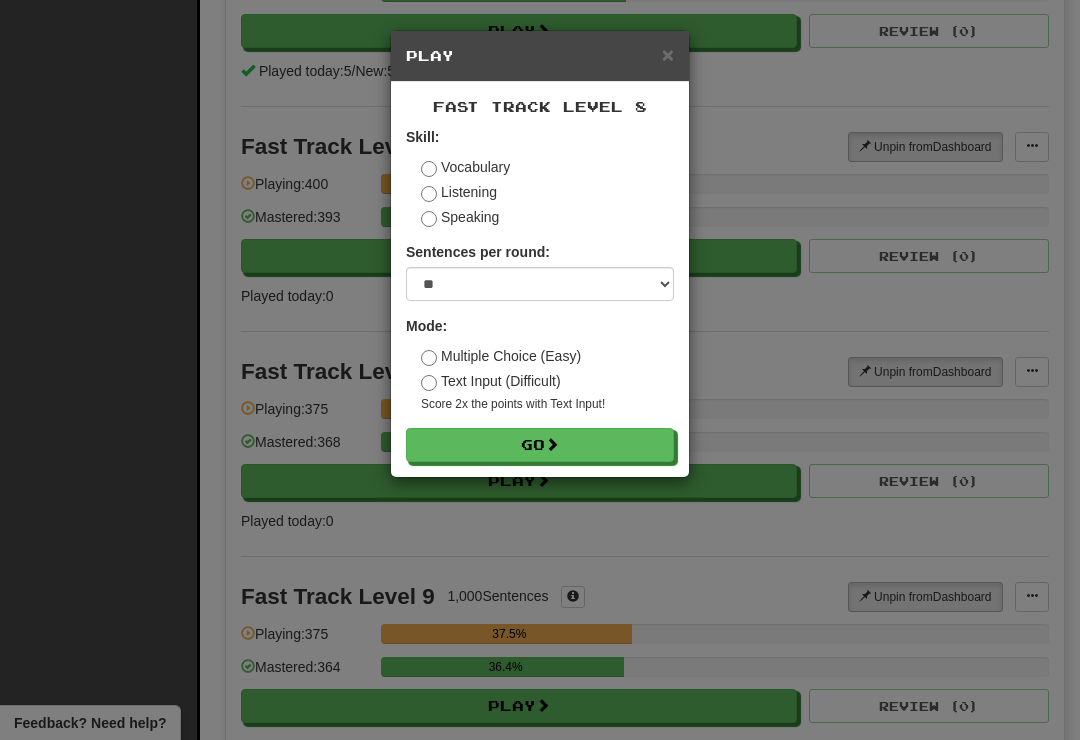 click on "Go" at bounding box center (540, 445) 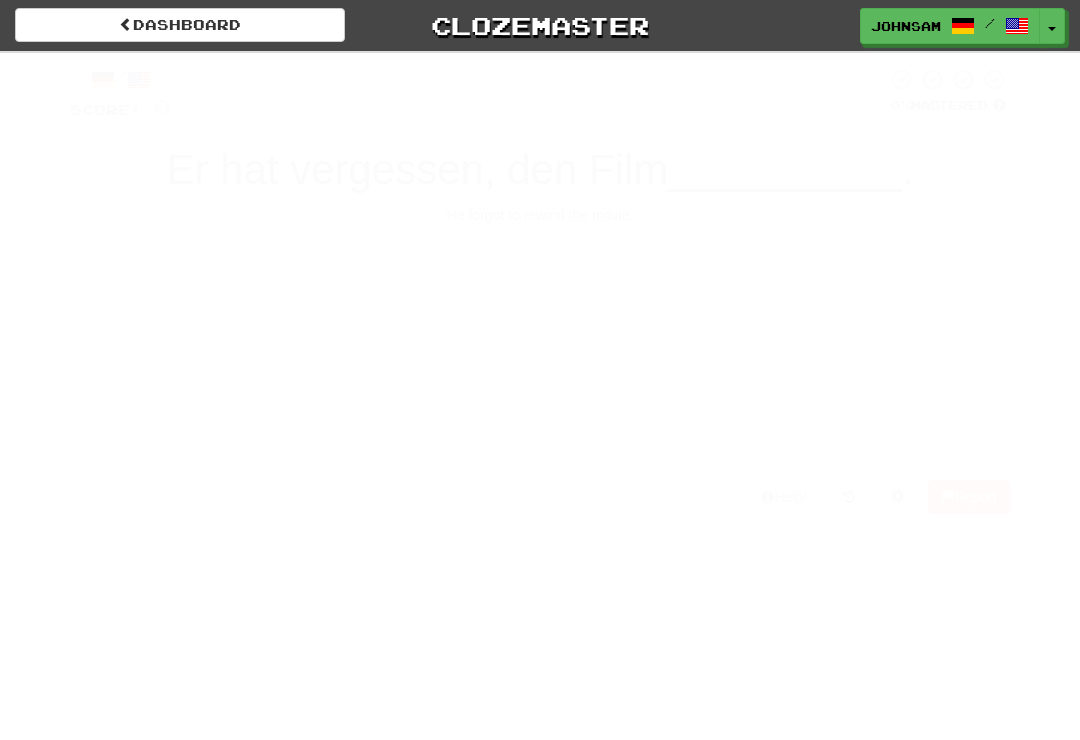 scroll, scrollTop: 0, scrollLeft: 0, axis: both 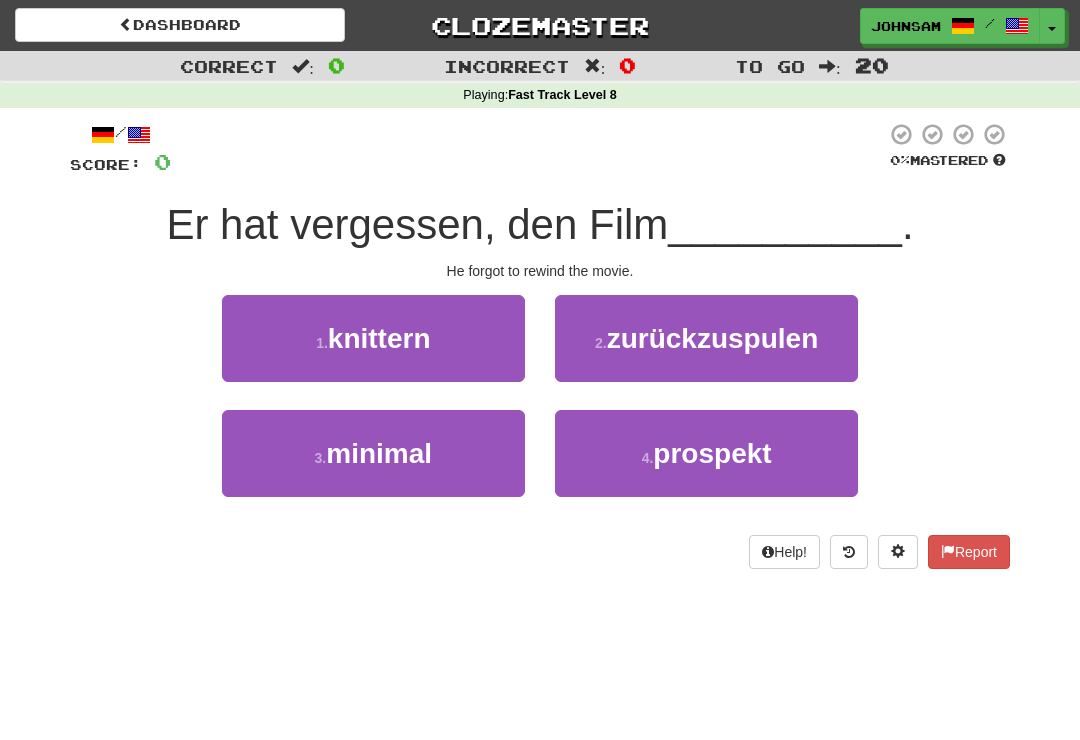 click on "zurückzuspulen" at bounding box center [713, 338] 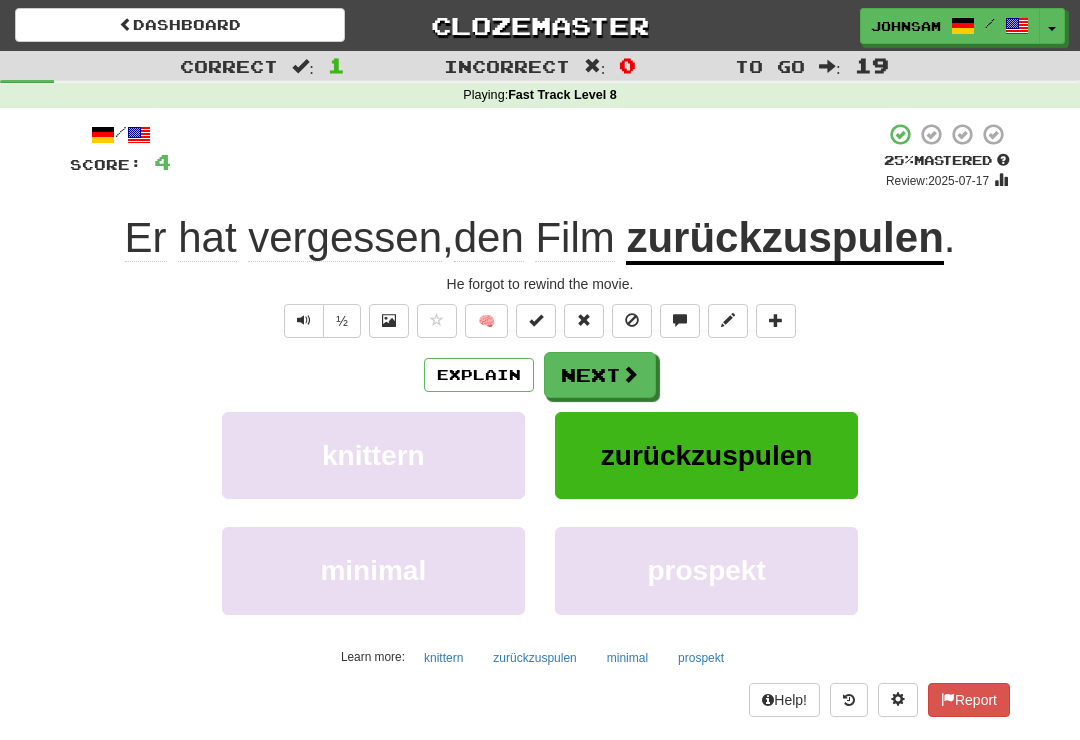 click at bounding box center [630, 374] 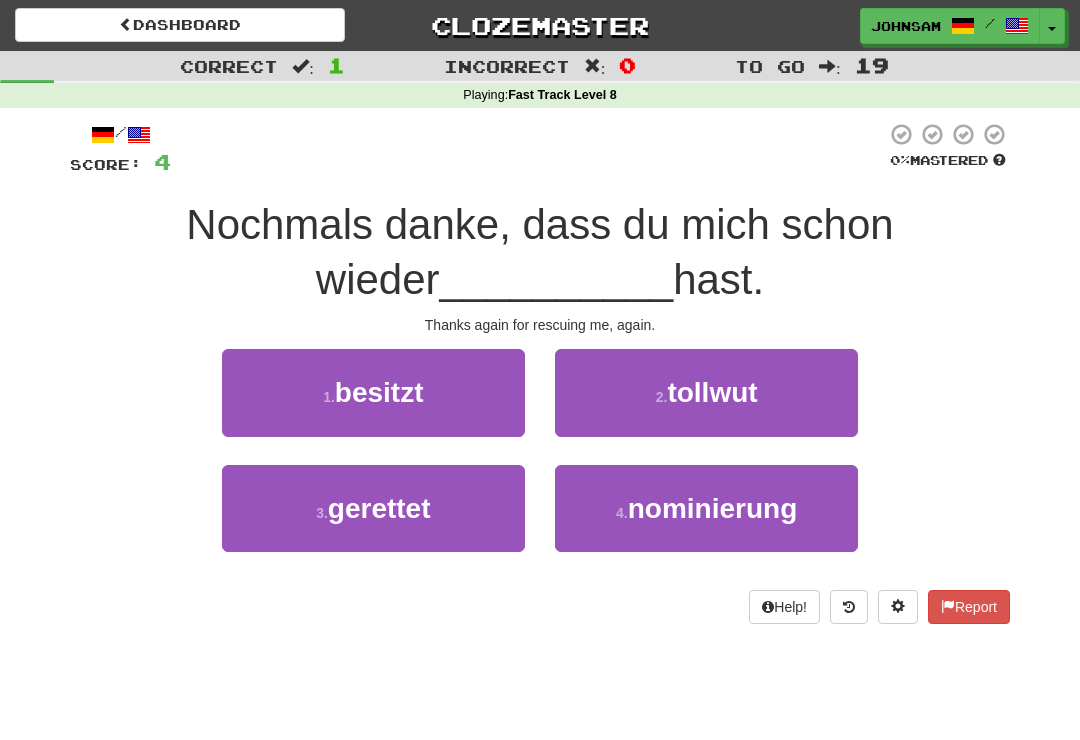 click on "3 .  gerettet" at bounding box center [373, 508] 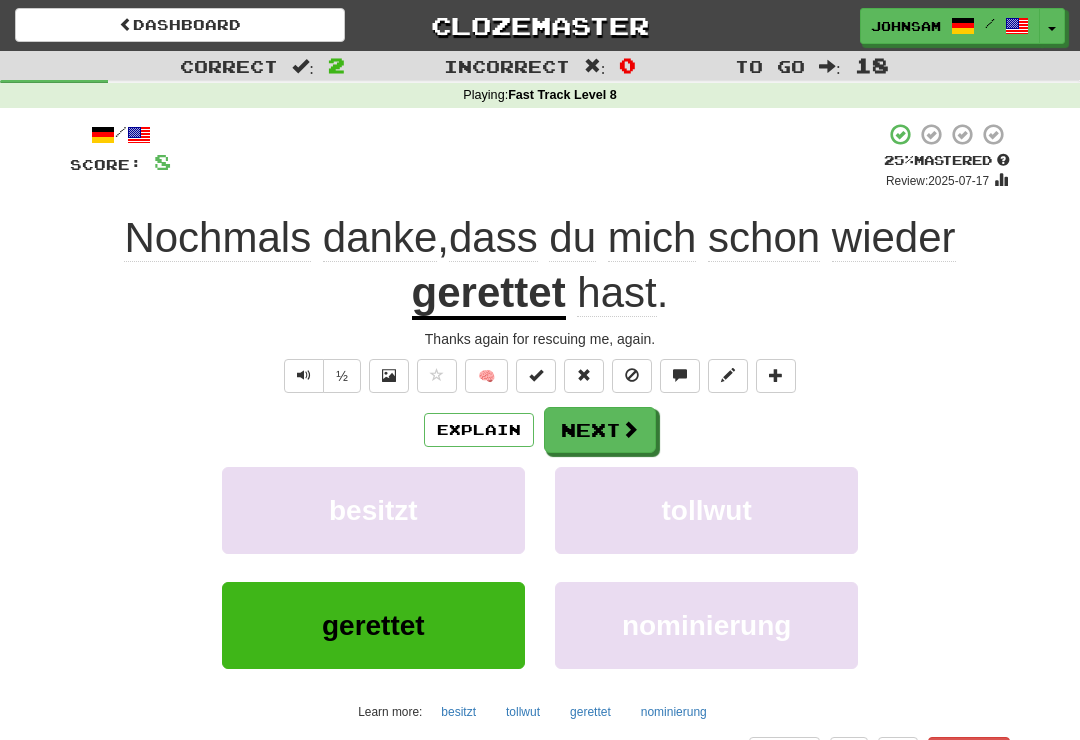 click at bounding box center [630, 429] 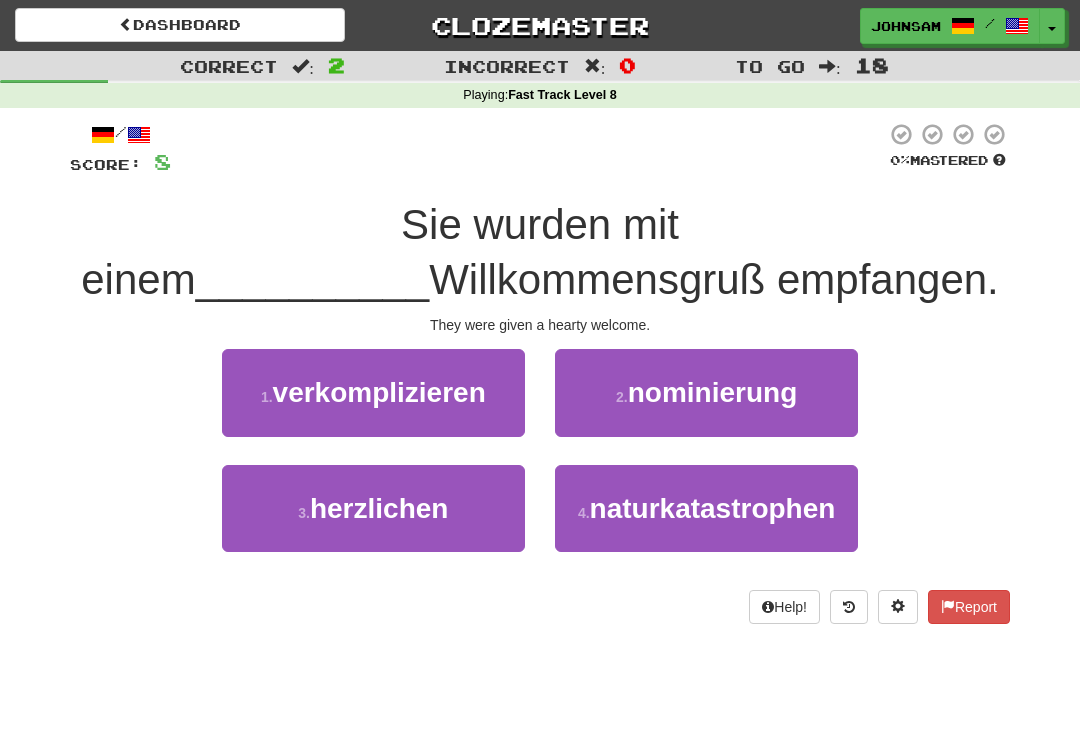 click on "3 .  herzlichen" at bounding box center [373, 508] 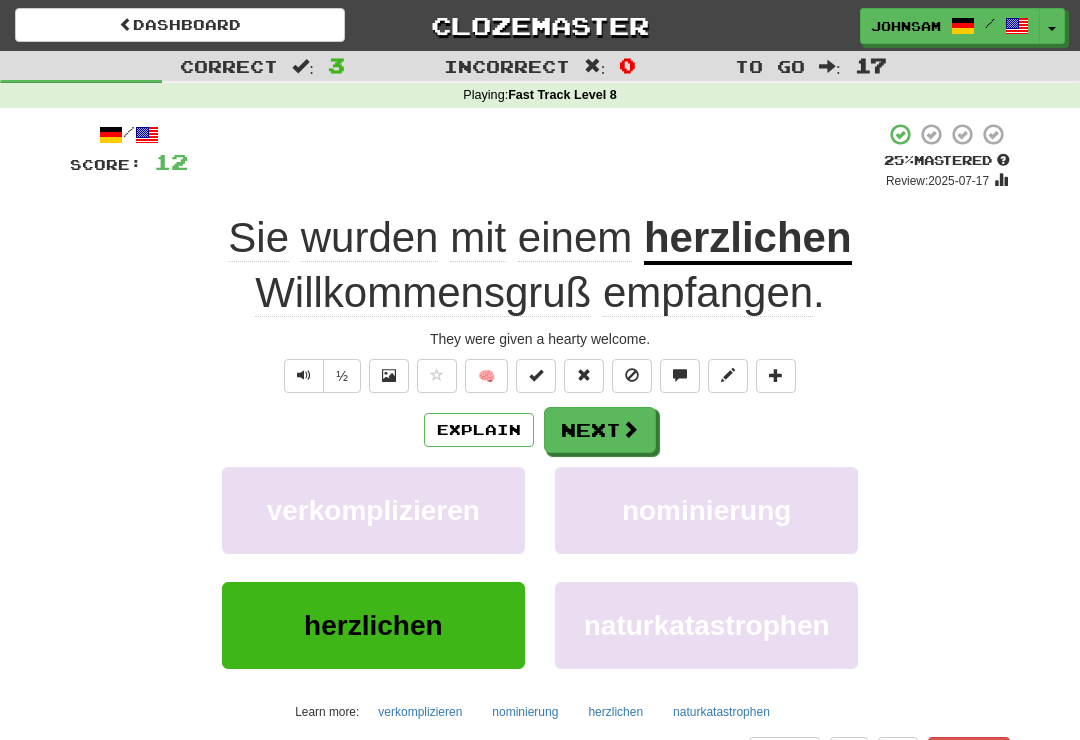 click on "Next" at bounding box center (600, 430) 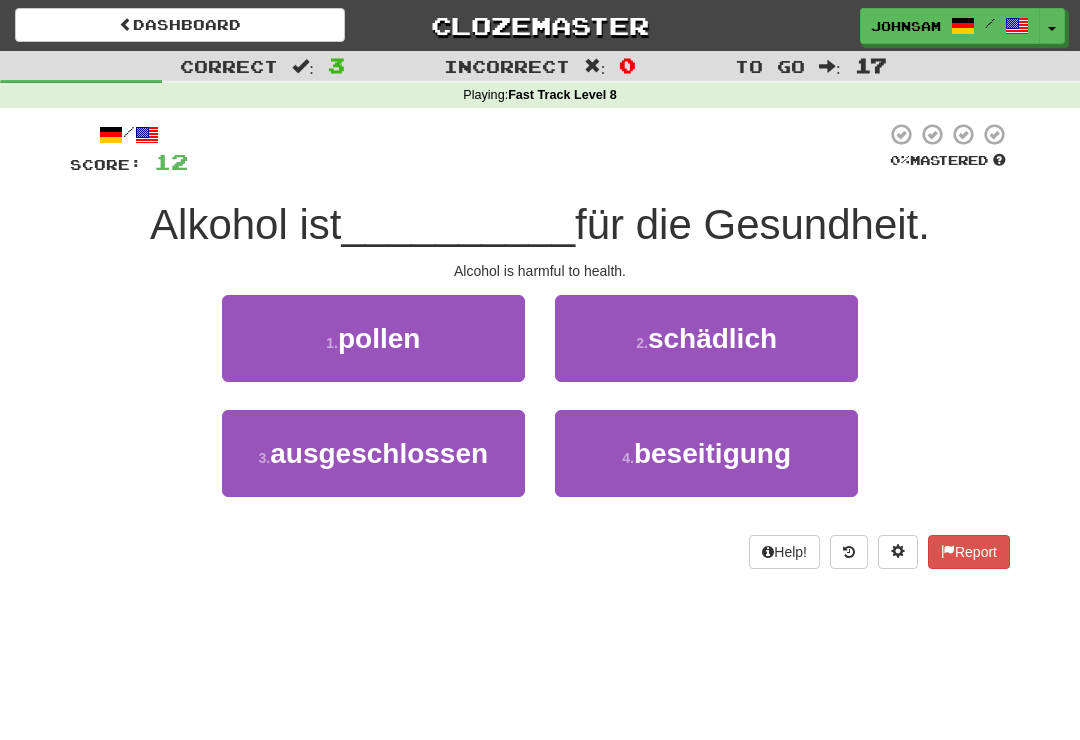 click on "2 .  schädlich" at bounding box center (706, 338) 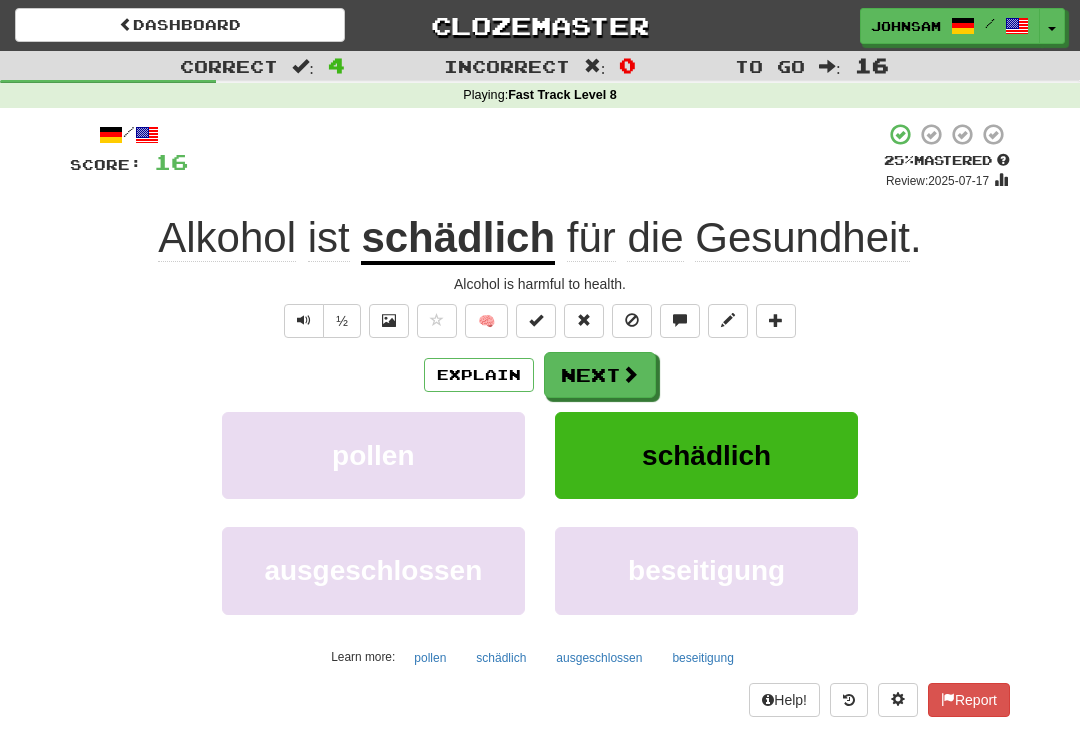click on "Next" at bounding box center [600, 375] 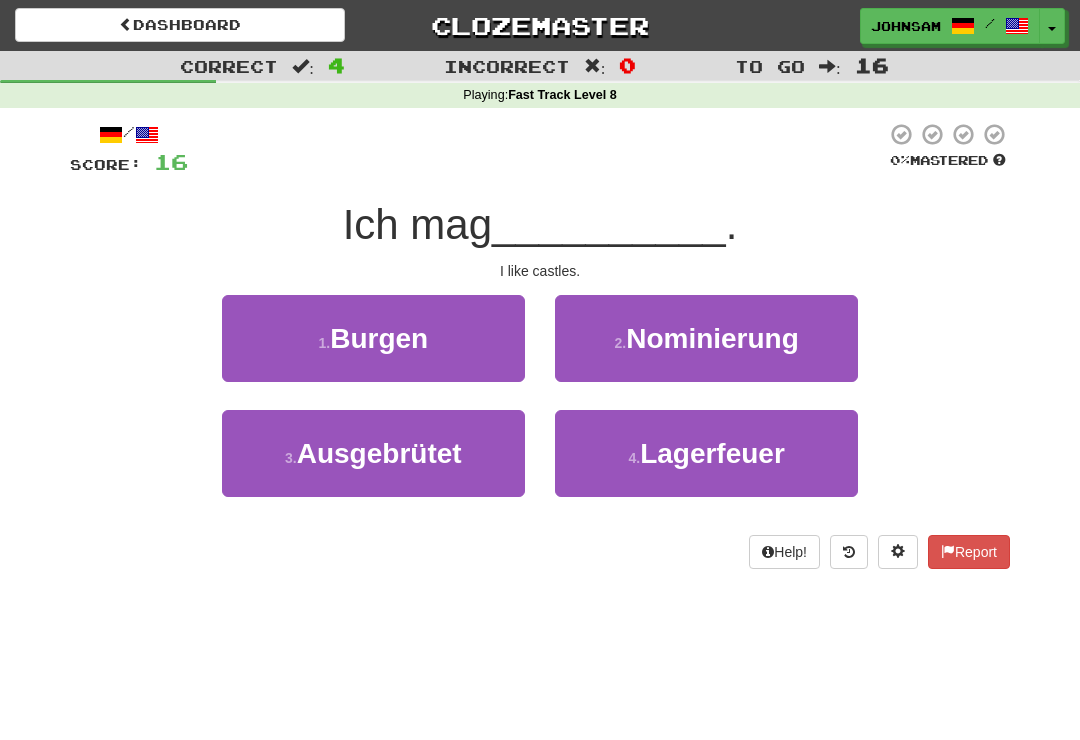 click on "1 .  Burgen" at bounding box center [373, 338] 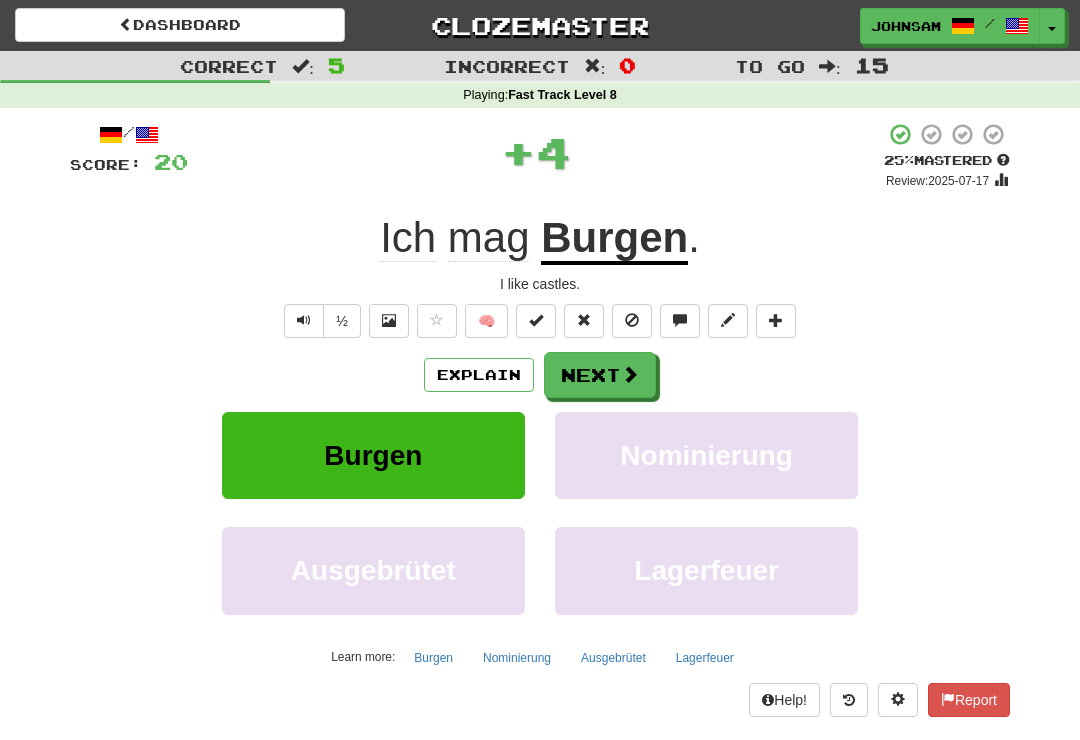 click on "Next" at bounding box center [600, 375] 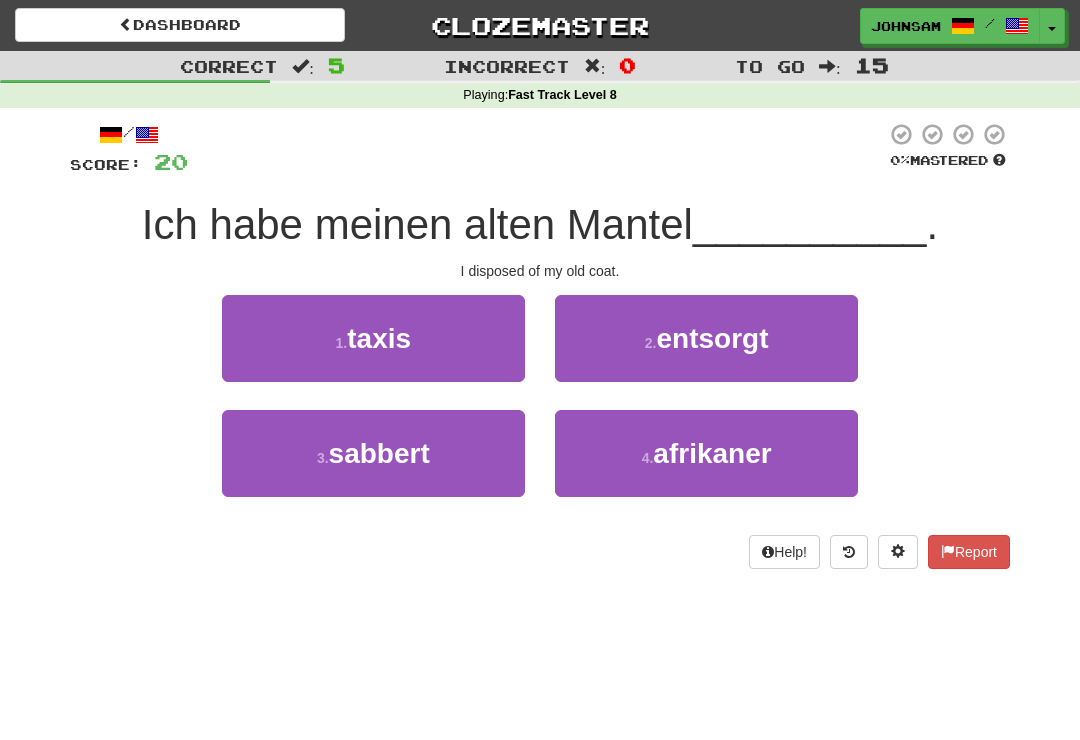 click on "2 .  entsorgt" at bounding box center (706, 338) 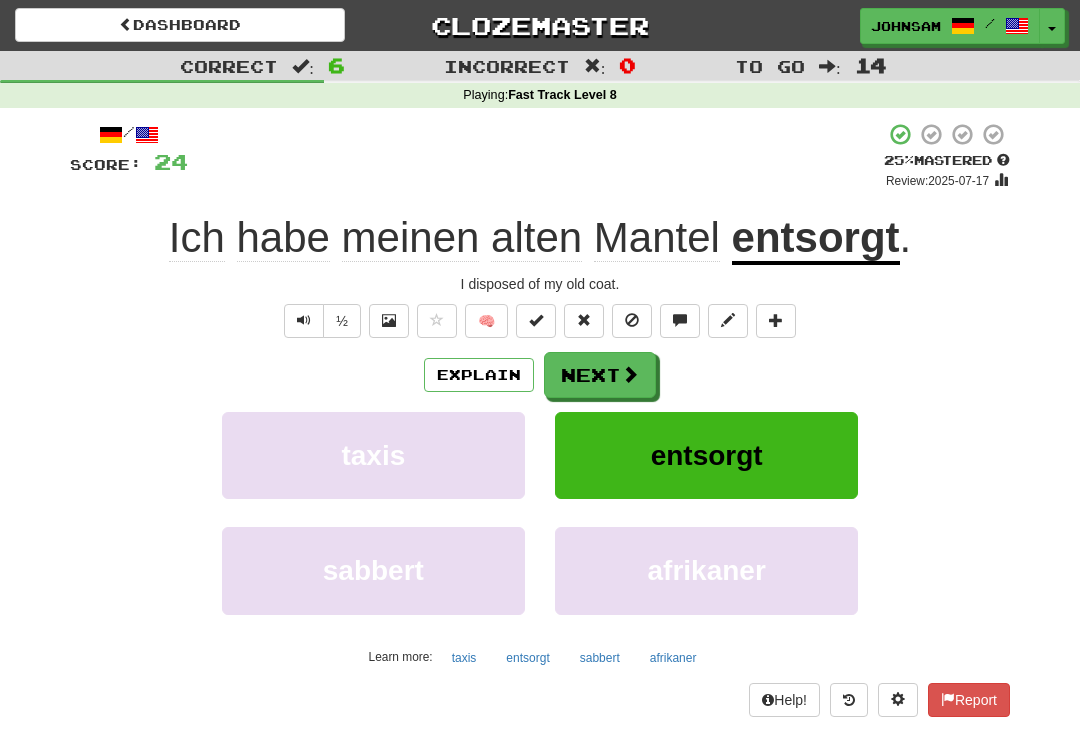 click on "Next" at bounding box center (600, 375) 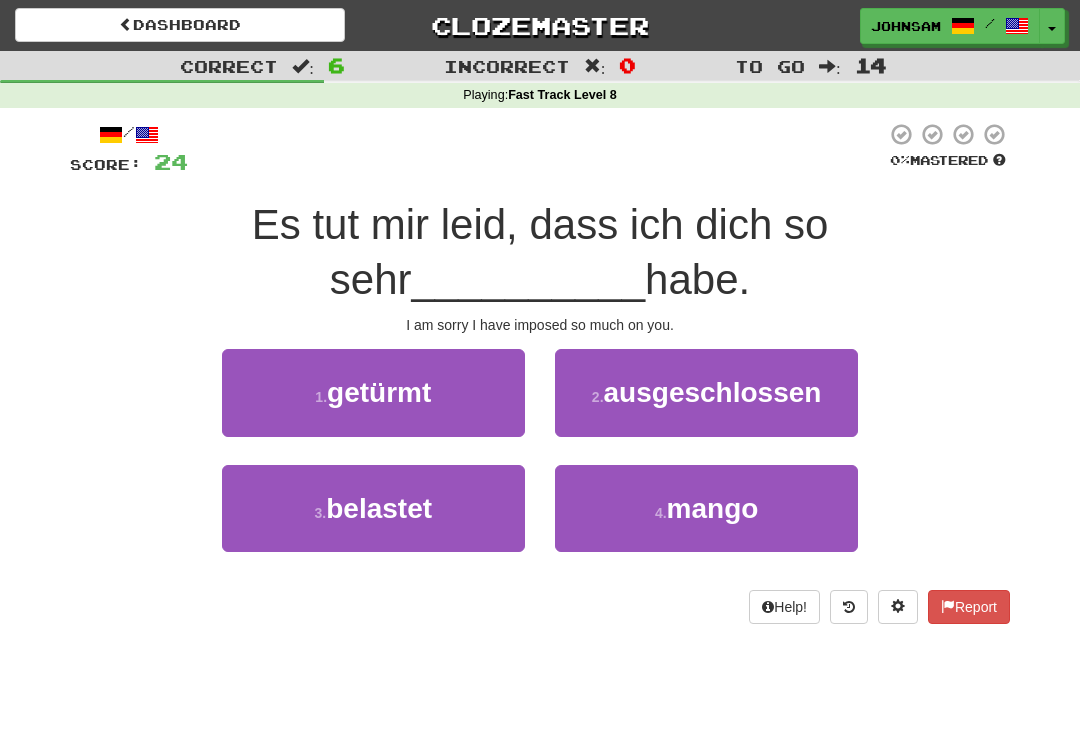 click on "belastet" at bounding box center (379, 508) 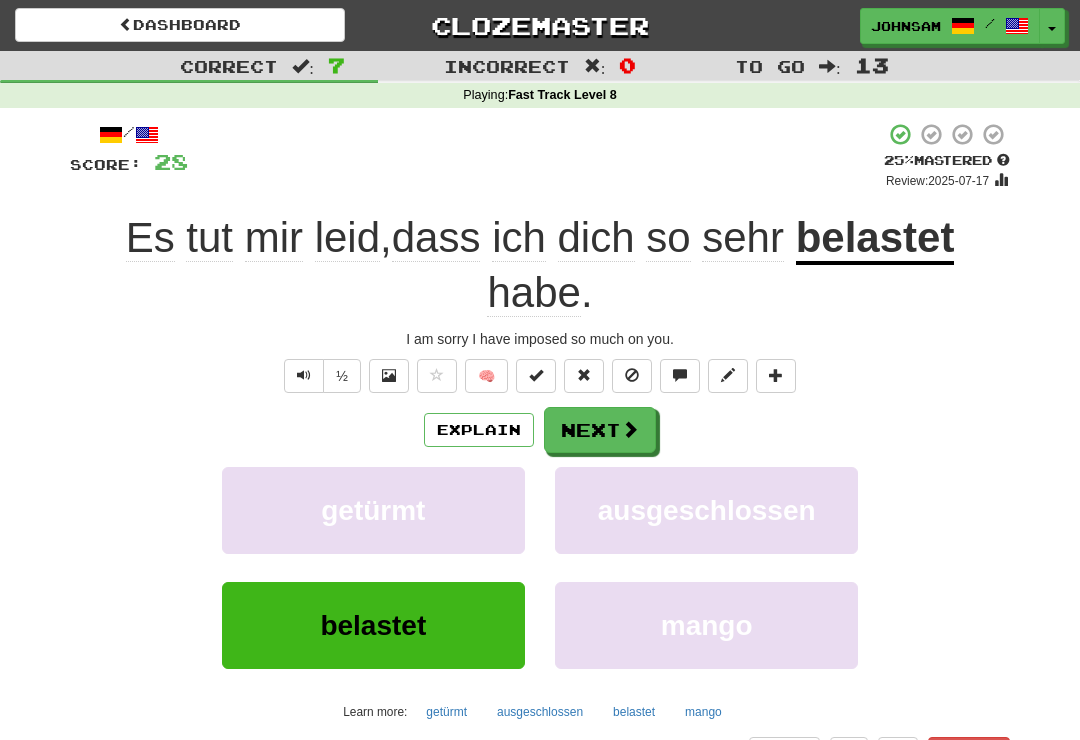 click on "Next" at bounding box center [600, 430] 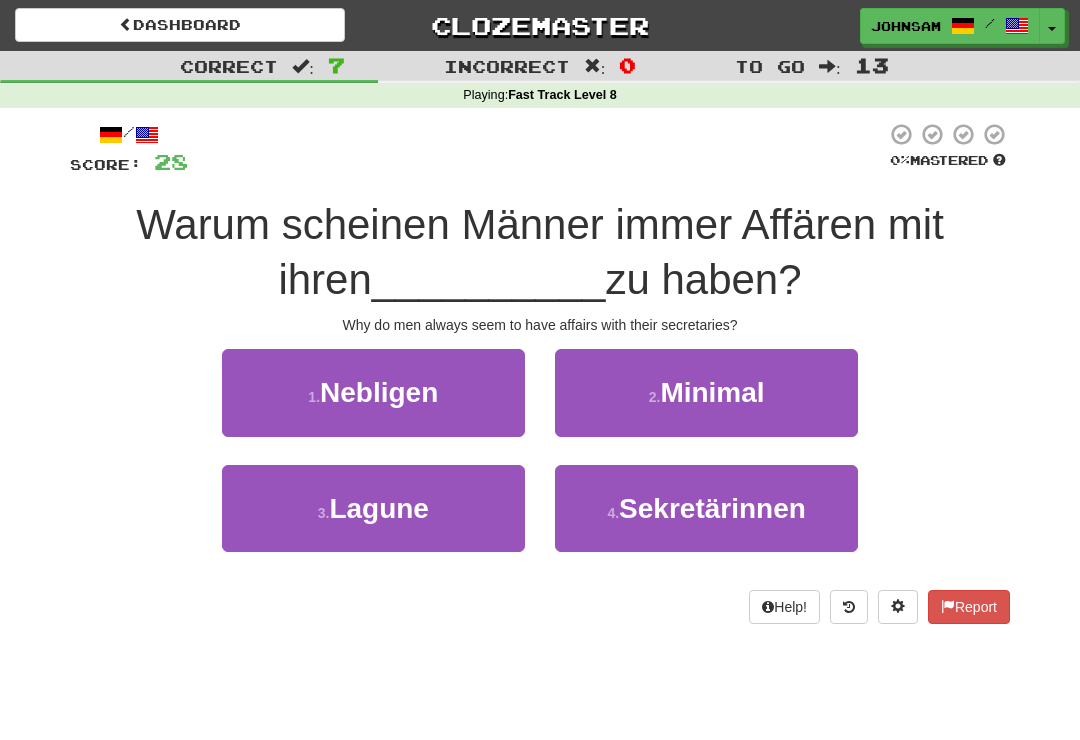 click on "Sekretärinnen" at bounding box center [712, 508] 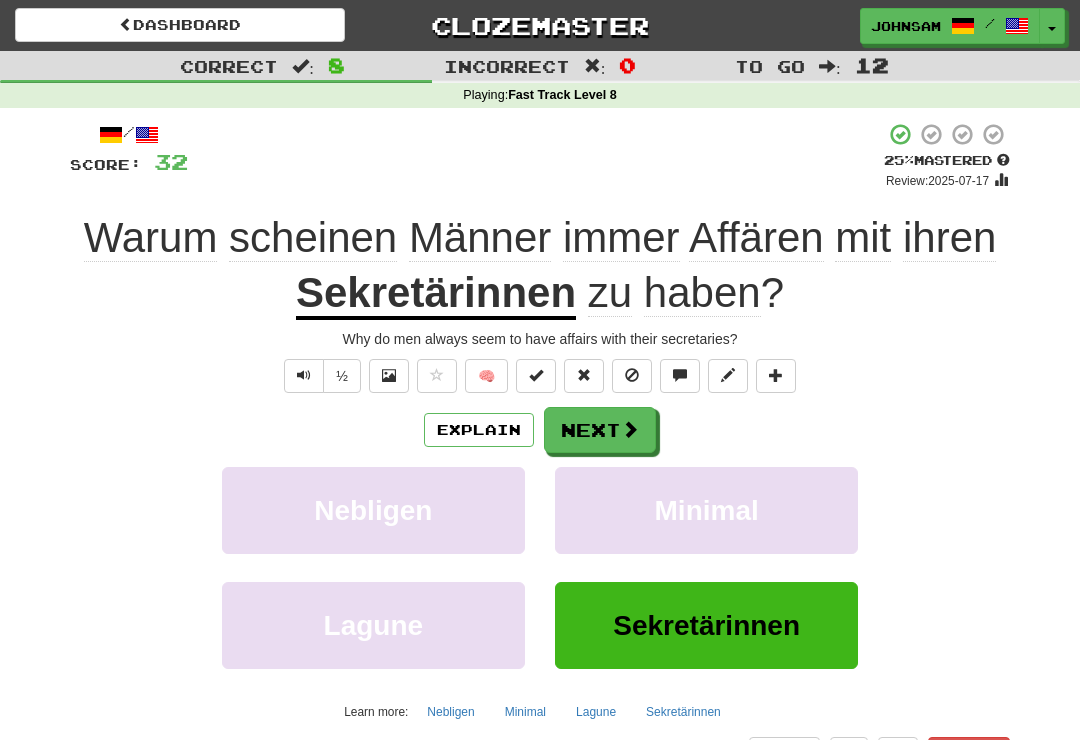 click on "Next" at bounding box center [600, 430] 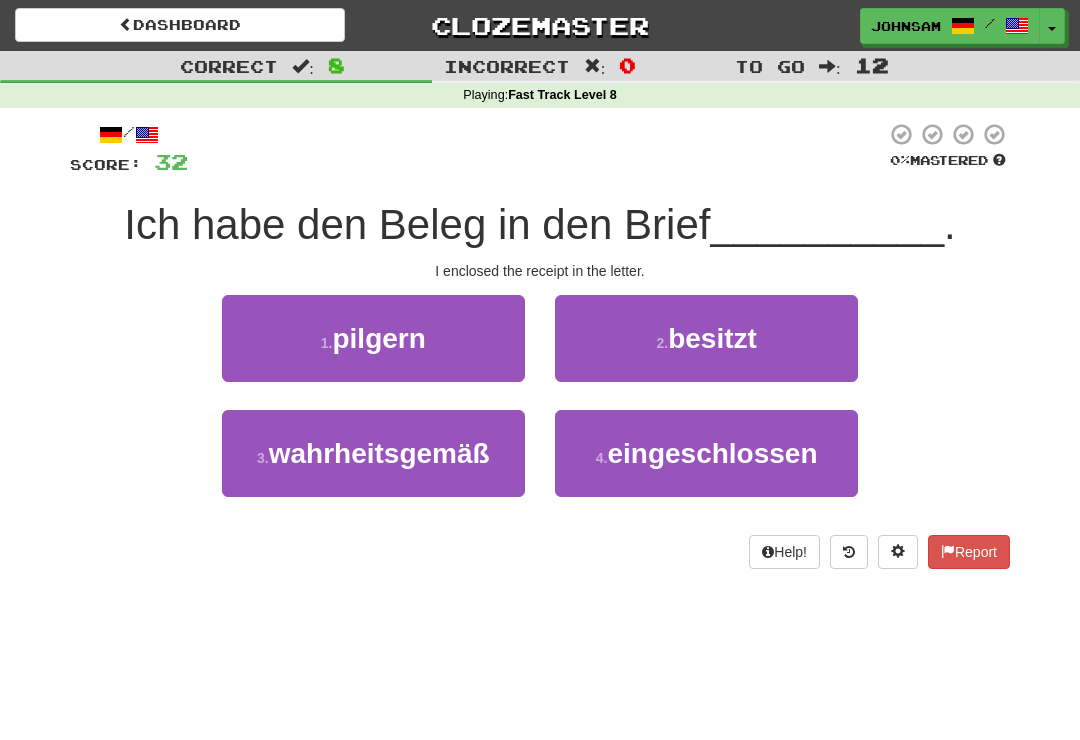 click on "eingeschlossen" at bounding box center [712, 453] 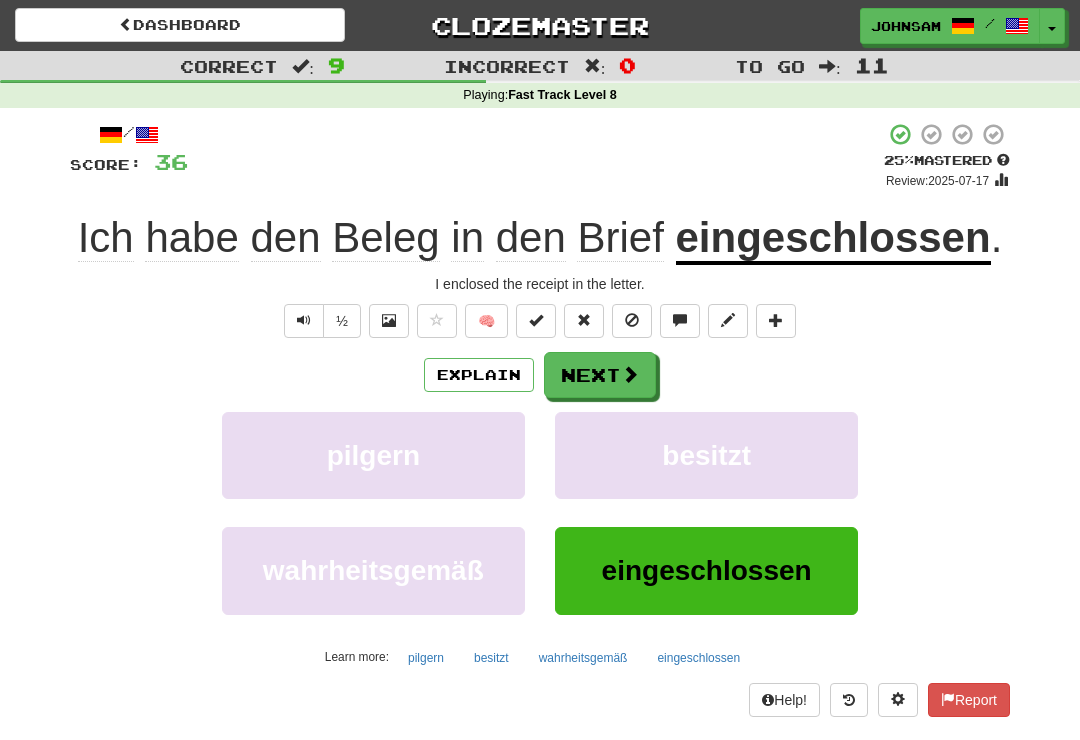 click on "Next" at bounding box center (600, 375) 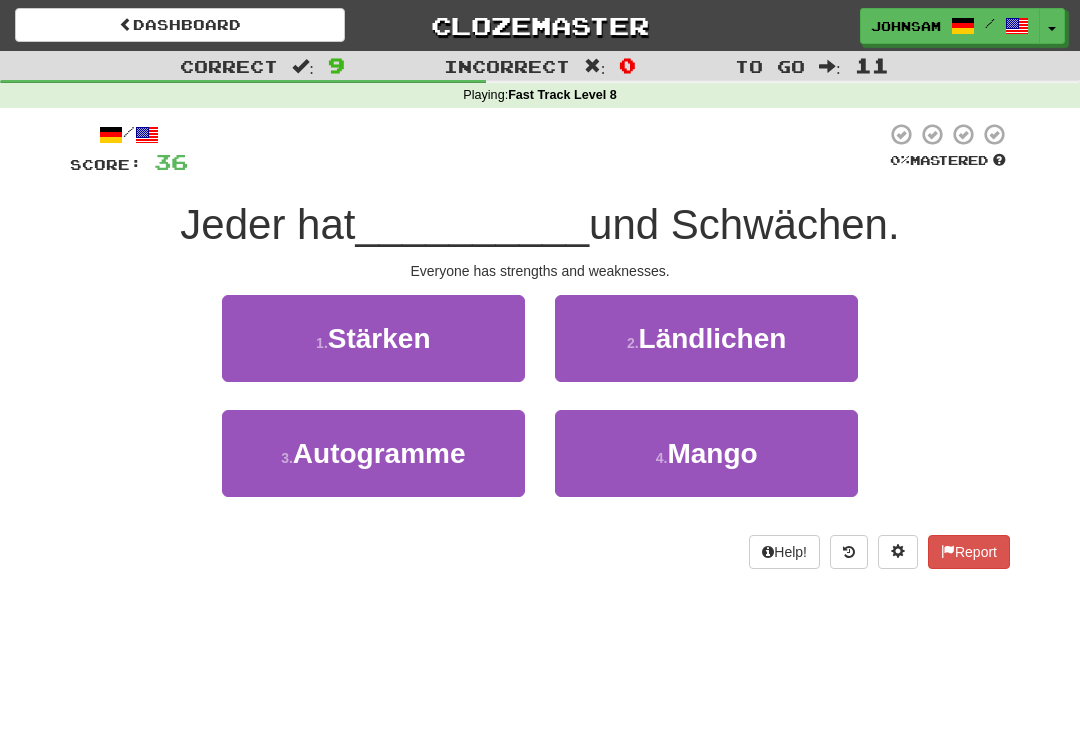 click on "1 .  Stärken" at bounding box center (373, 338) 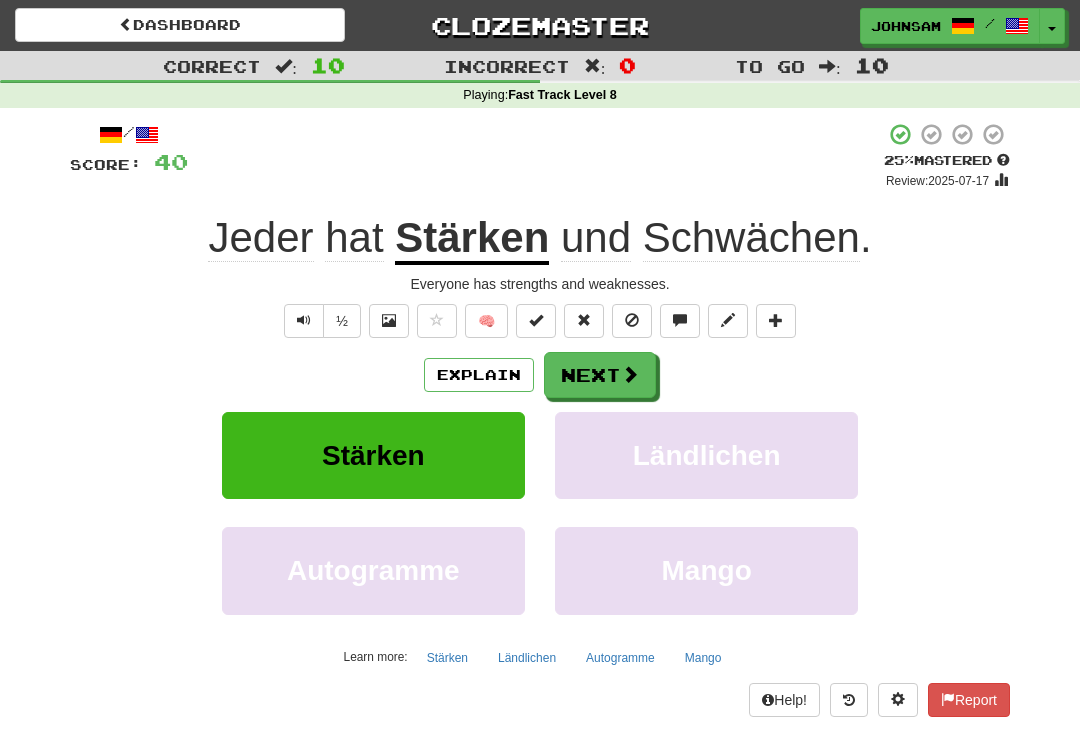 click on "Next" at bounding box center [600, 375] 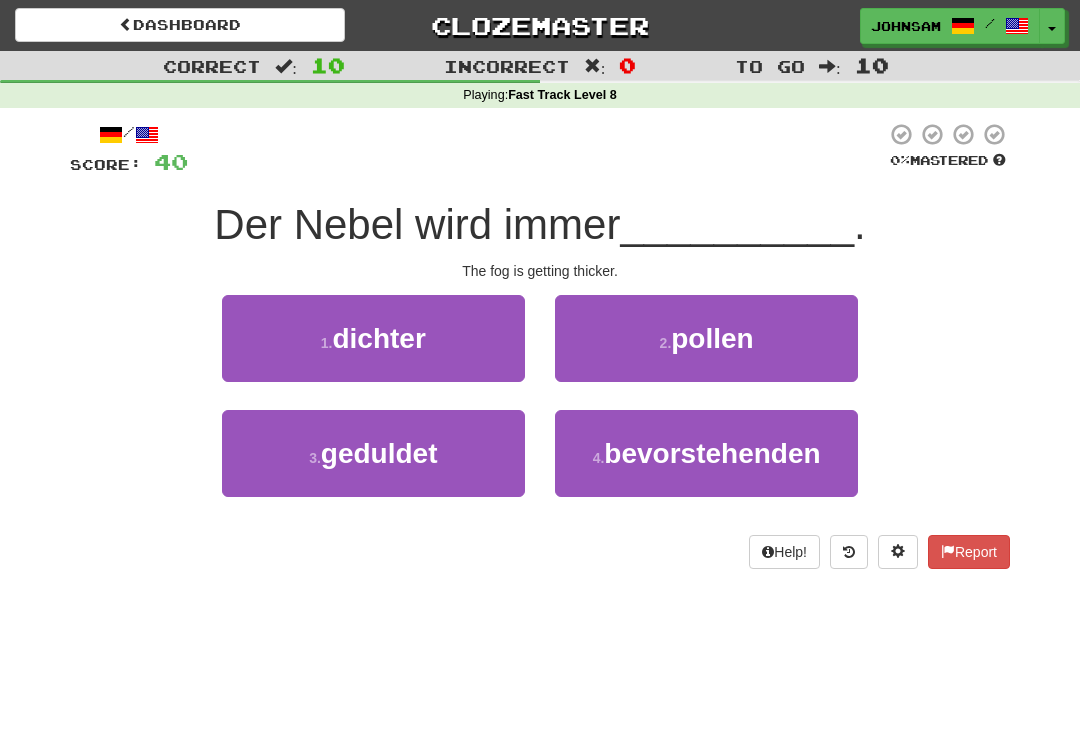 click on "1 .  dichter" at bounding box center [373, 338] 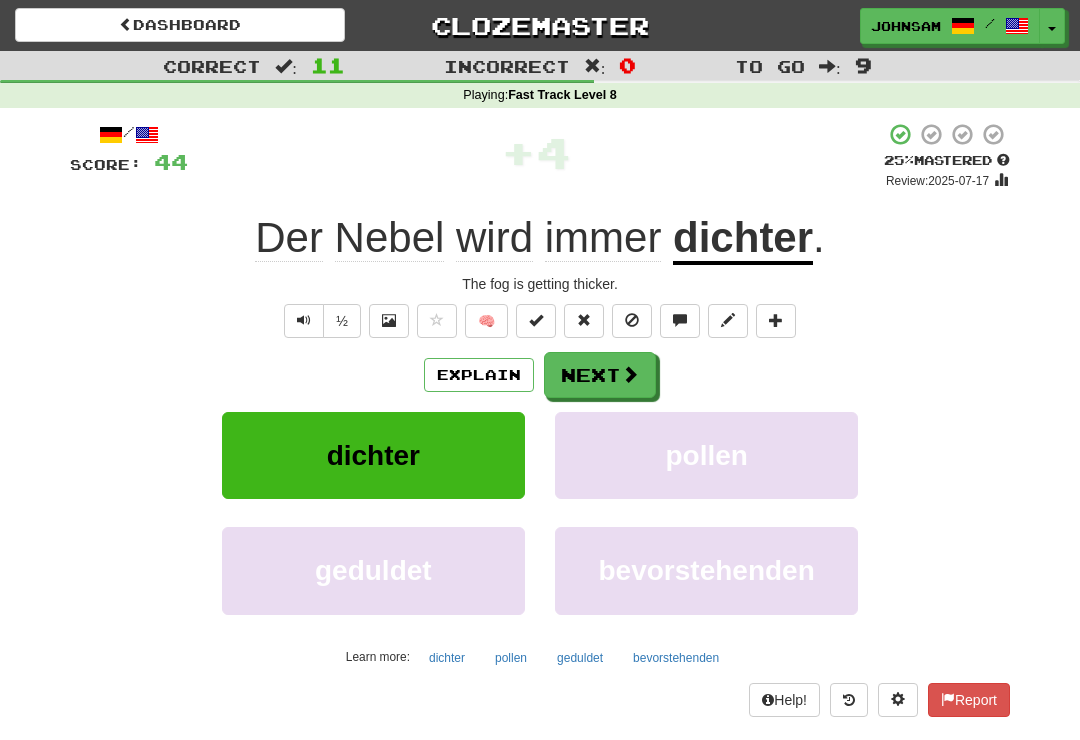 click on "Next" at bounding box center [600, 375] 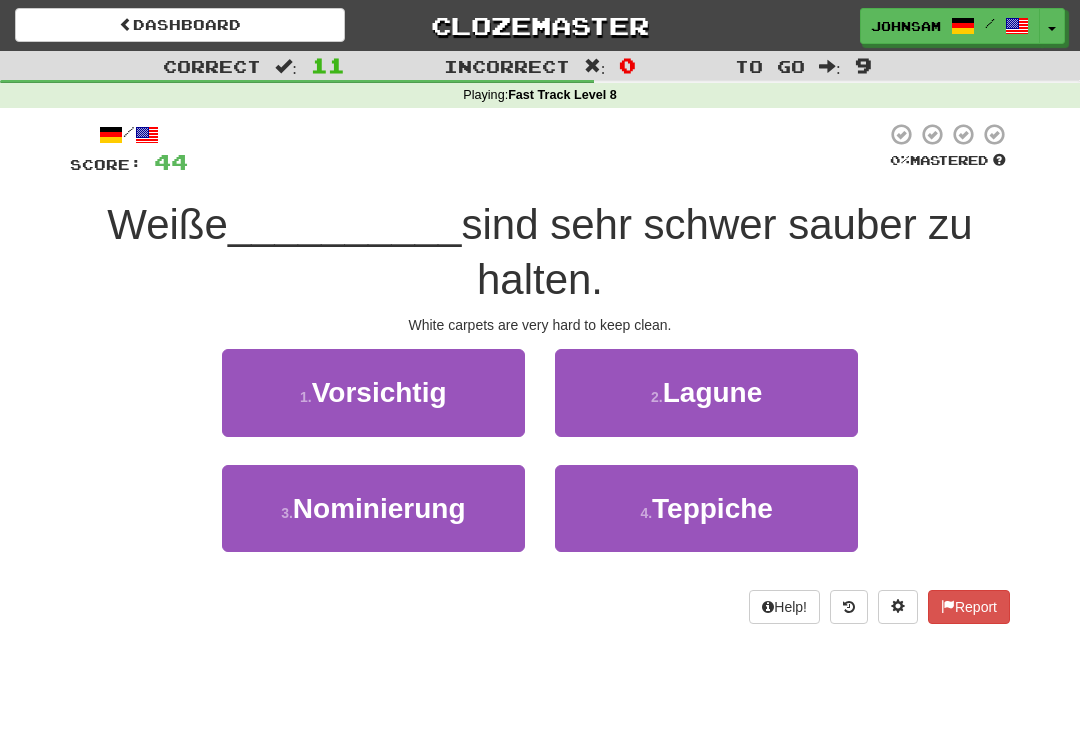 click on "Teppiche" at bounding box center [712, 508] 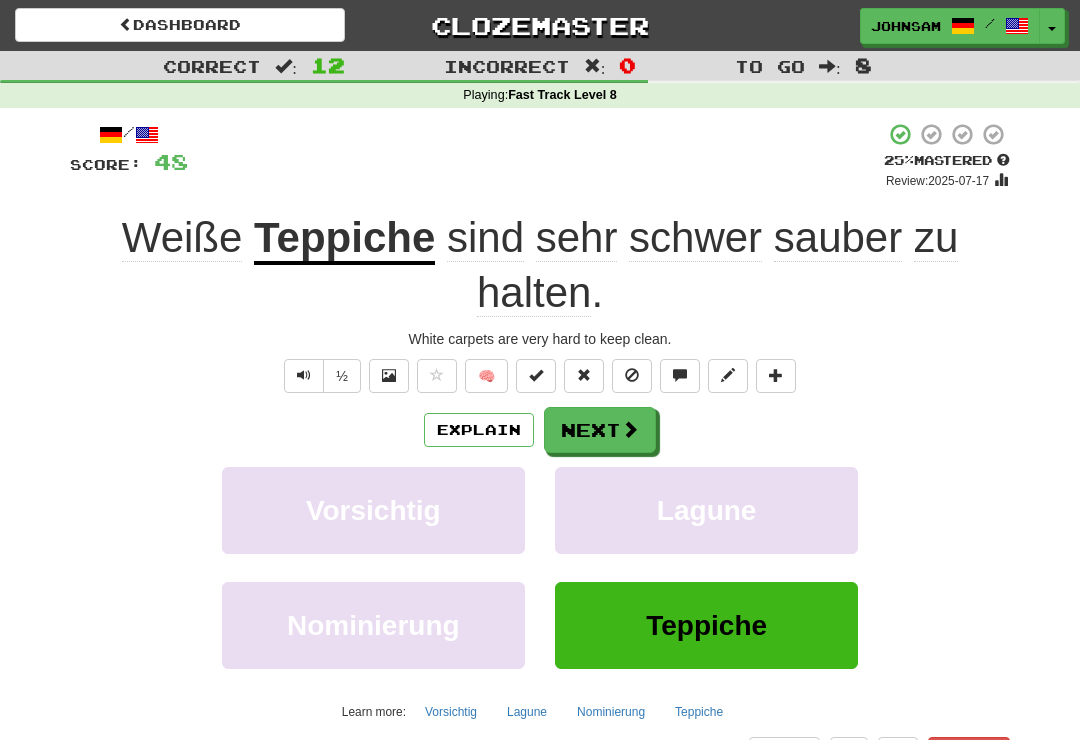 click on "Next" at bounding box center (600, 430) 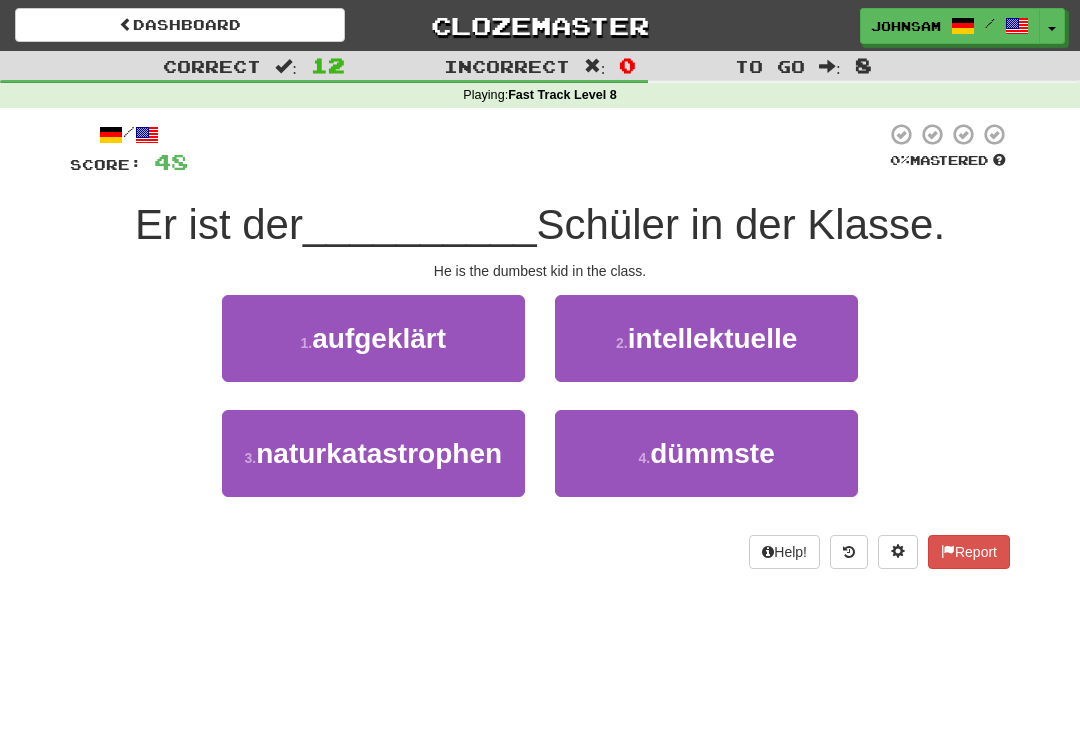 click on "4 ." at bounding box center (645, 458) 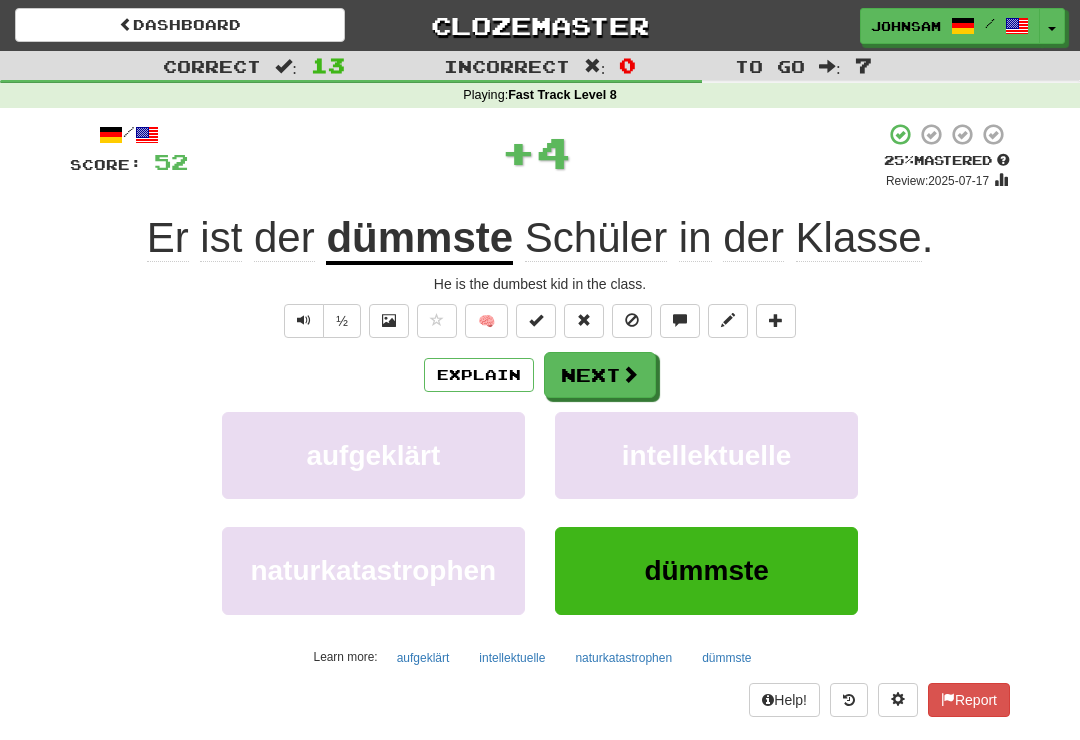 click at bounding box center [630, 374] 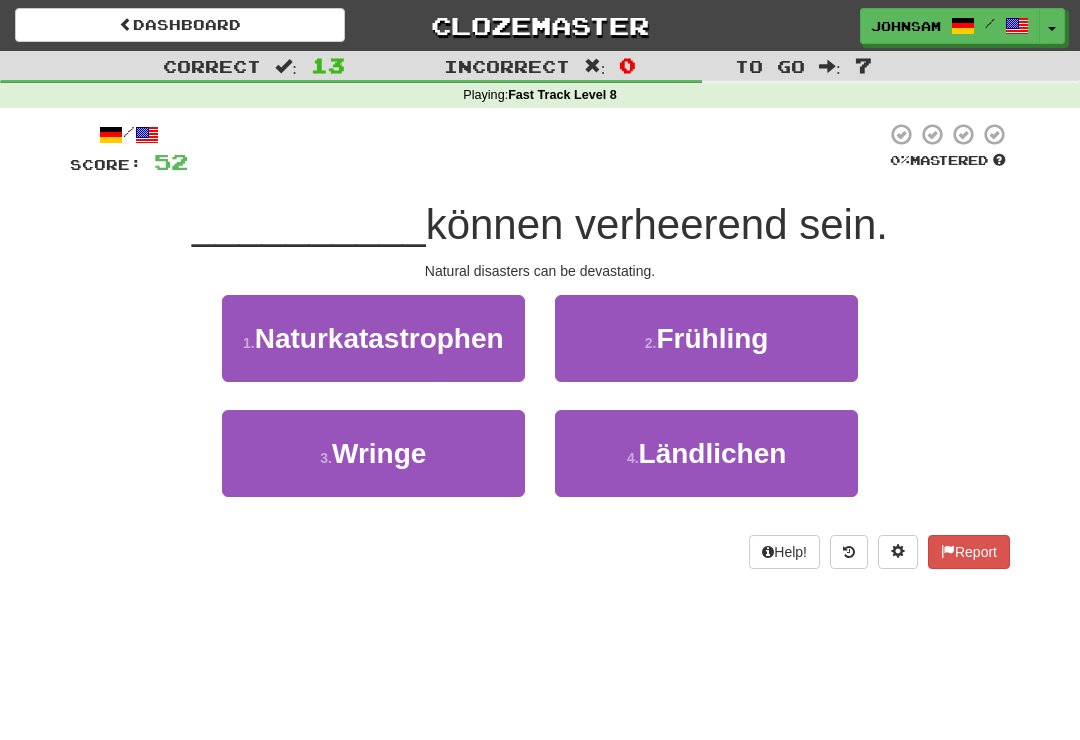 click on "Naturkatastrophen" at bounding box center [379, 338] 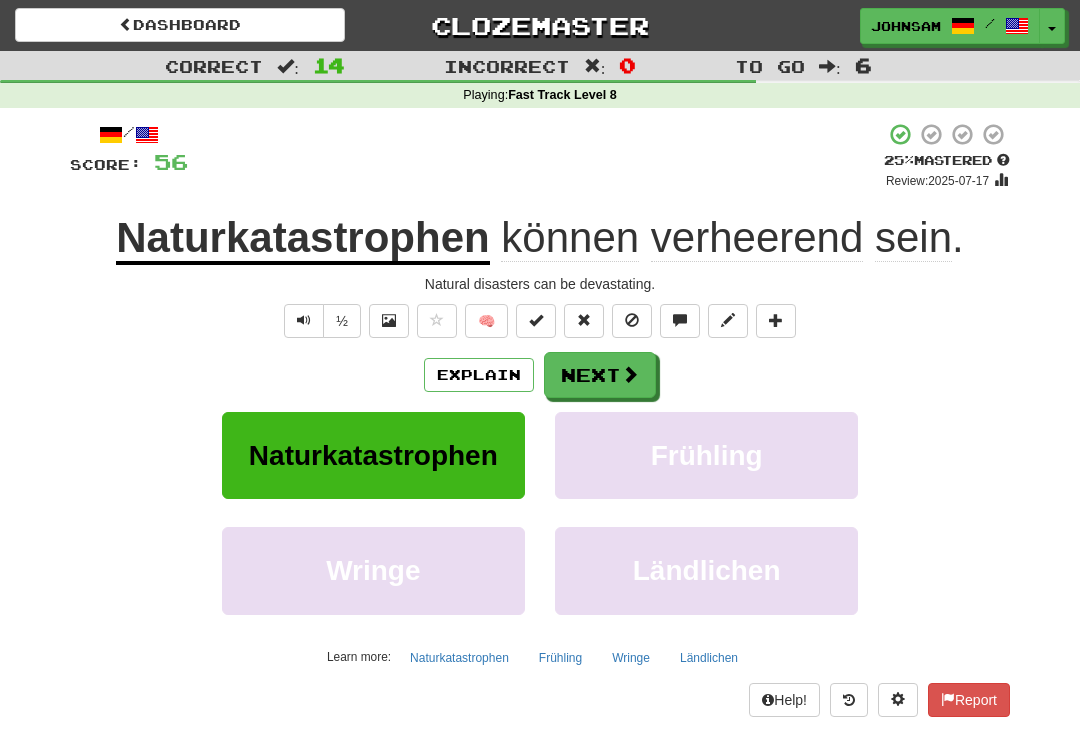 click at bounding box center (630, 374) 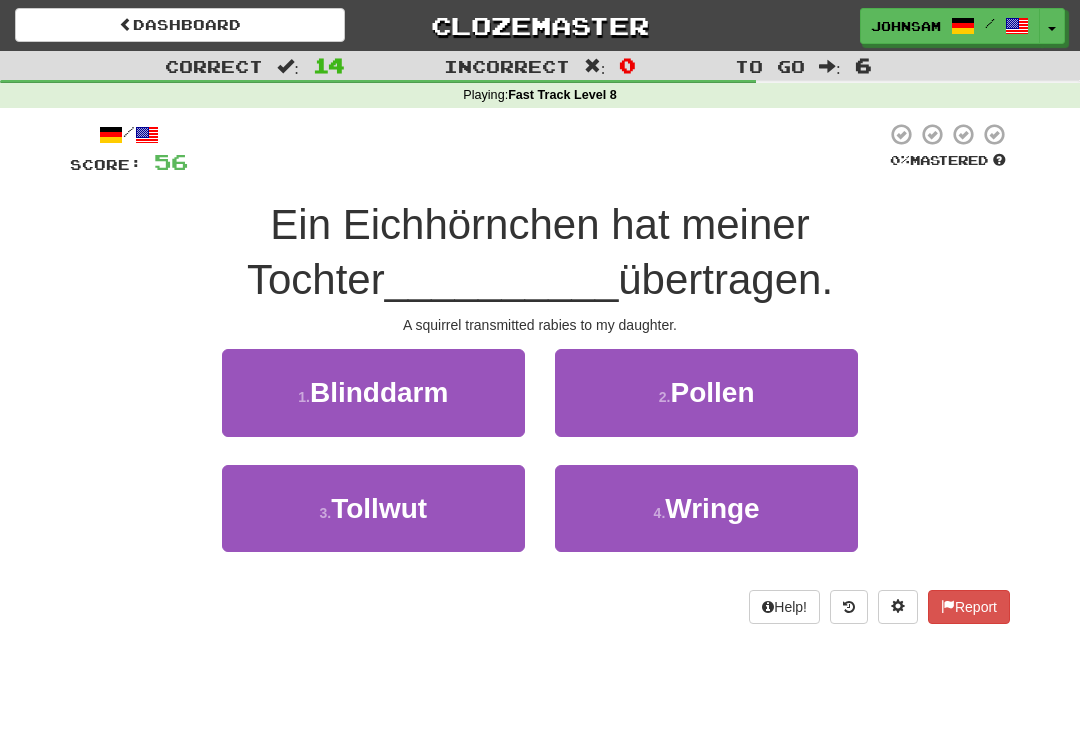 click on "Tollwut" at bounding box center (379, 508) 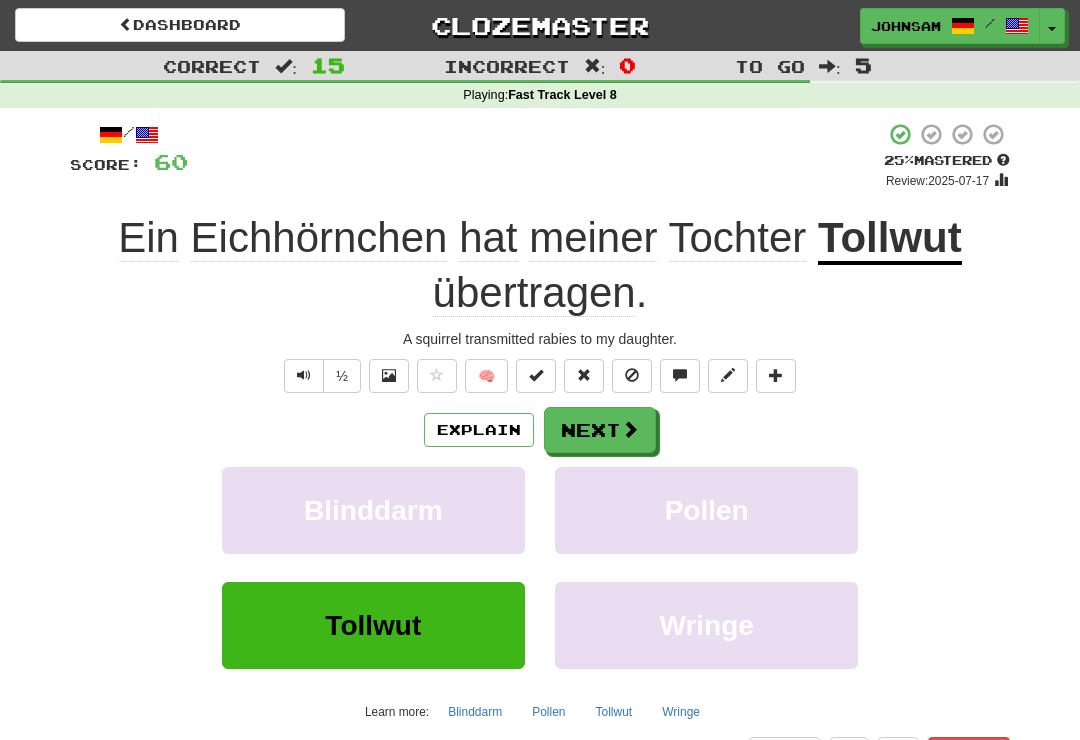 click at bounding box center [630, 429] 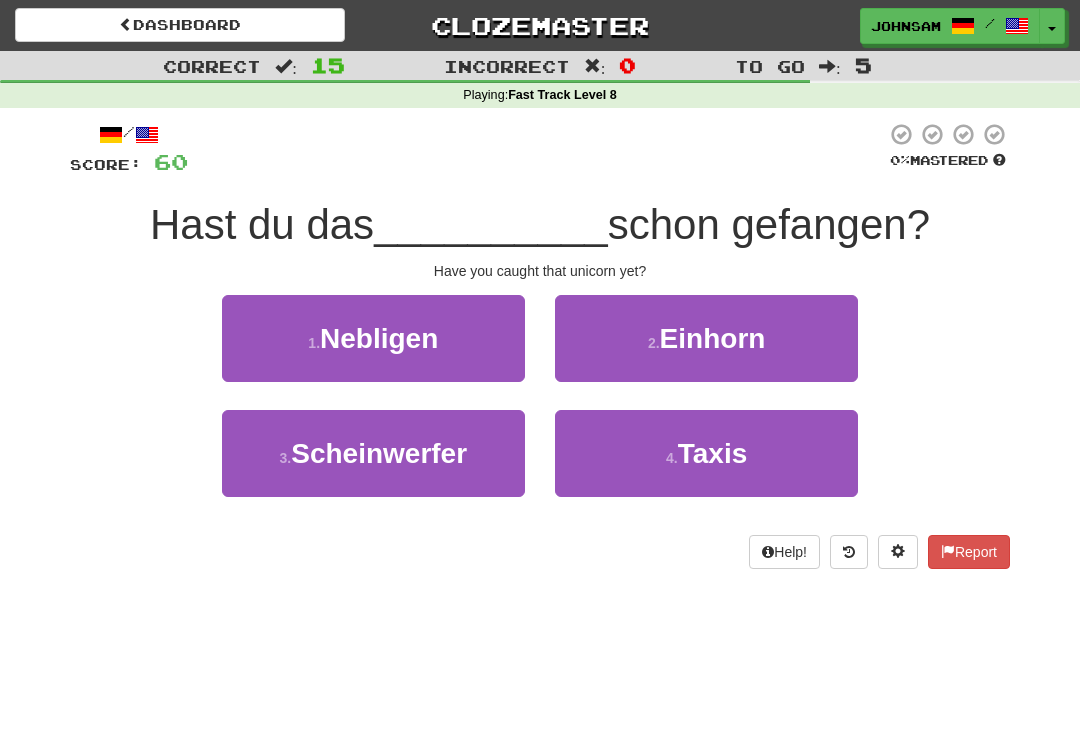 click on "2 .  Einhorn" at bounding box center (706, 338) 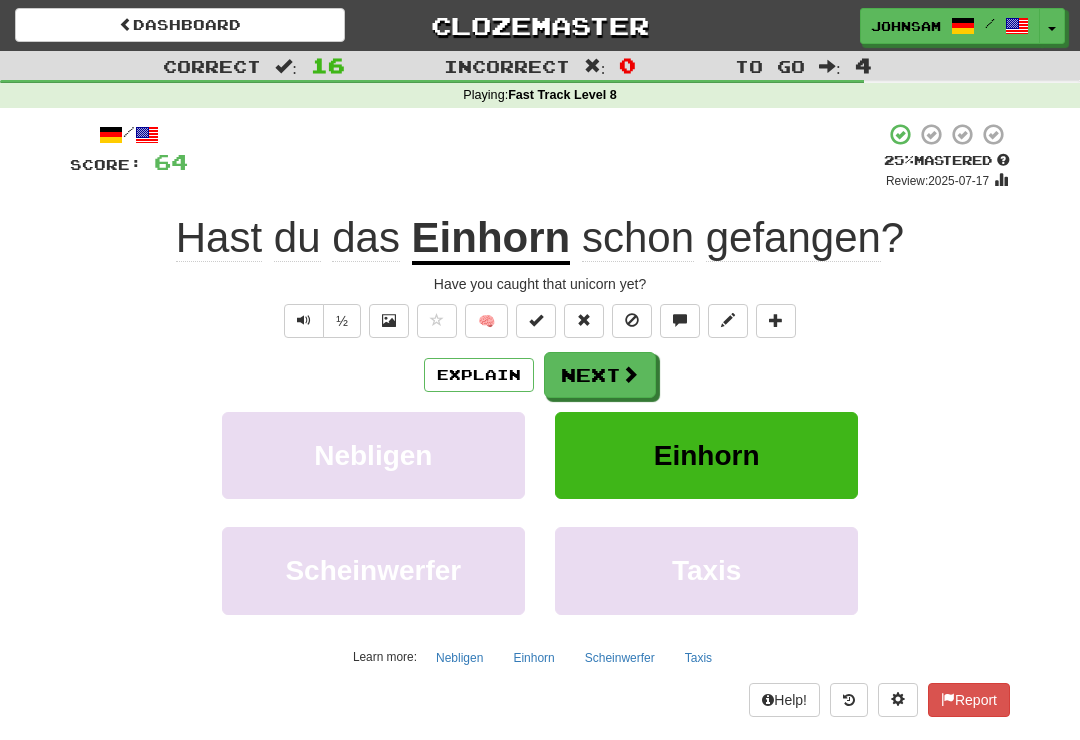 click at bounding box center (630, 374) 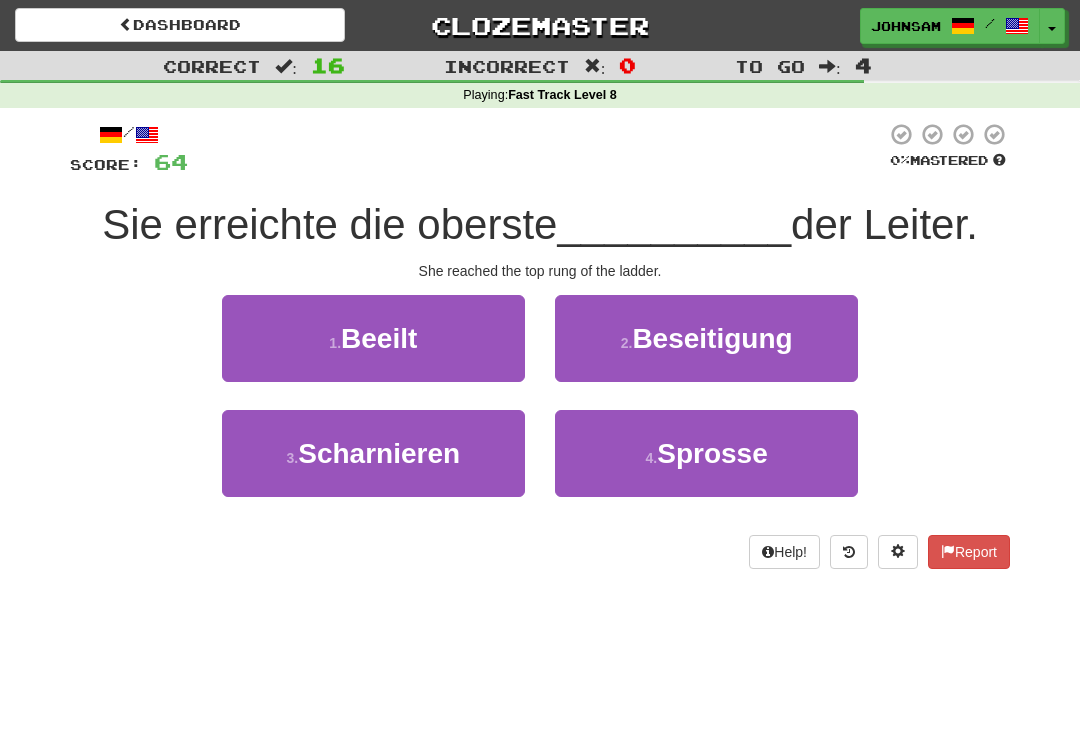 click on "Scharnieren" at bounding box center [379, 453] 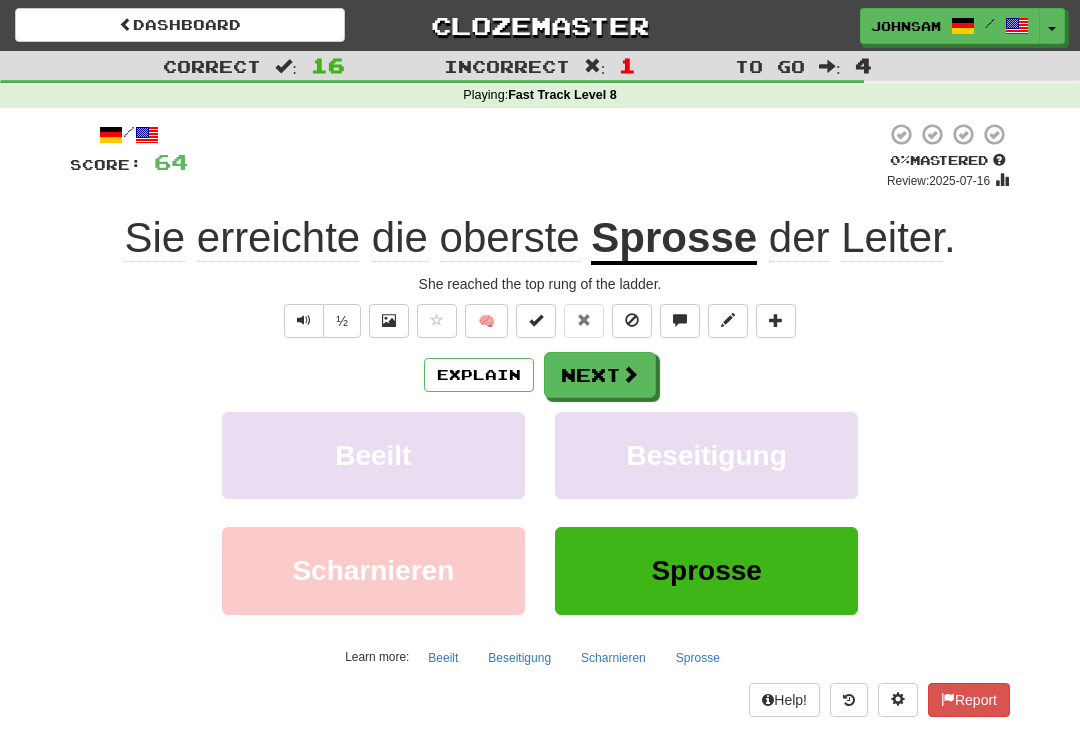 click on "Sprosse" at bounding box center [674, 239] 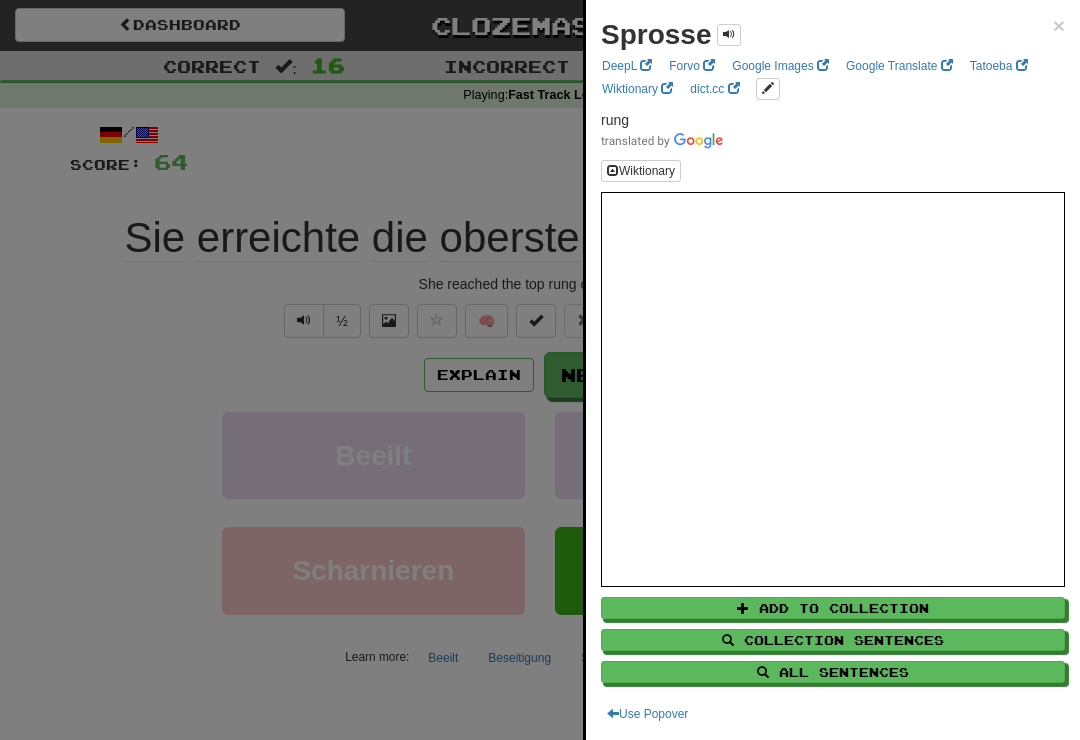 click at bounding box center (540, 370) 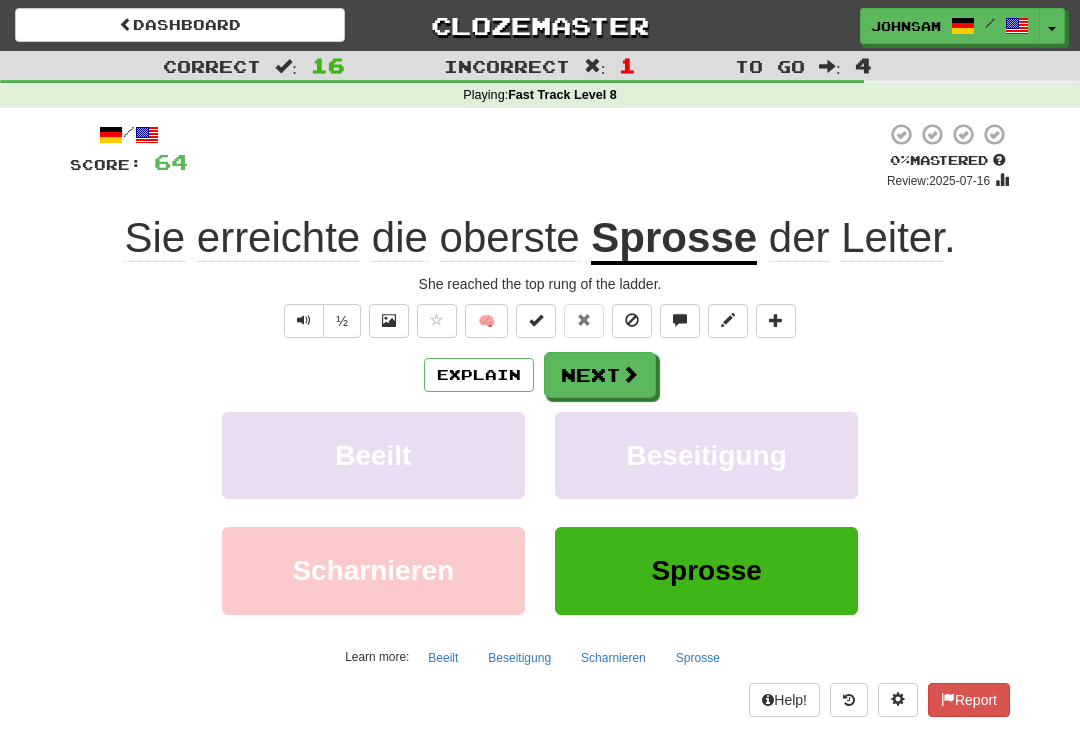 click at bounding box center [304, 321] 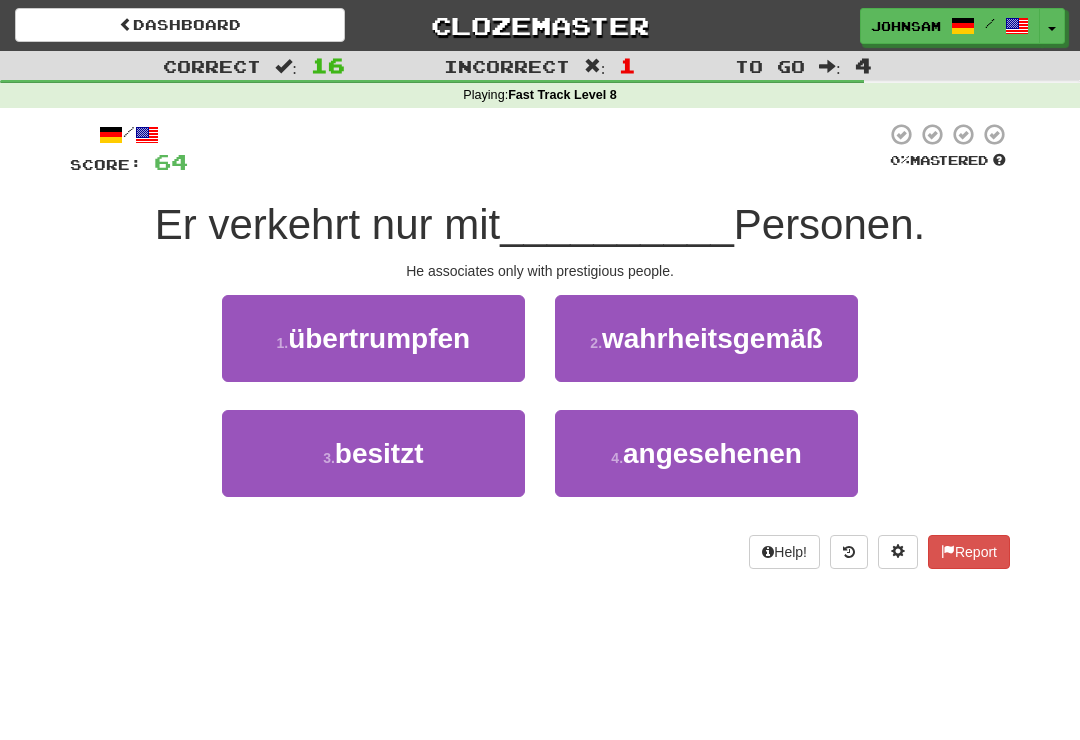 click on "angesehenen" at bounding box center (712, 453) 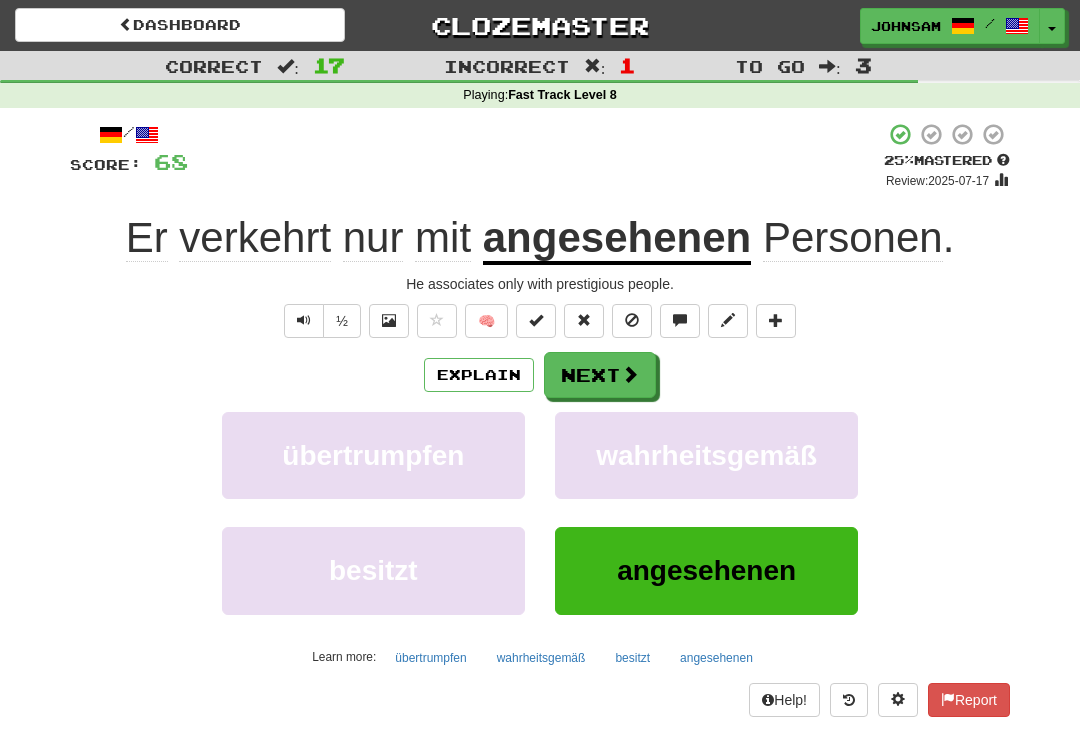 click on "Next" at bounding box center (600, 375) 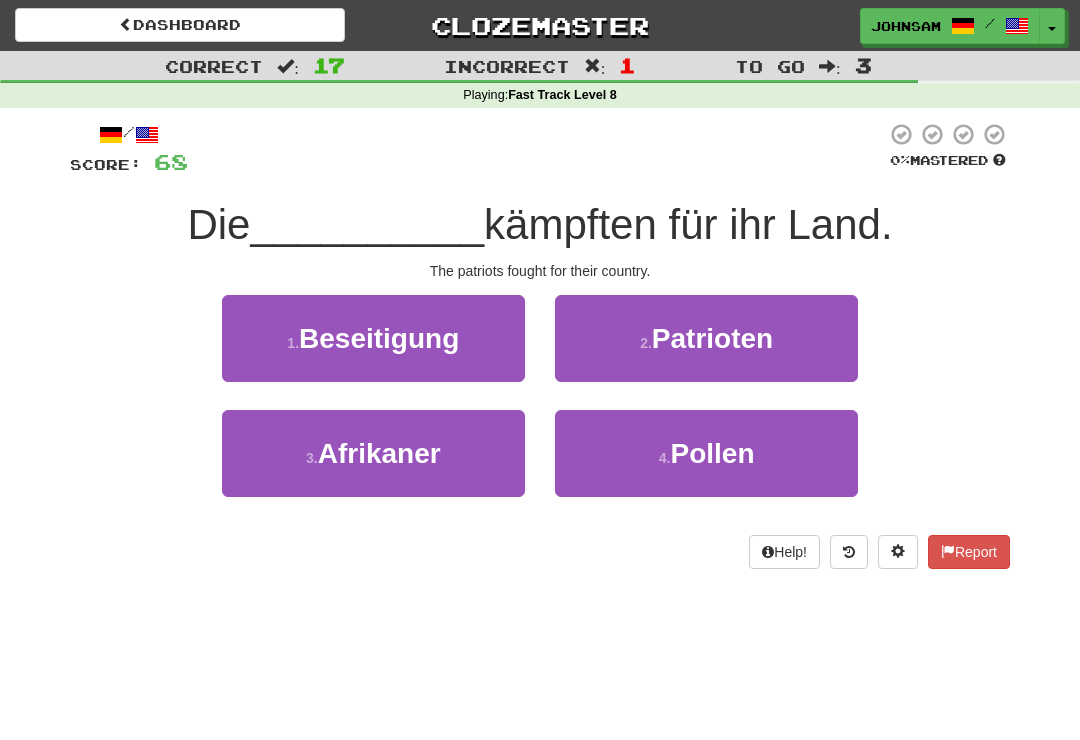 click on "Patrioten" at bounding box center [712, 338] 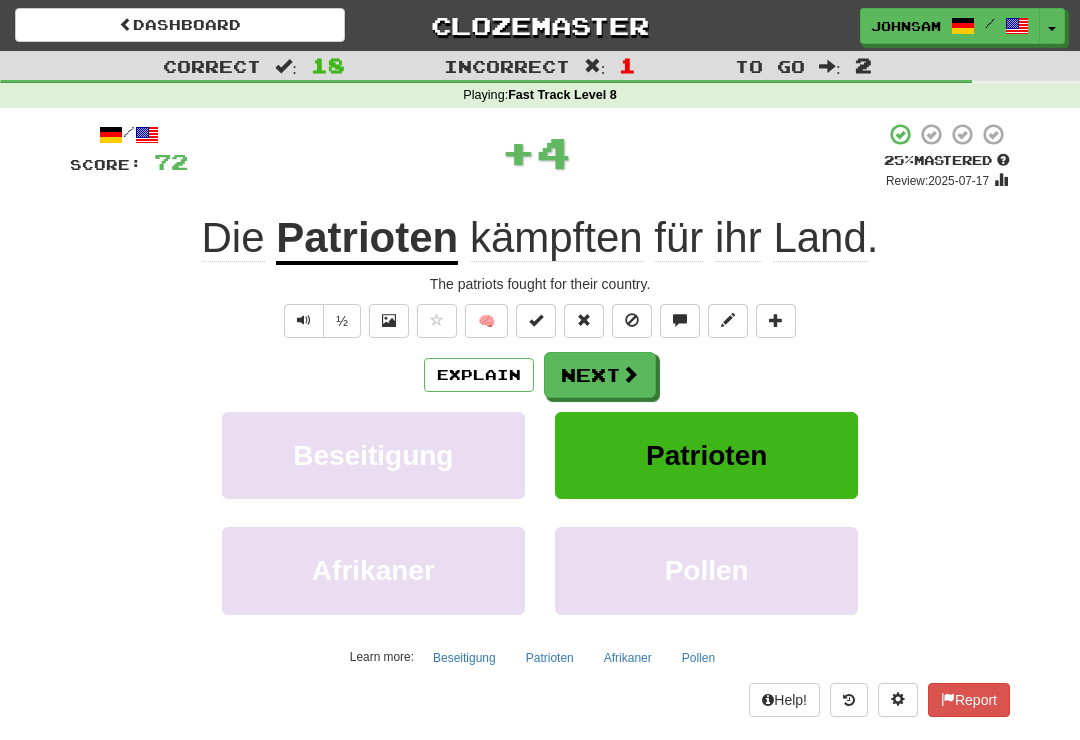click at bounding box center [630, 374] 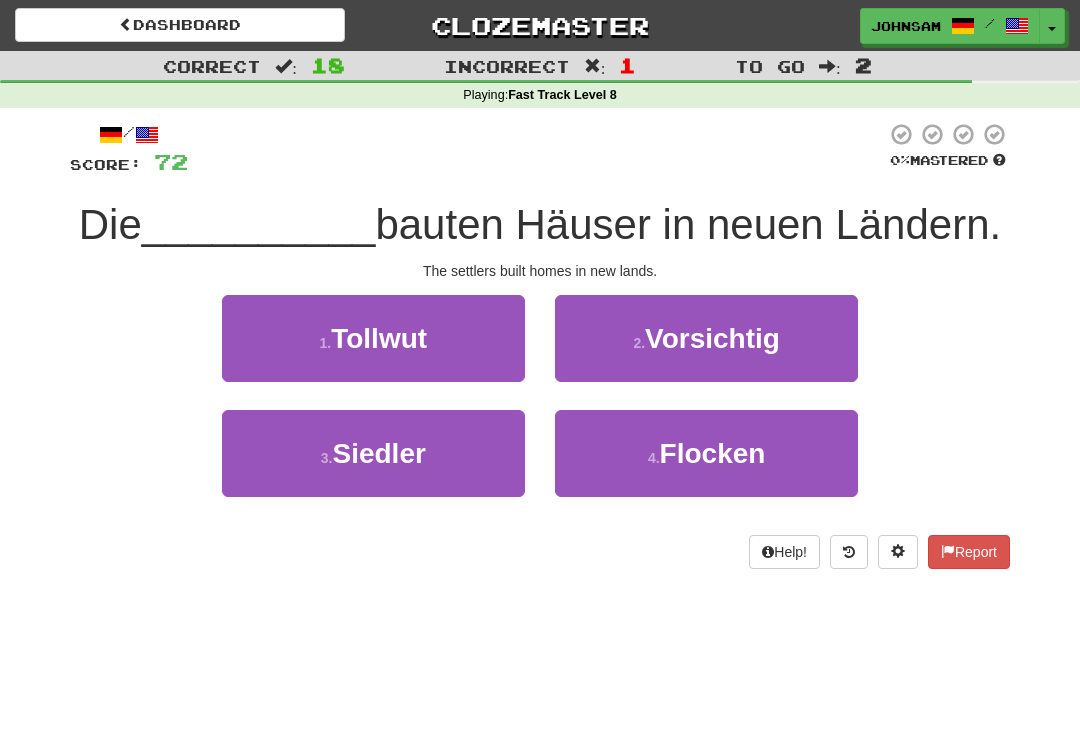 click on "3 .  Siedler" at bounding box center [373, 453] 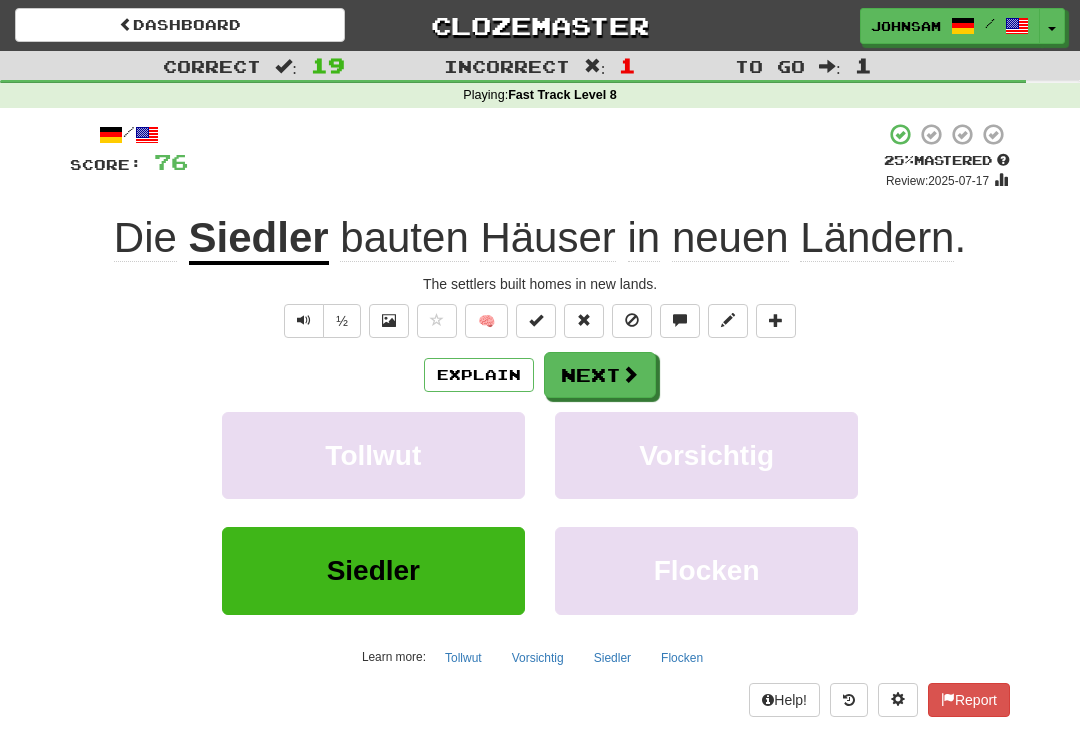 click at bounding box center (630, 374) 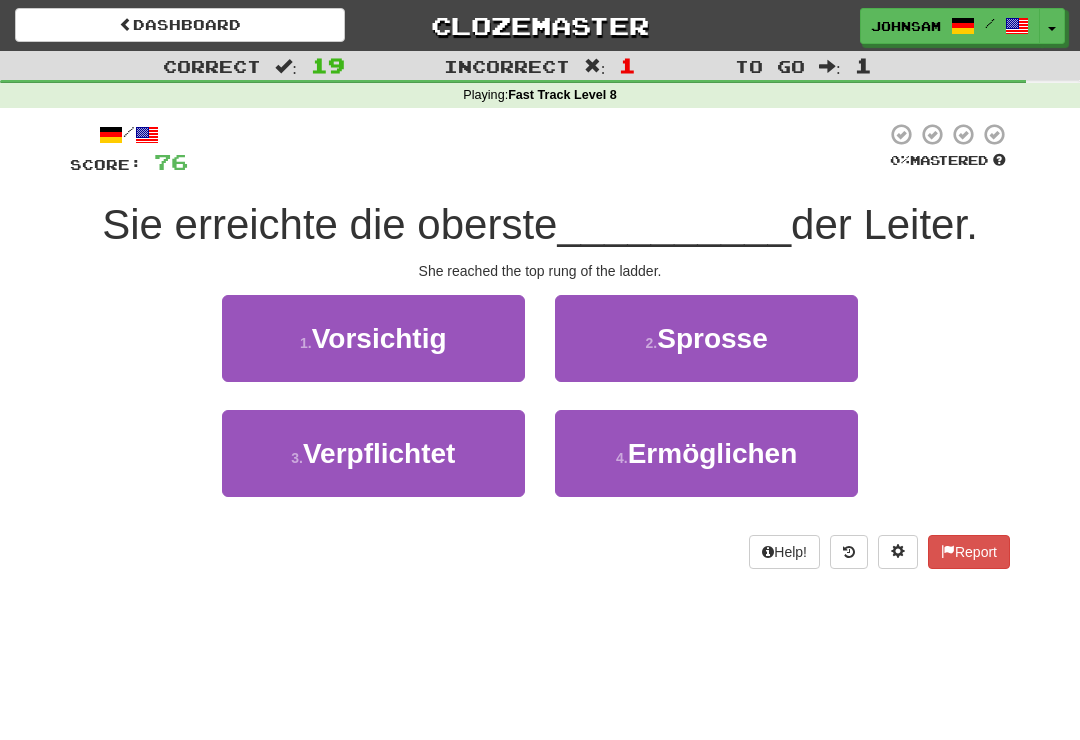 click on "Sprosse" at bounding box center (712, 338) 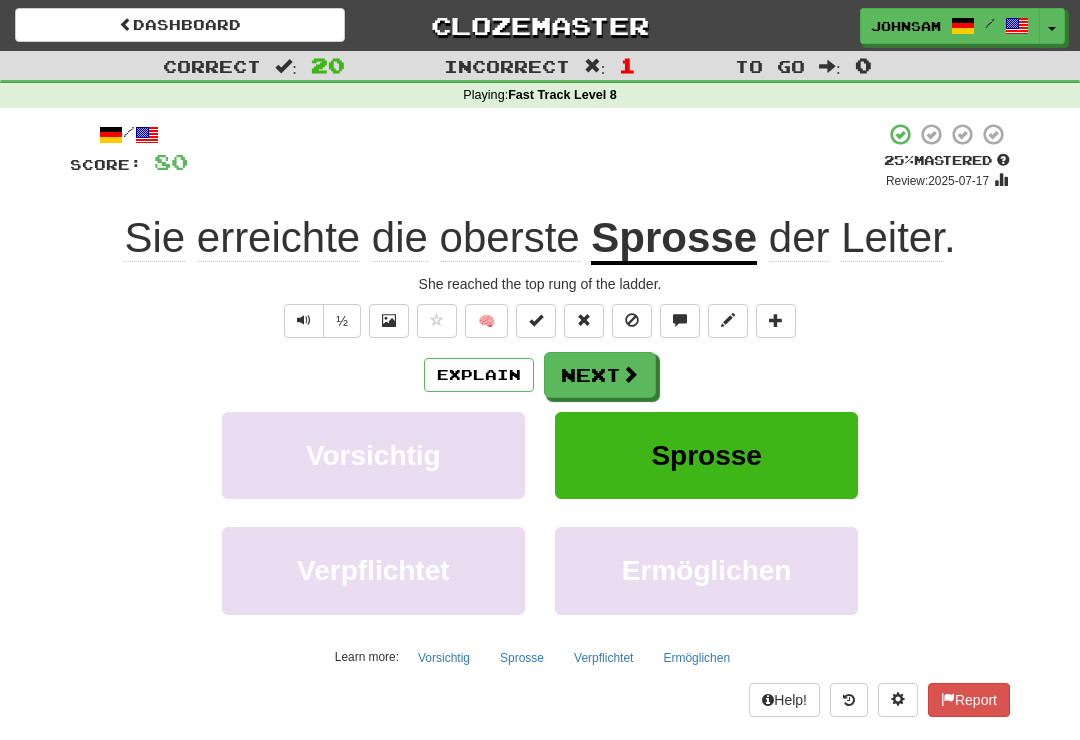 click at bounding box center (630, 374) 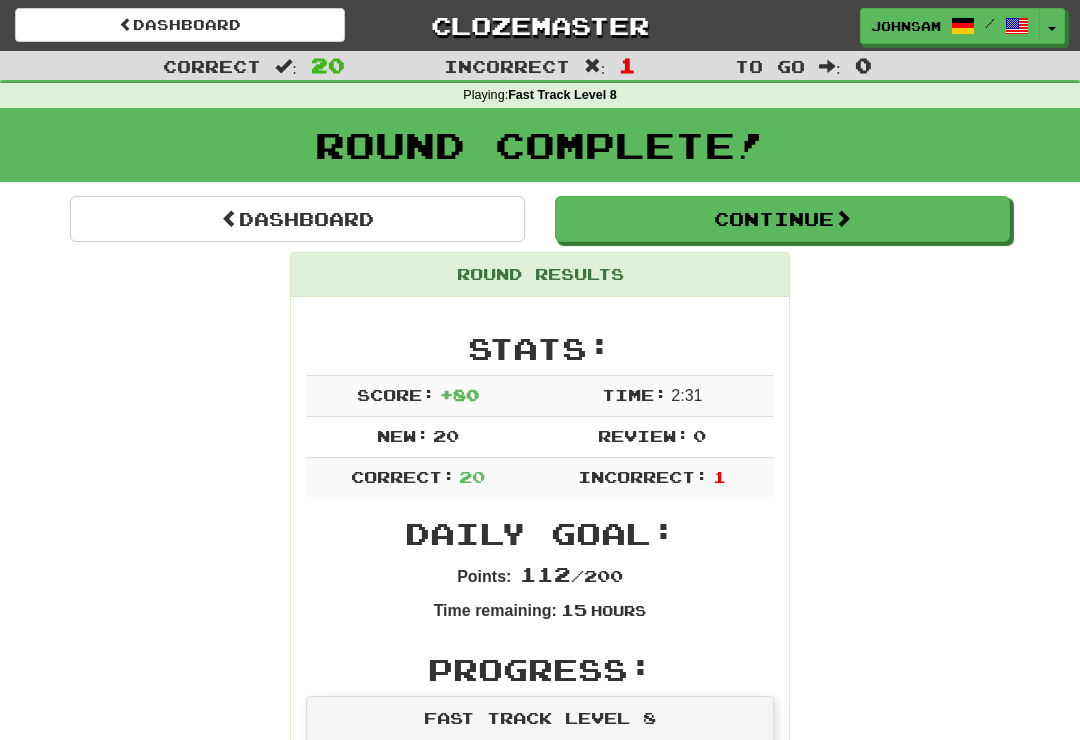 click on "Dashboard" at bounding box center [297, 219] 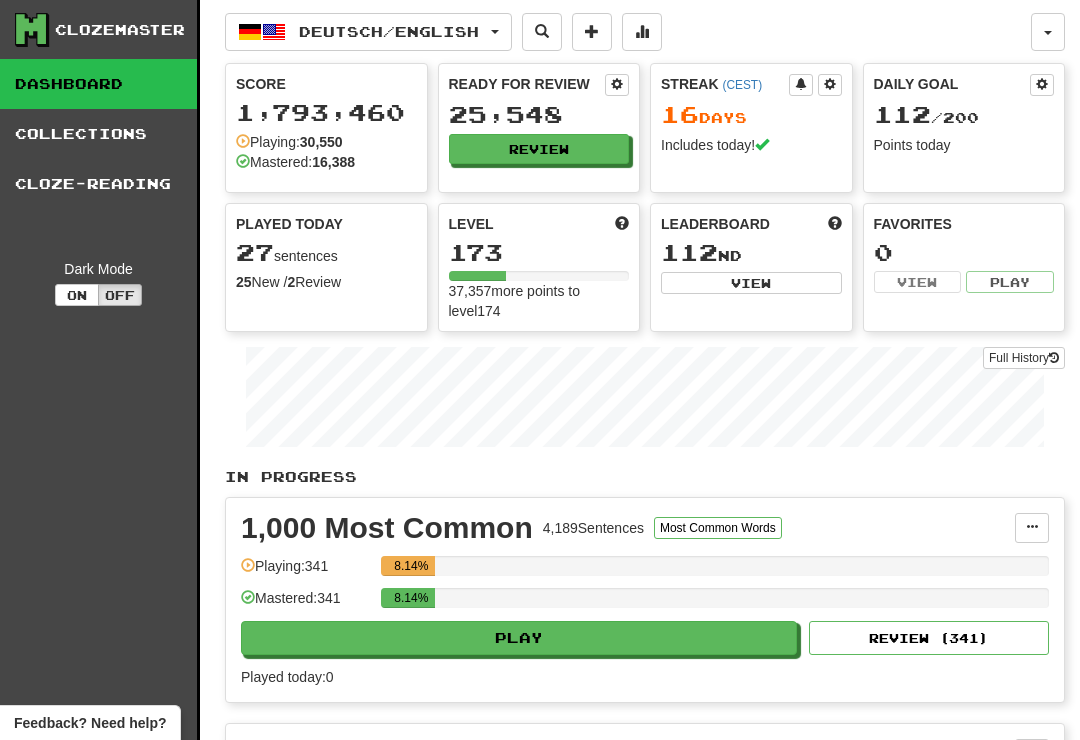 scroll, scrollTop: 0, scrollLeft: 0, axis: both 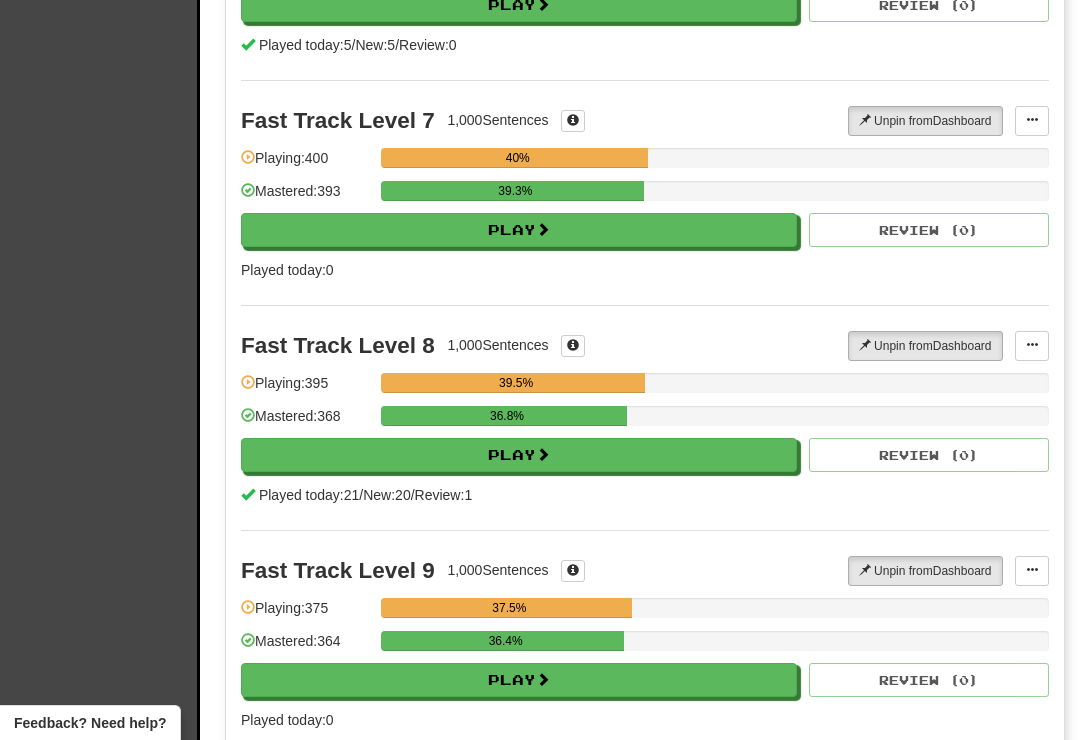 click on "Play" at bounding box center [519, 455] 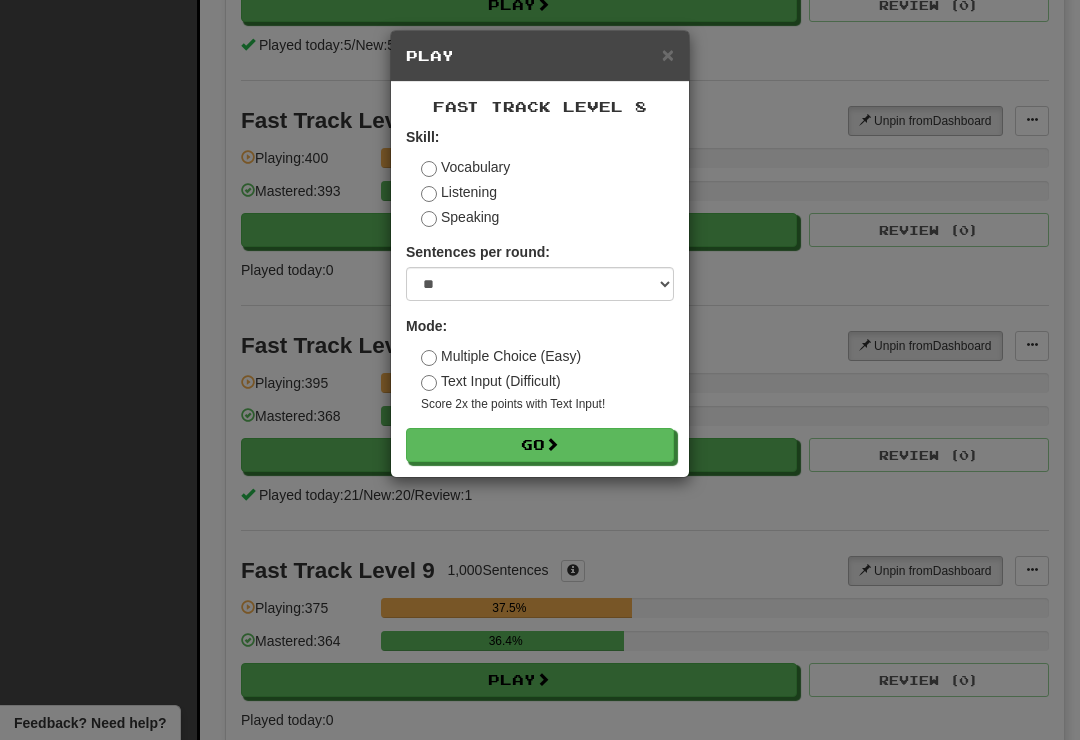 click on "Go" at bounding box center [540, 445] 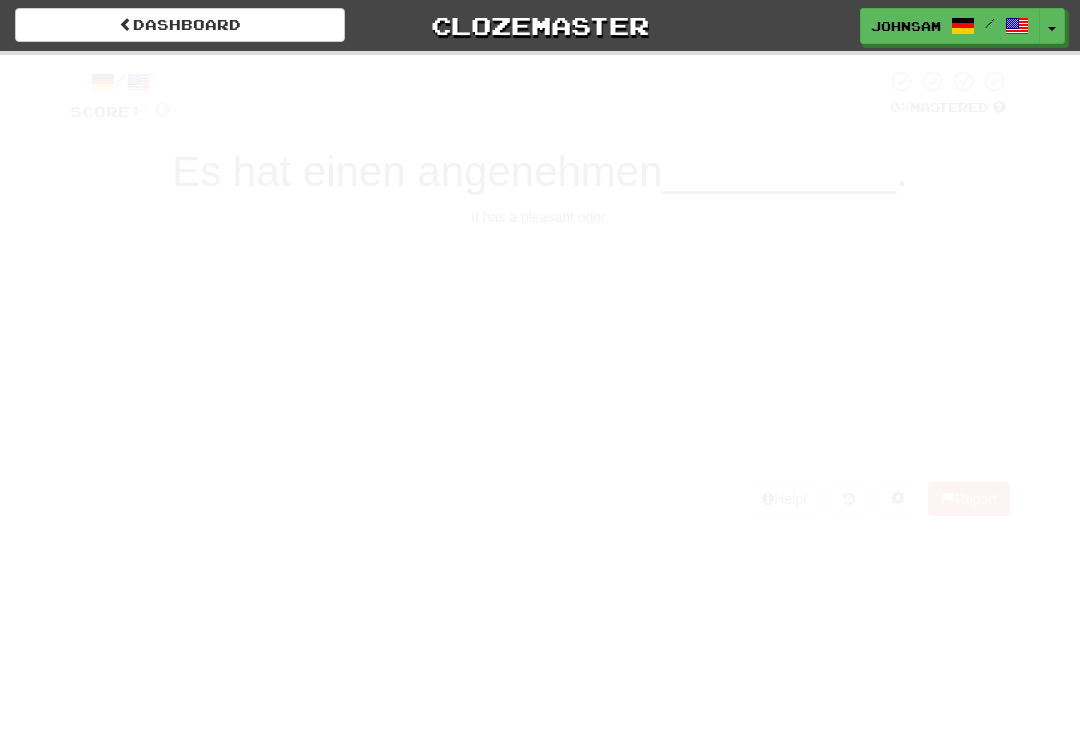 scroll, scrollTop: 0, scrollLeft: 0, axis: both 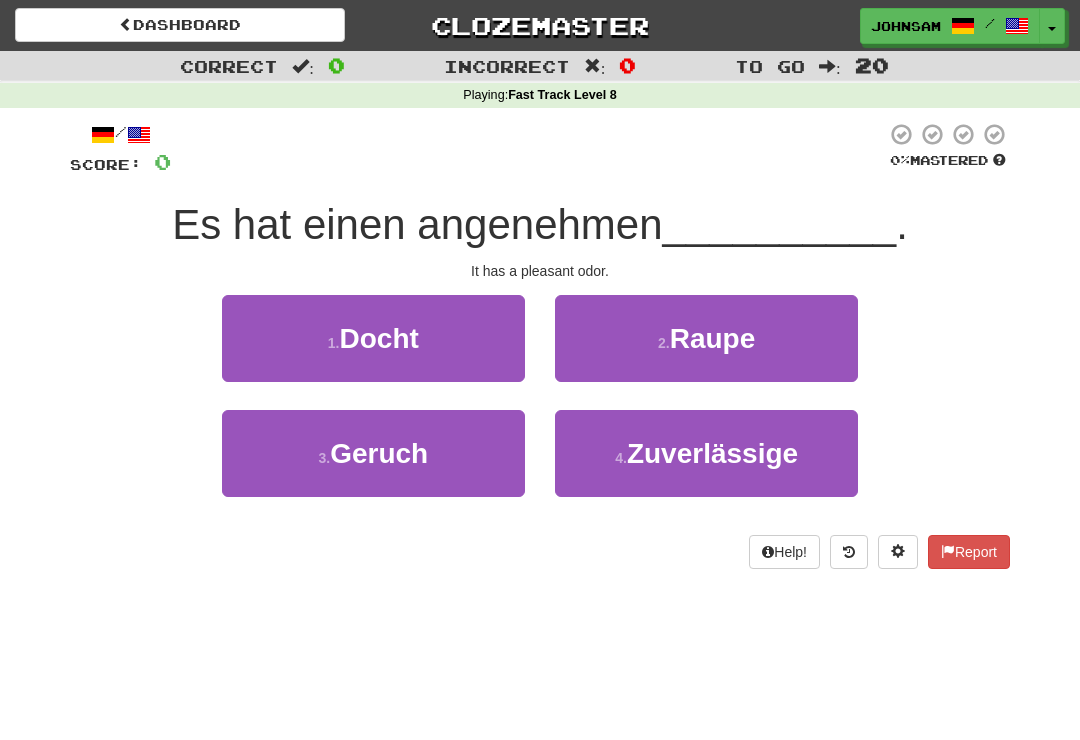 click on "3 .  Geruch" at bounding box center [373, 453] 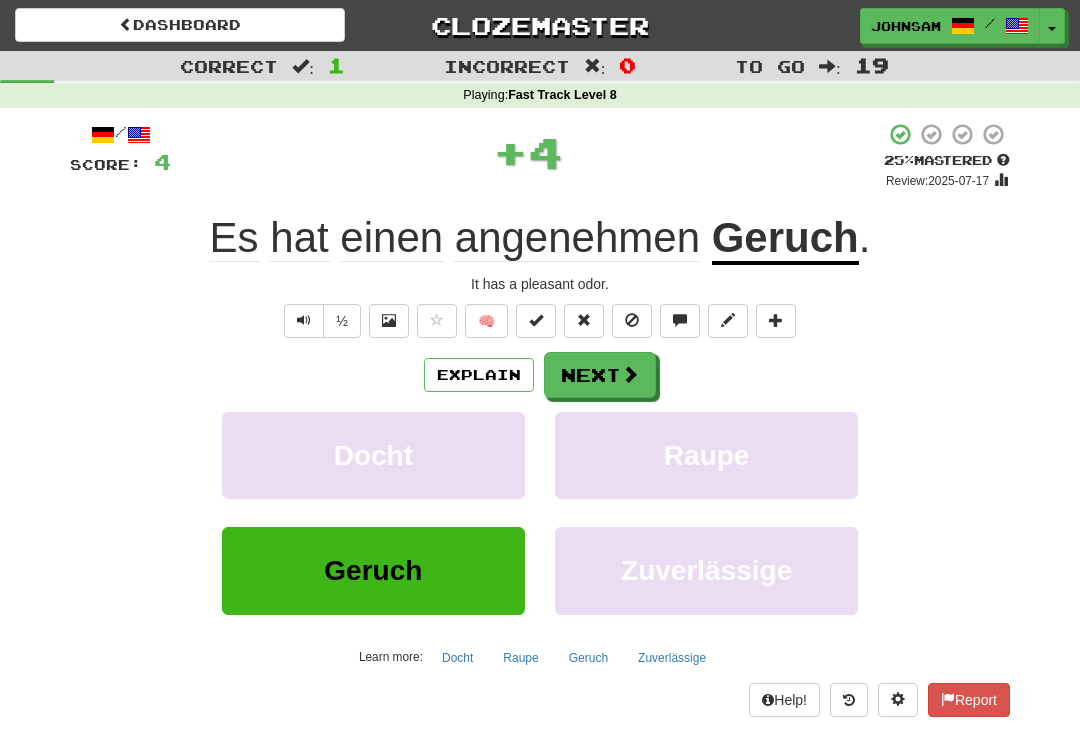 click at bounding box center [630, 374] 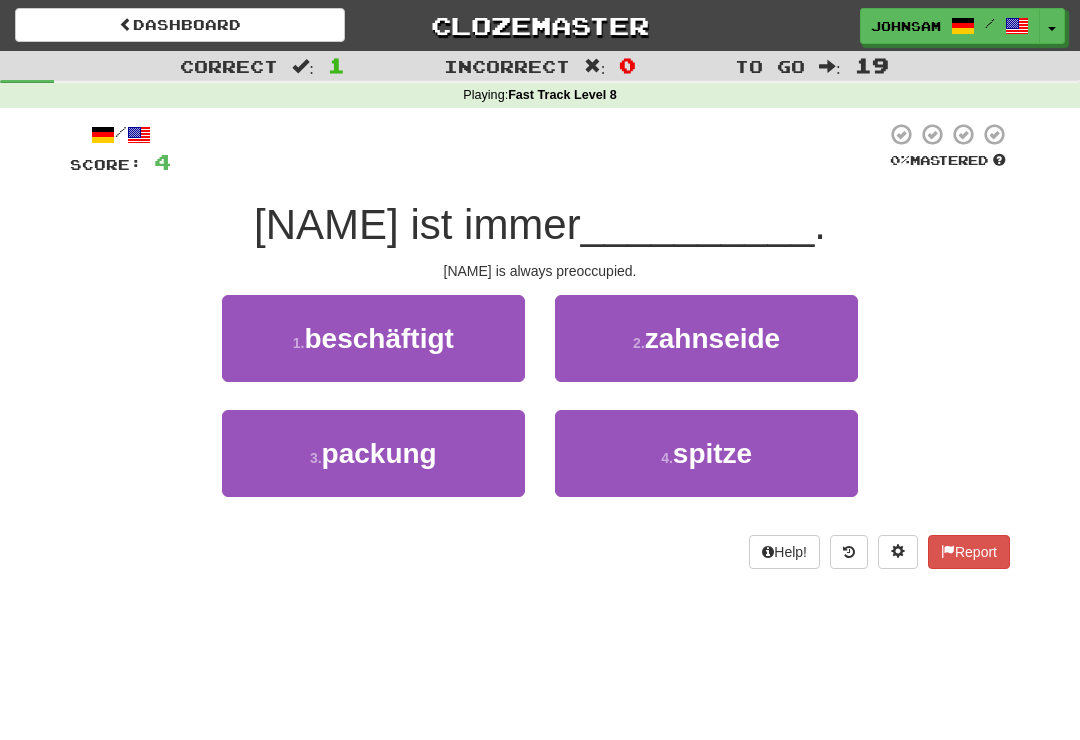 click on "1 .  beschäftigt" at bounding box center (373, 338) 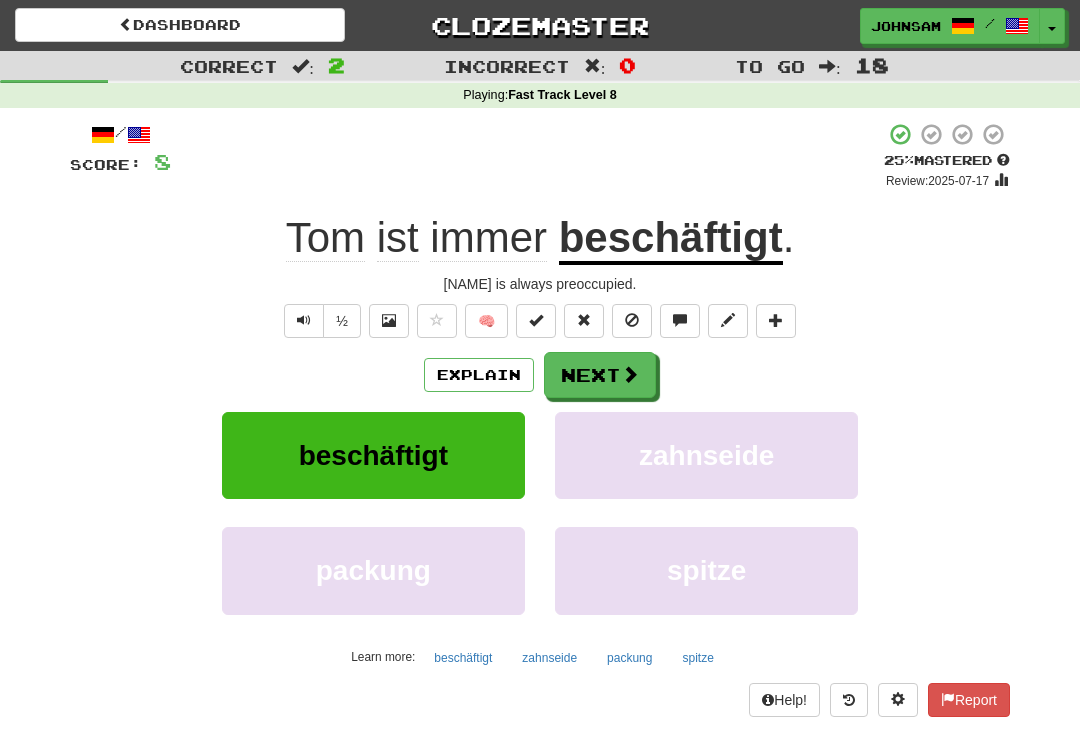 click on "Next" at bounding box center (600, 375) 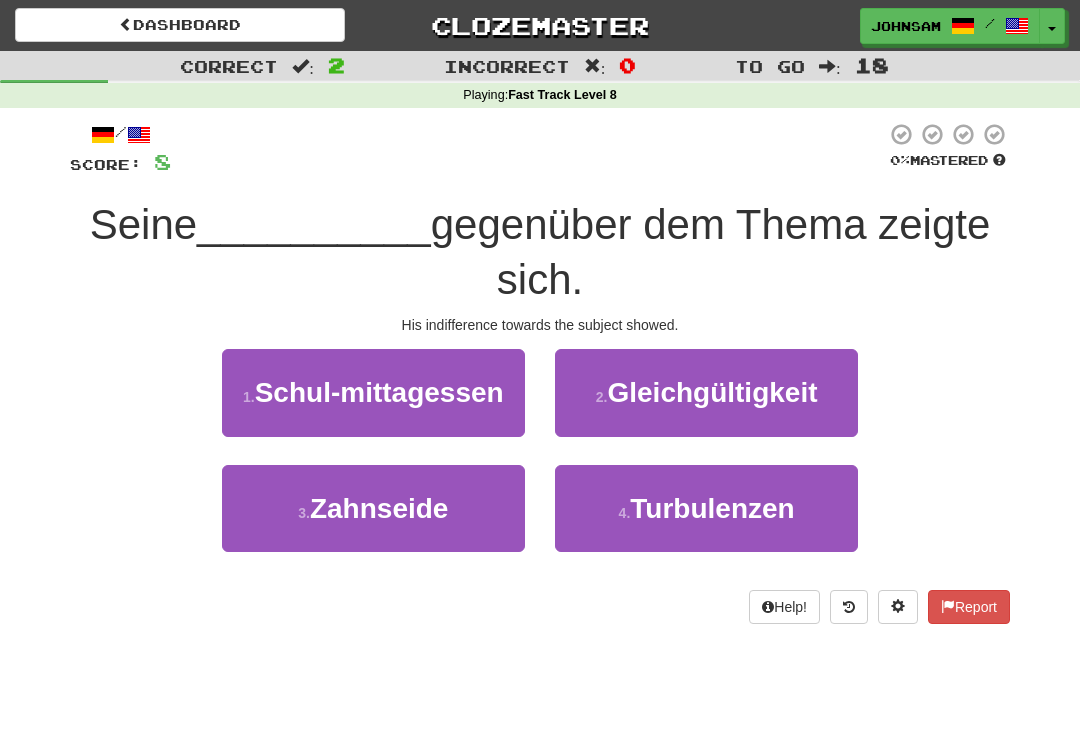 click on "Gleichgültigkeit" at bounding box center [712, 392] 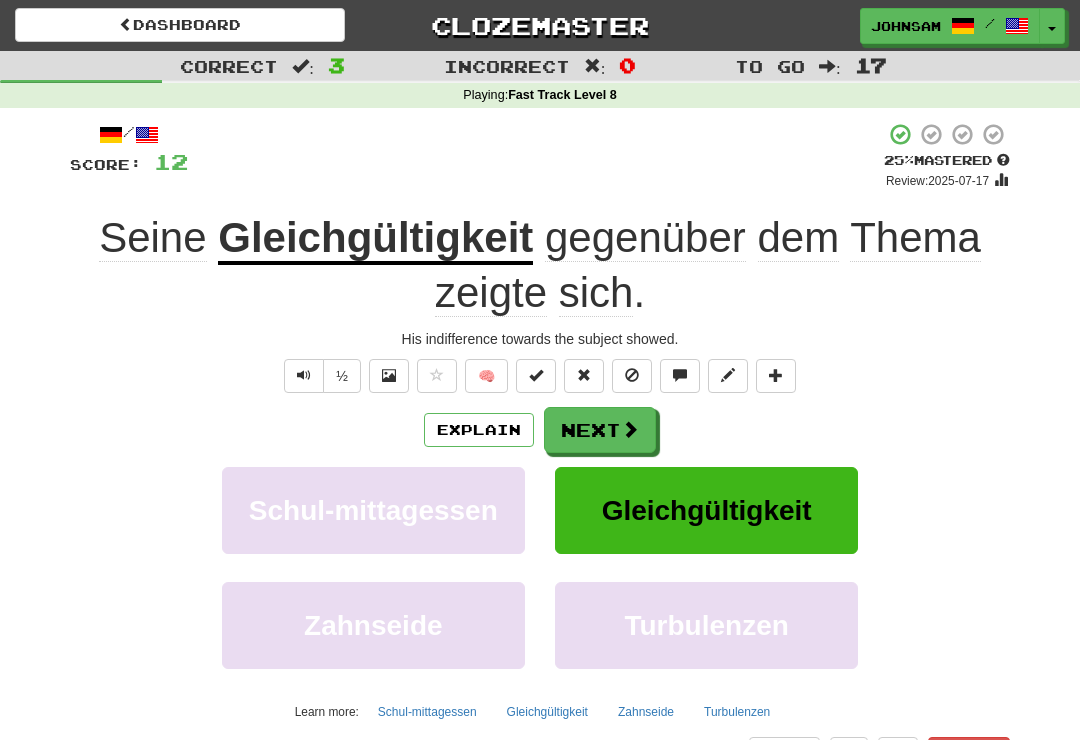 click on "Gleichgültigkeit" at bounding box center [375, 239] 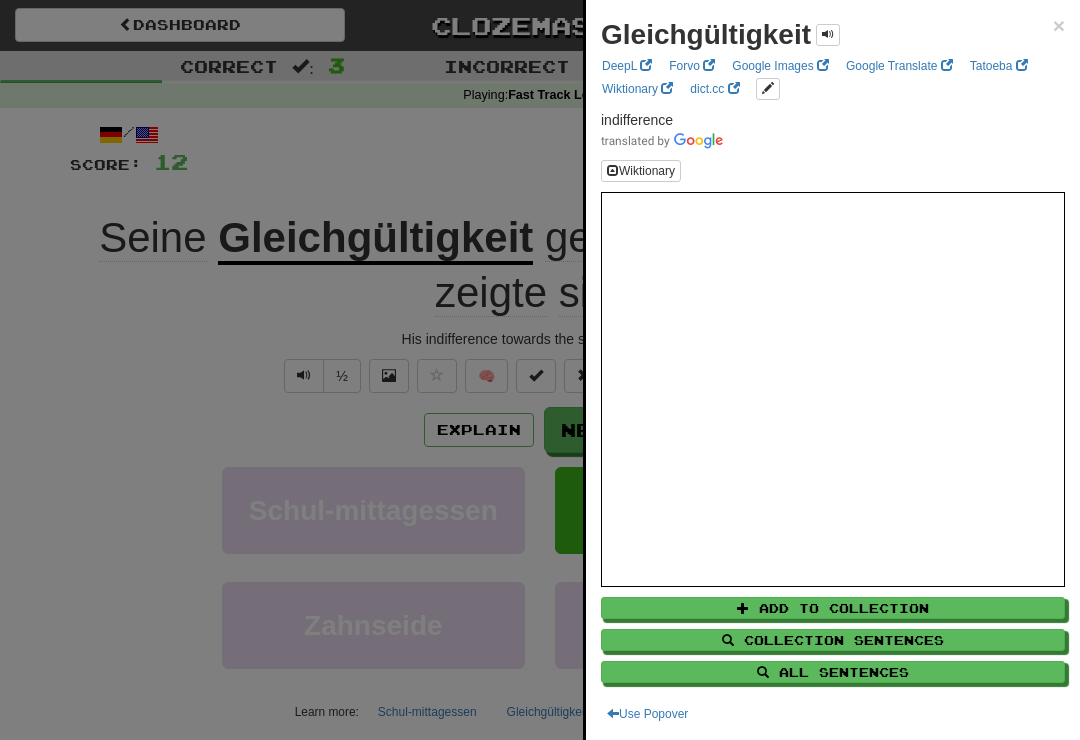 click at bounding box center [540, 370] 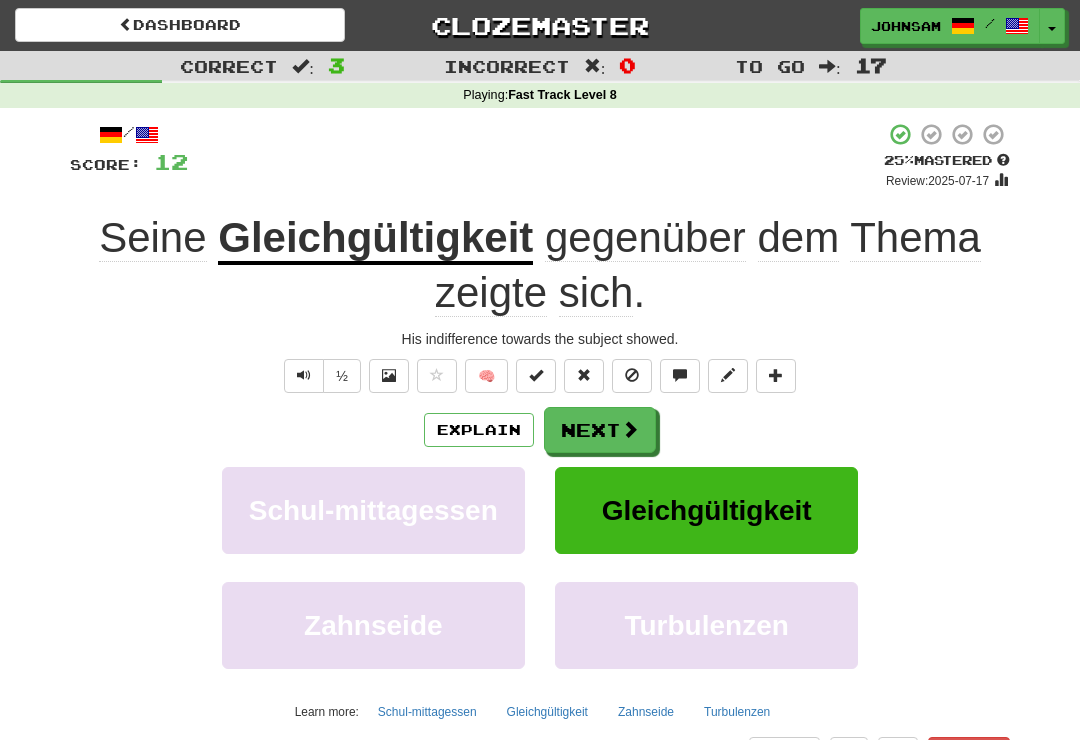 click at bounding box center (630, 429) 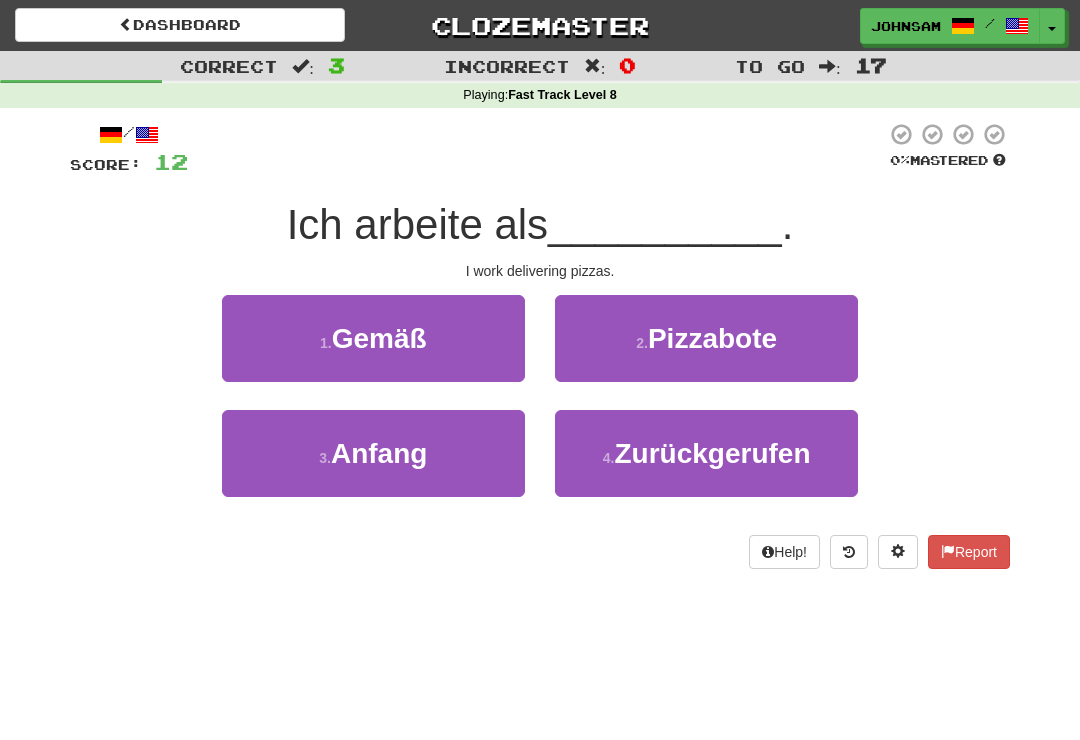 click on "Pizzabote" at bounding box center (712, 338) 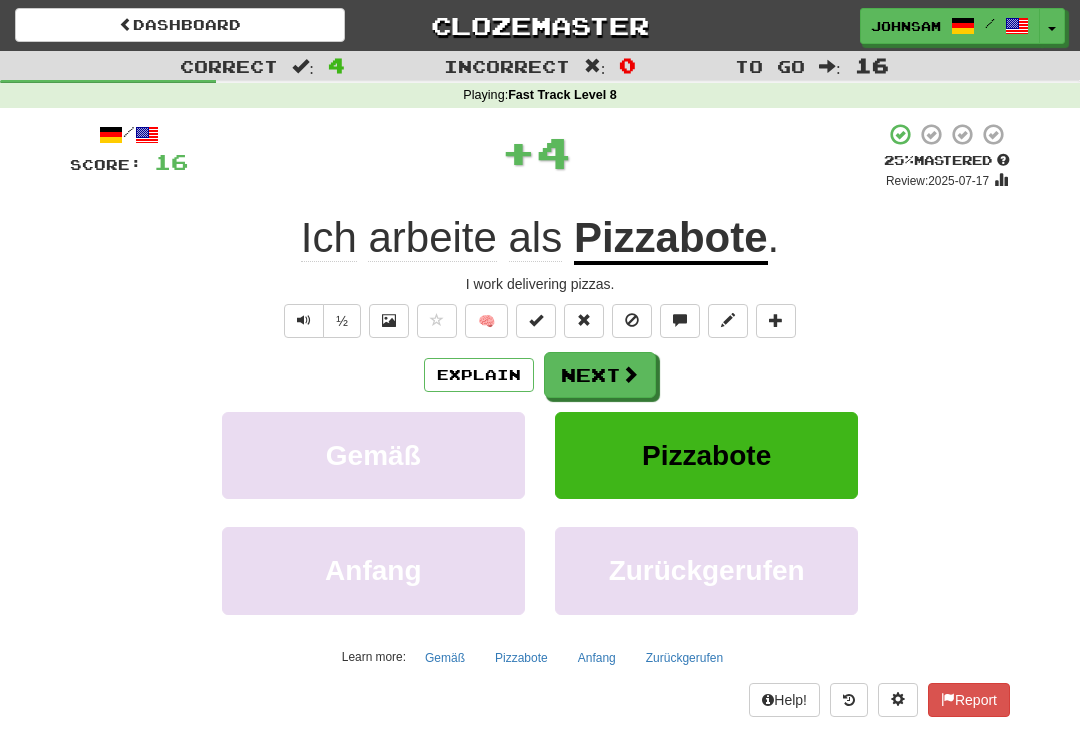 click at bounding box center [630, 374] 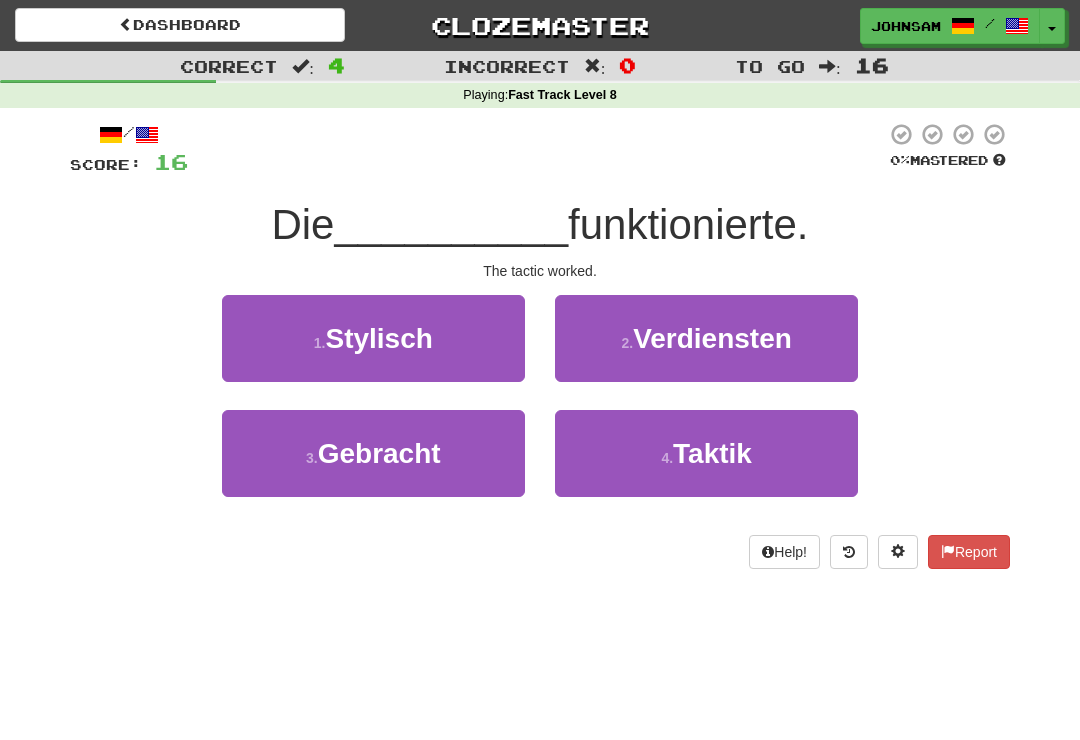 click on "4 .  Taktik" at bounding box center (706, 453) 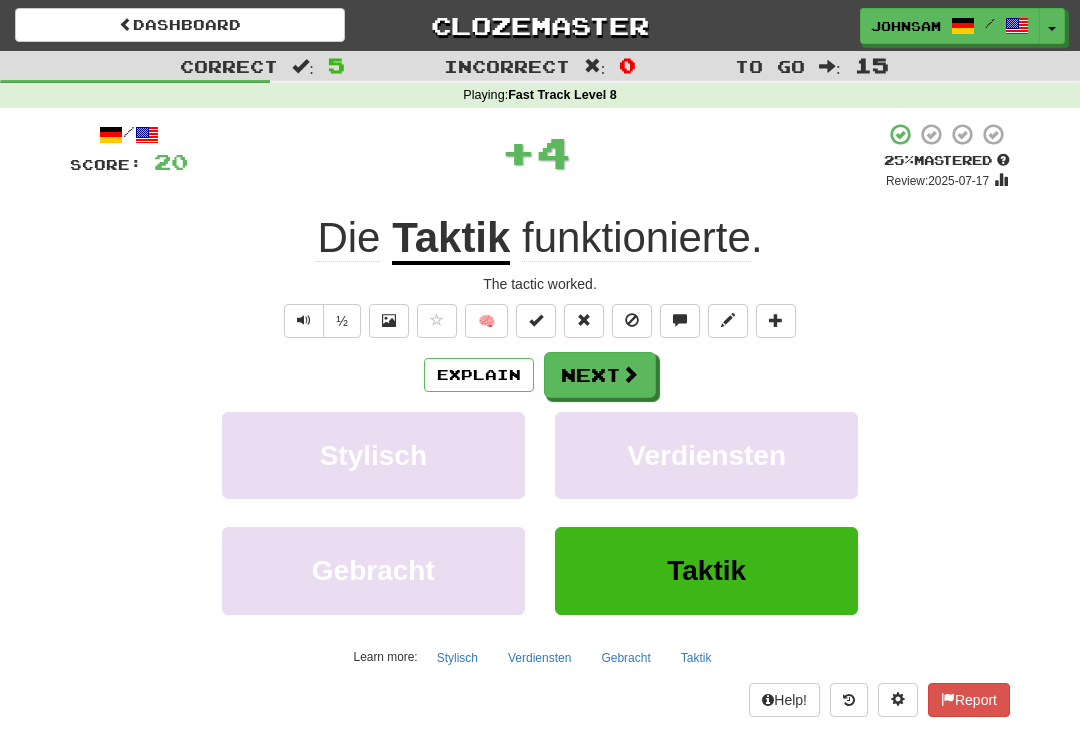 click on "Dashboard" at bounding box center (180, 25) 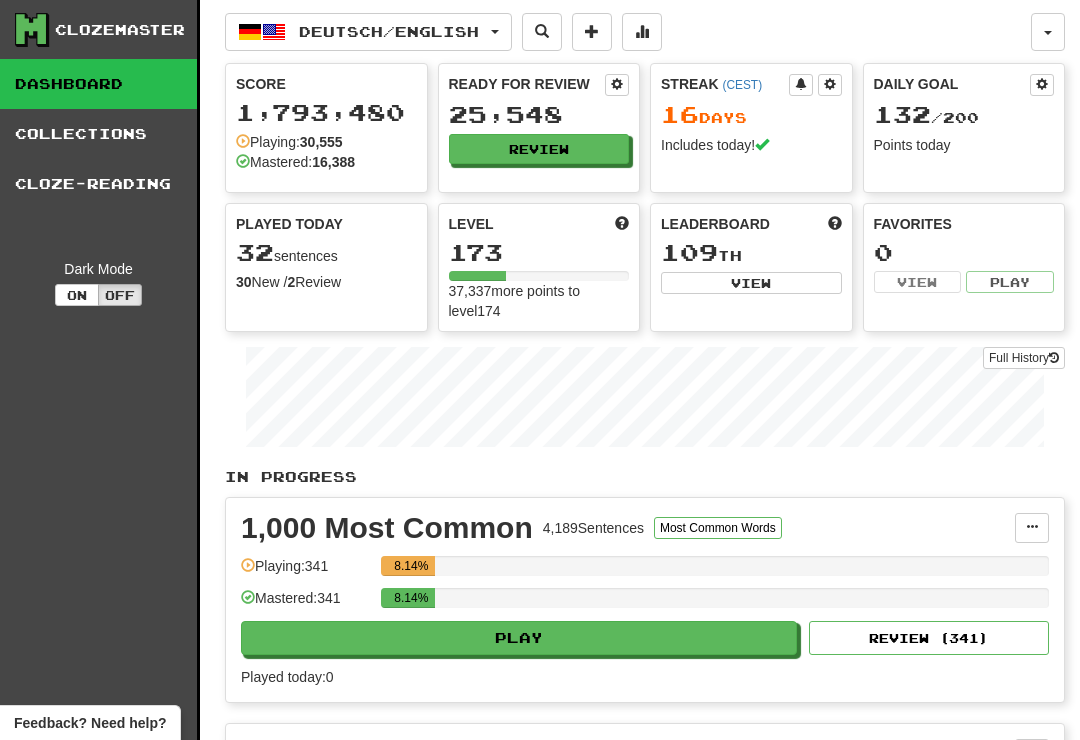 scroll, scrollTop: 0, scrollLeft: 0, axis: both 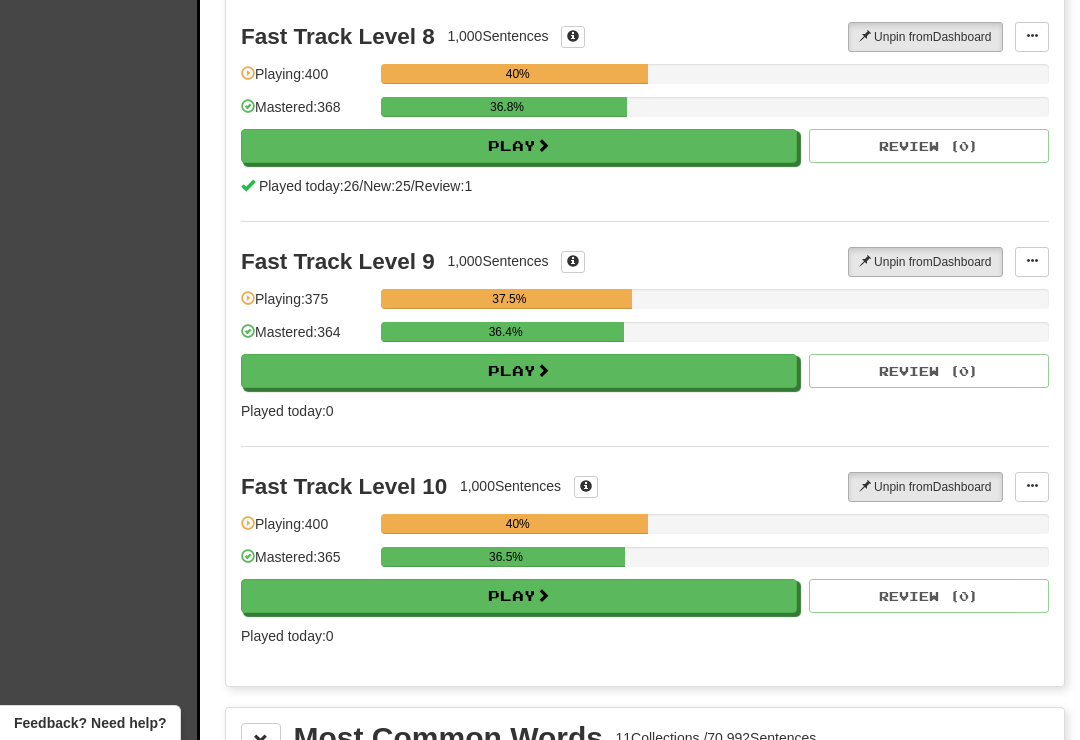 click on "Play" at bounding box center [519, 371] 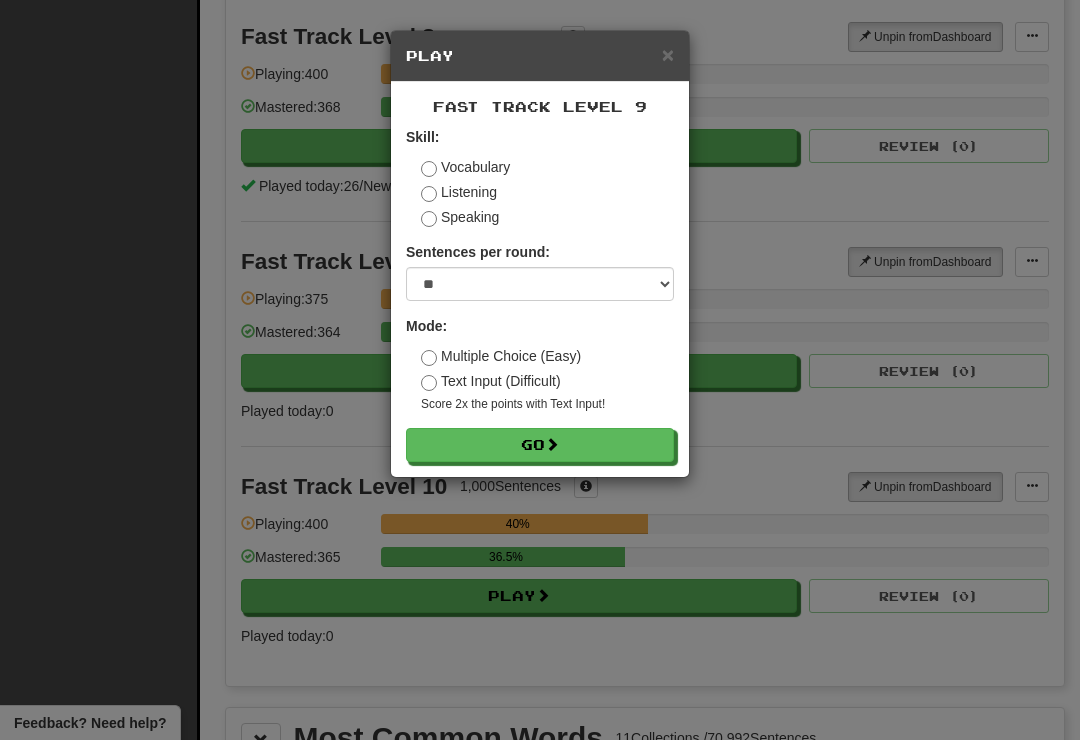 click on "Go" at bounding box center (540, 445) 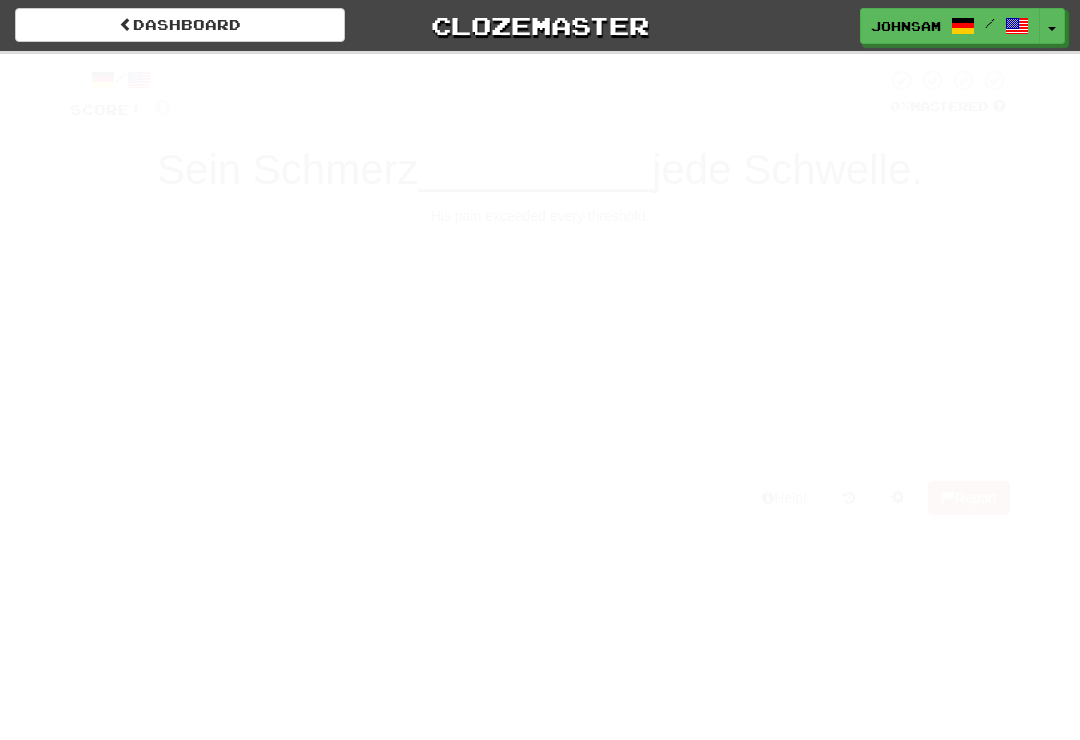 scroll, scrollTop: 0, scrollLeft: 0, axis: both 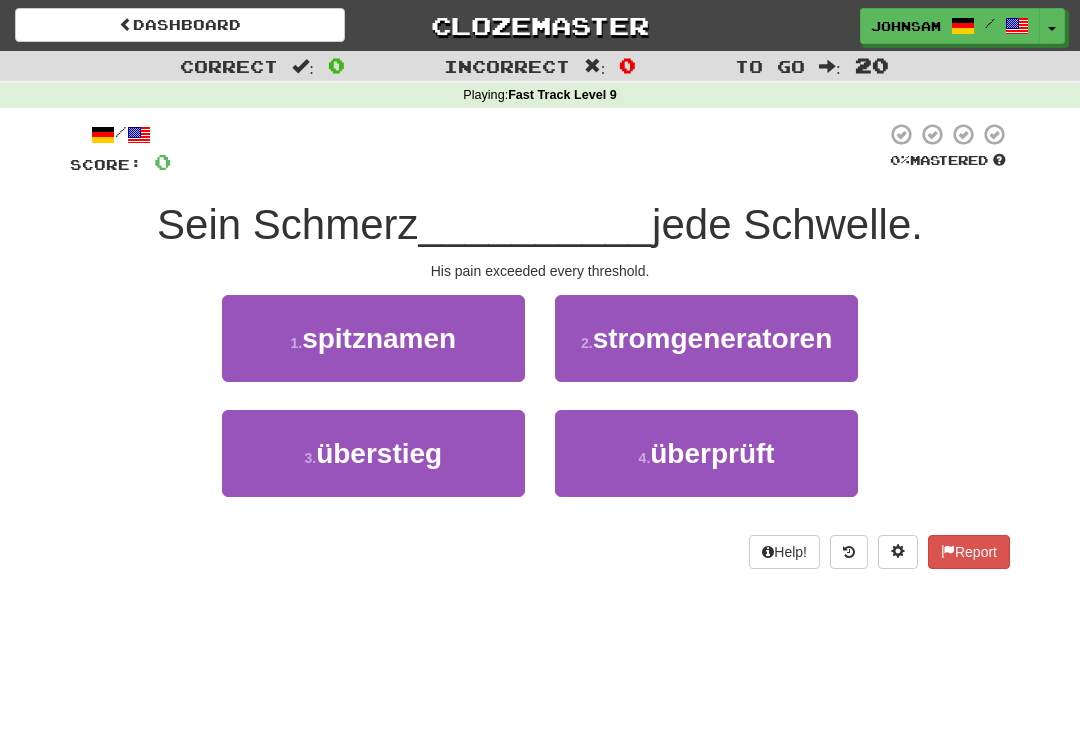 click on "3 .  überstieg" at bounding box center [373, 453] 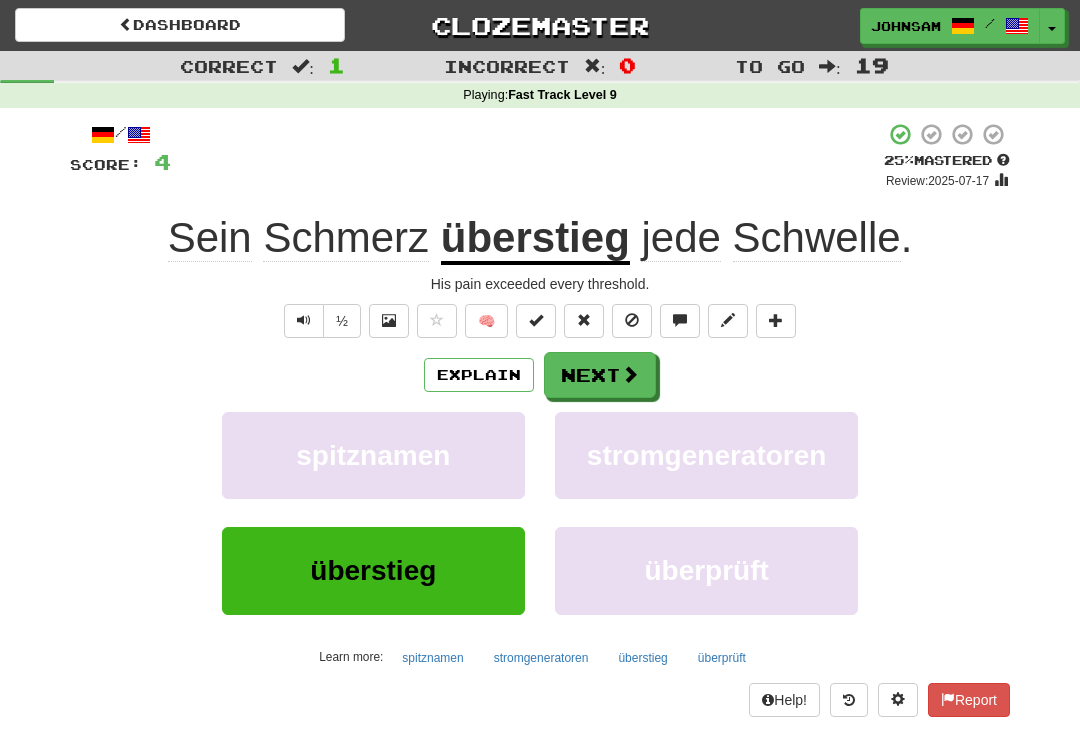 click on "Next" at bounding box center (600, 375) 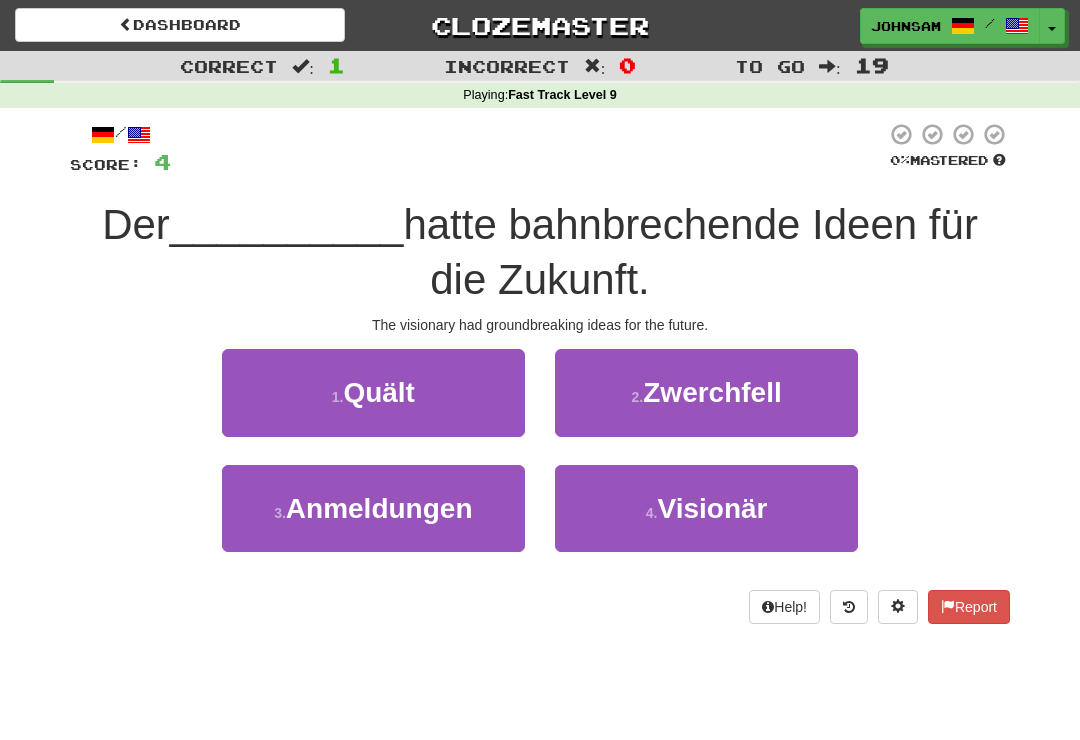 click on "Visionär" at bounding box center [713, 508] 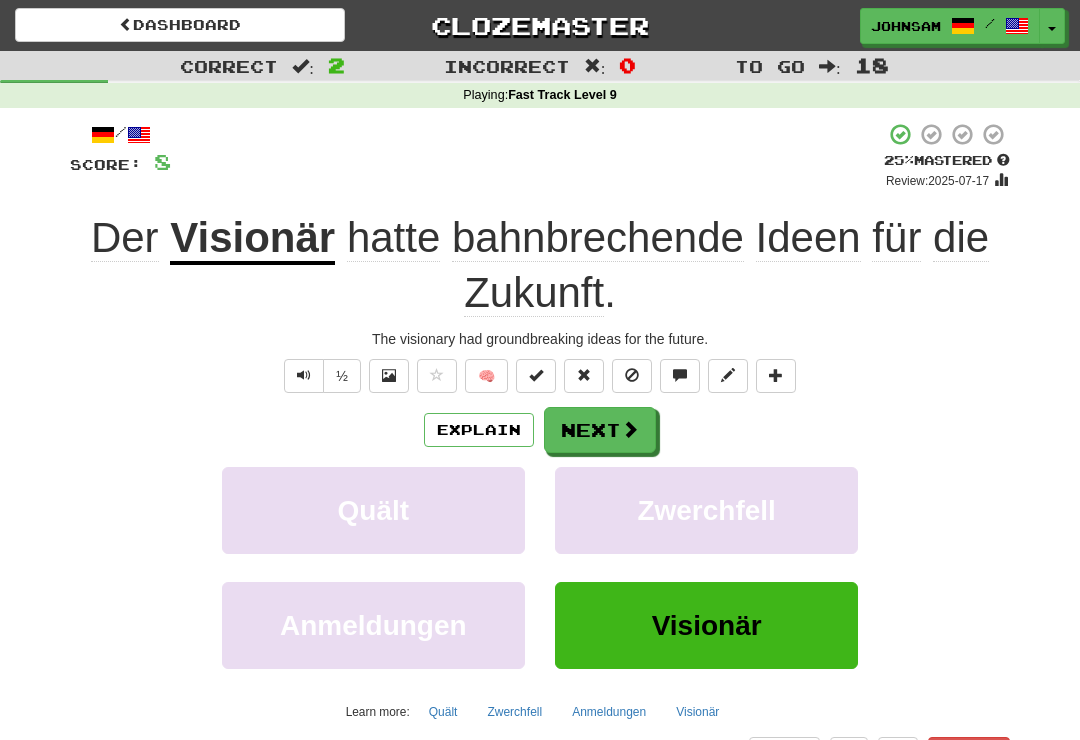 click on "Next" at bounding box center (600, 430) 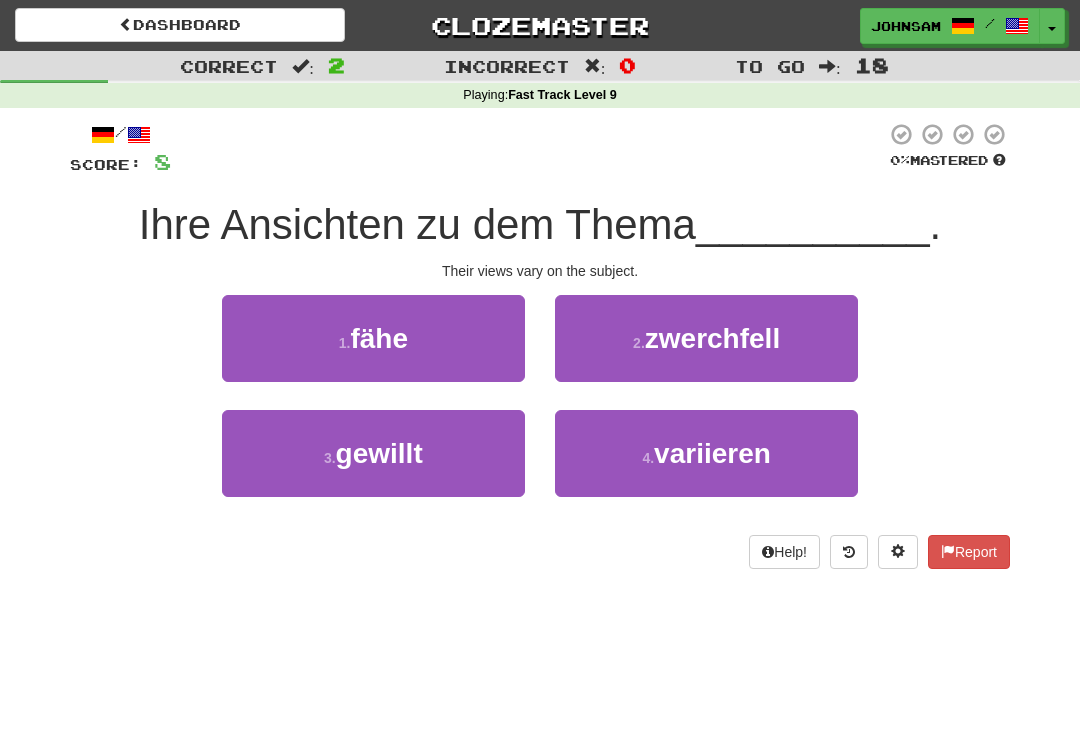 click on "4 .  variieren" at bounding box center (706, 453) 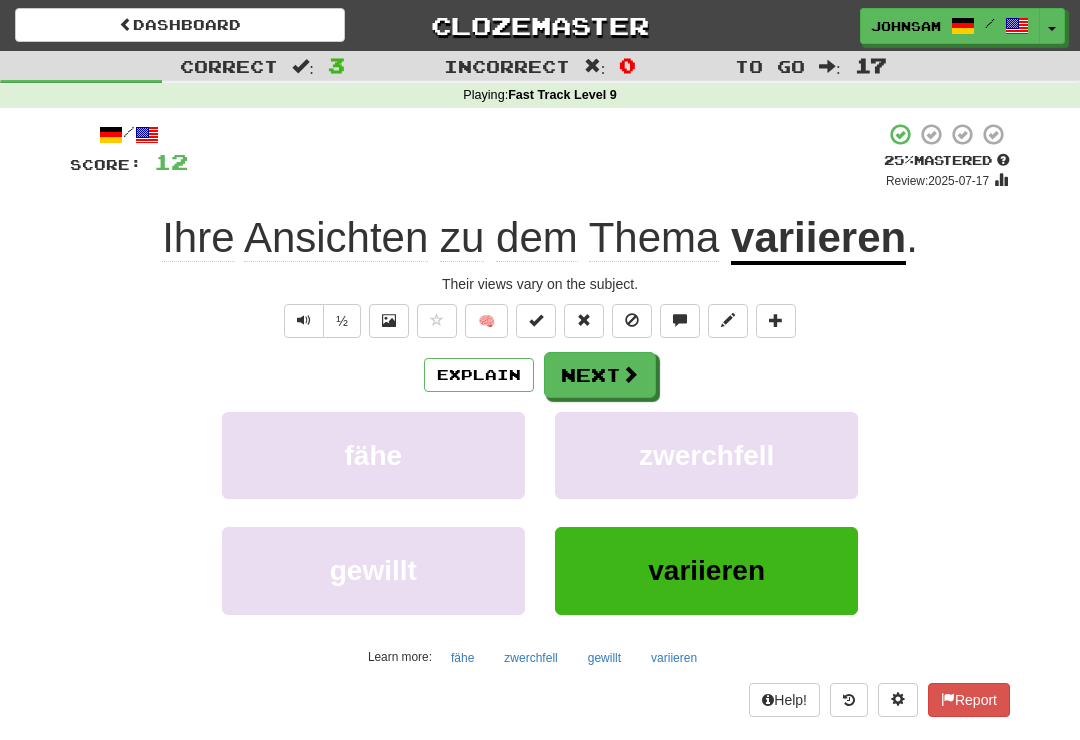 click at bounding box center (630, 374) 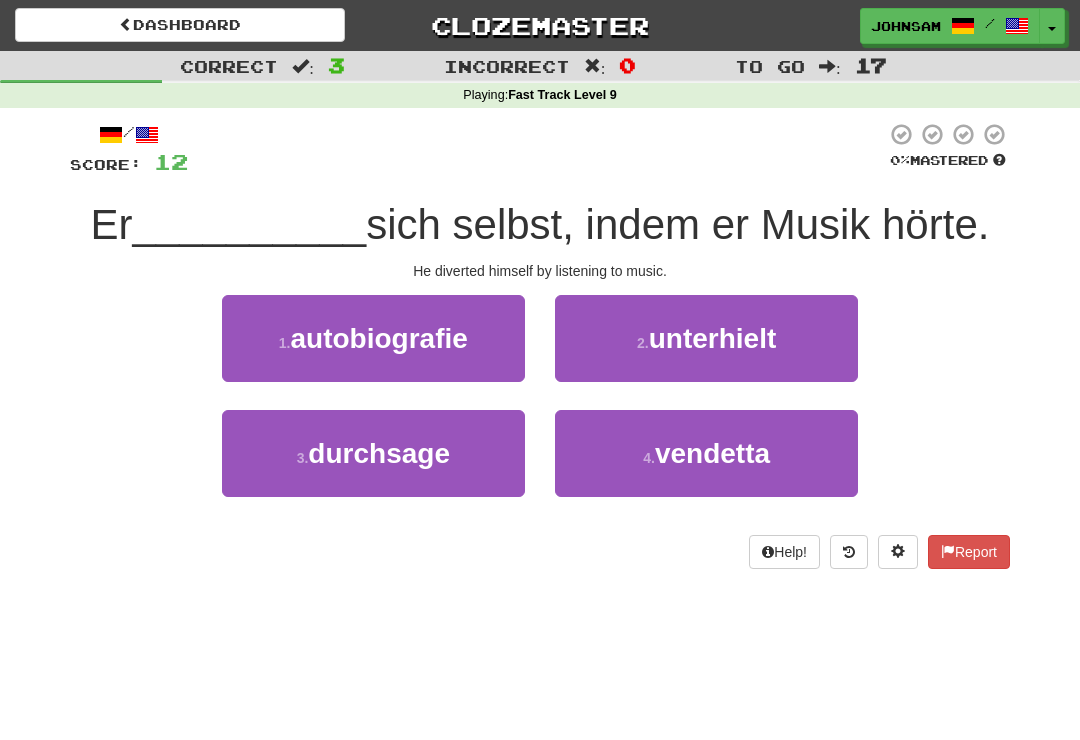 click on "unterhielt" at bounding box center [713, 338] 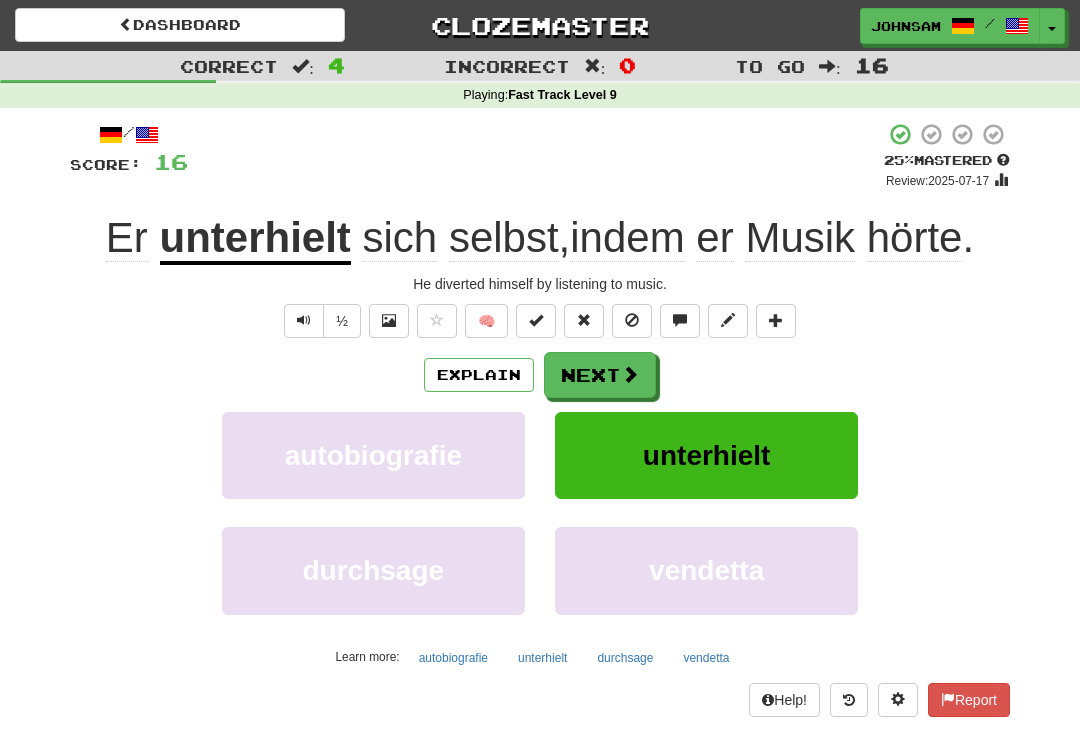 click at bounding box center [630, 374] 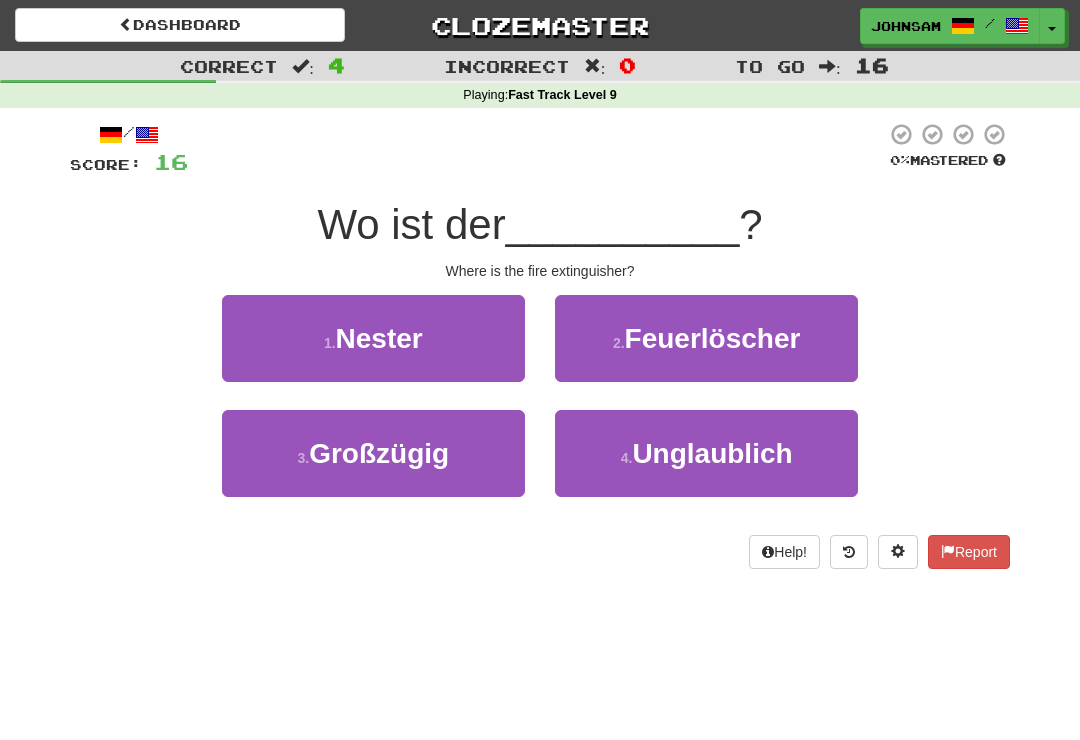 click on "Feuerlöscher" at bounding box center [713, 338] 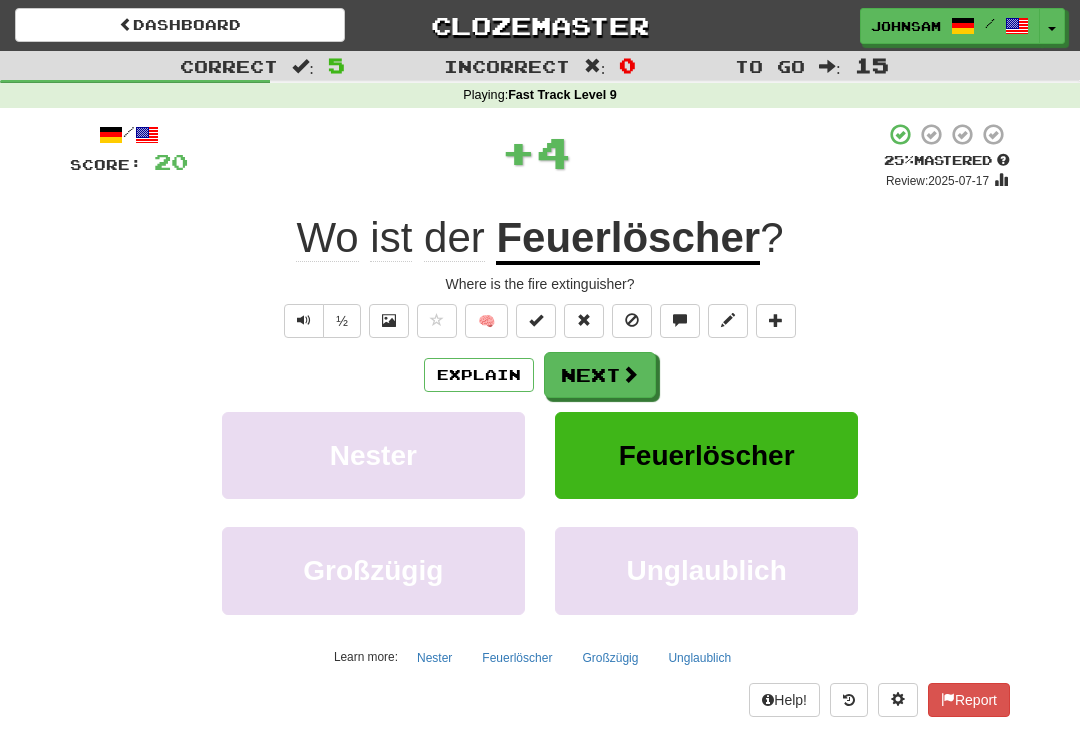 click at bounding box center (630, 374) 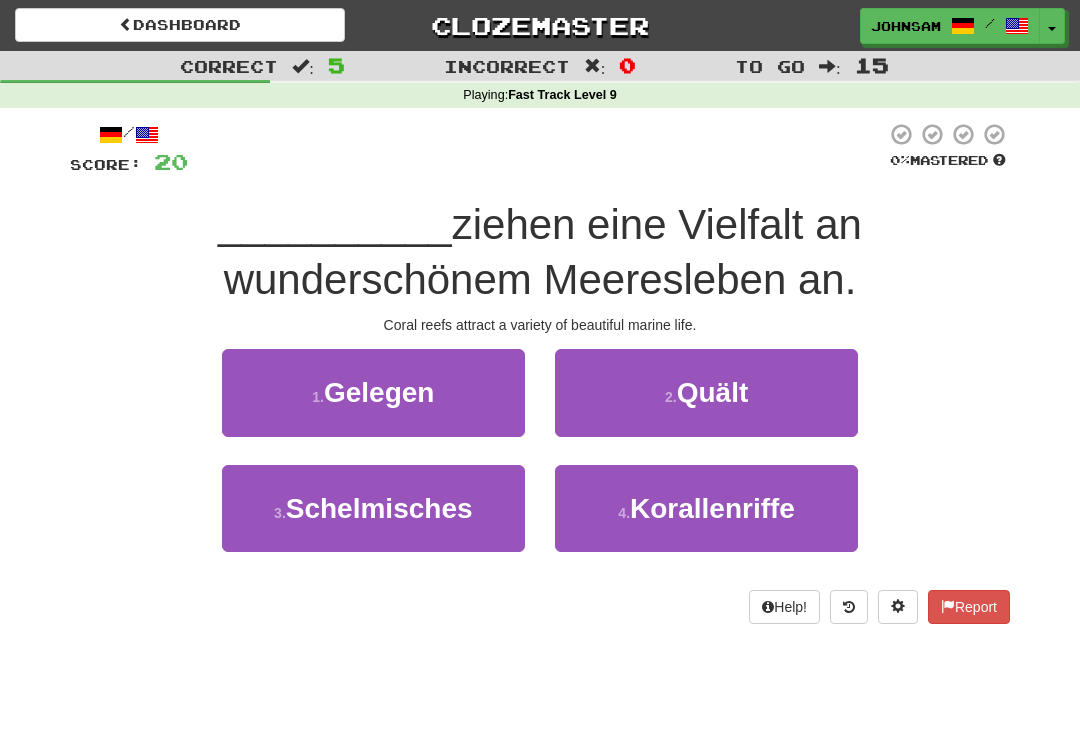 click on "4 .  Korallenriffe" at bounding box center (706, 508) 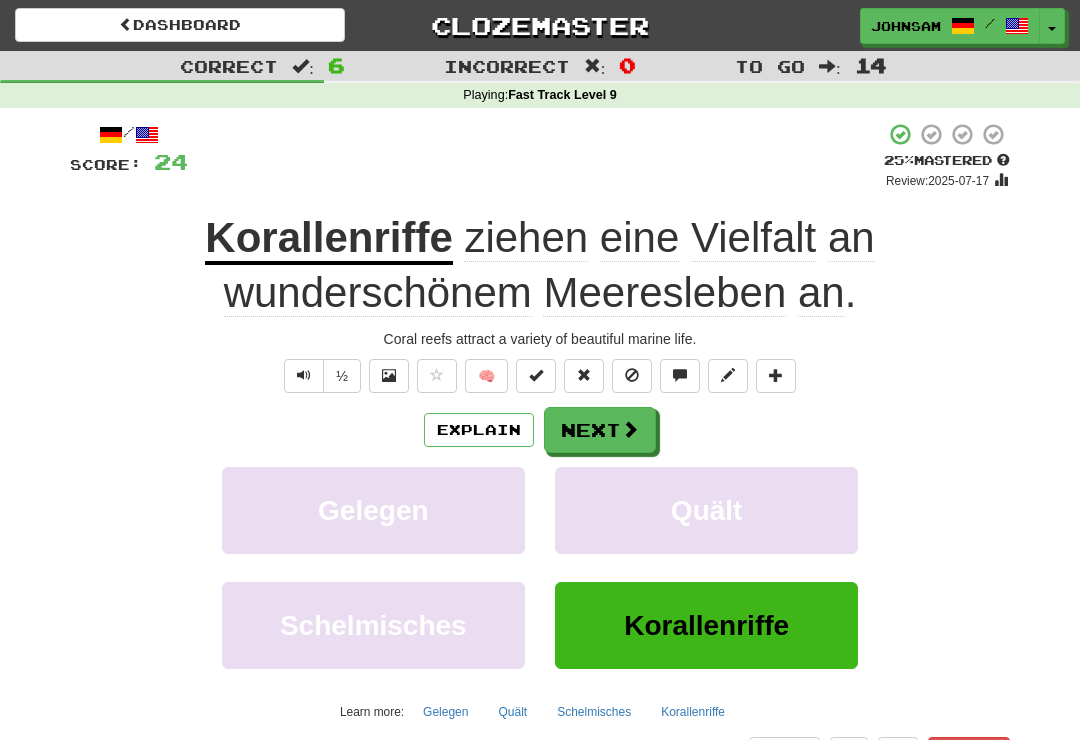 click at bounding box center [304, 375] 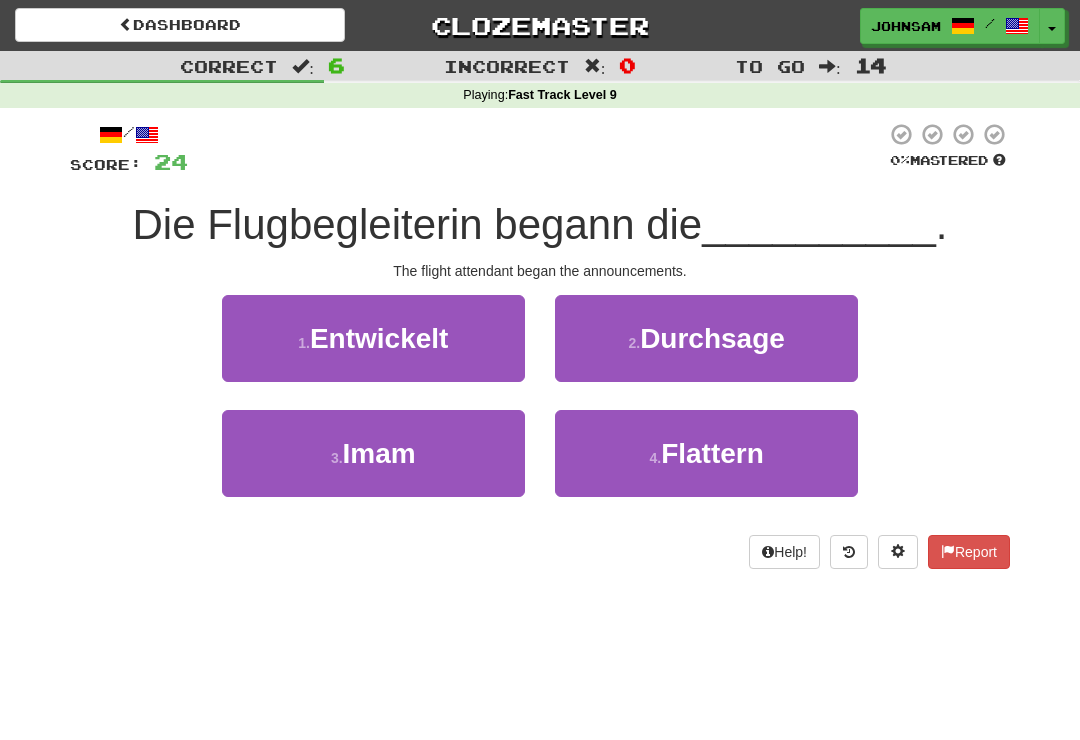 click on "Durchsage" at bounding box center [712, 338] 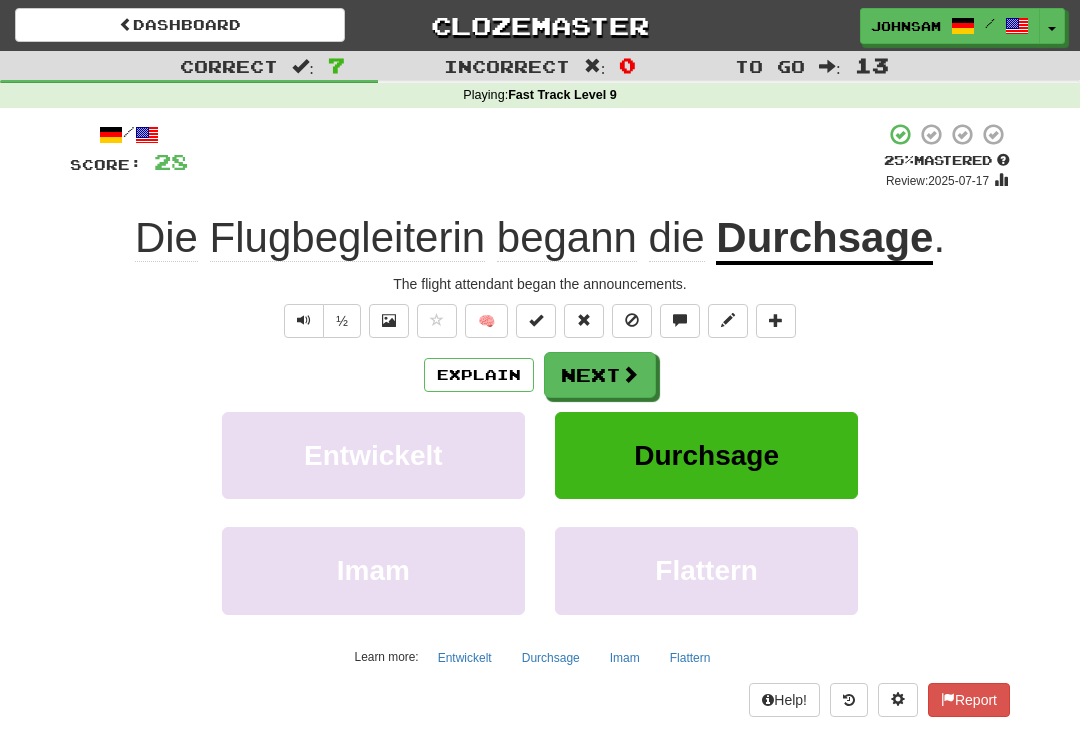 click at bounding box center [630, 374] 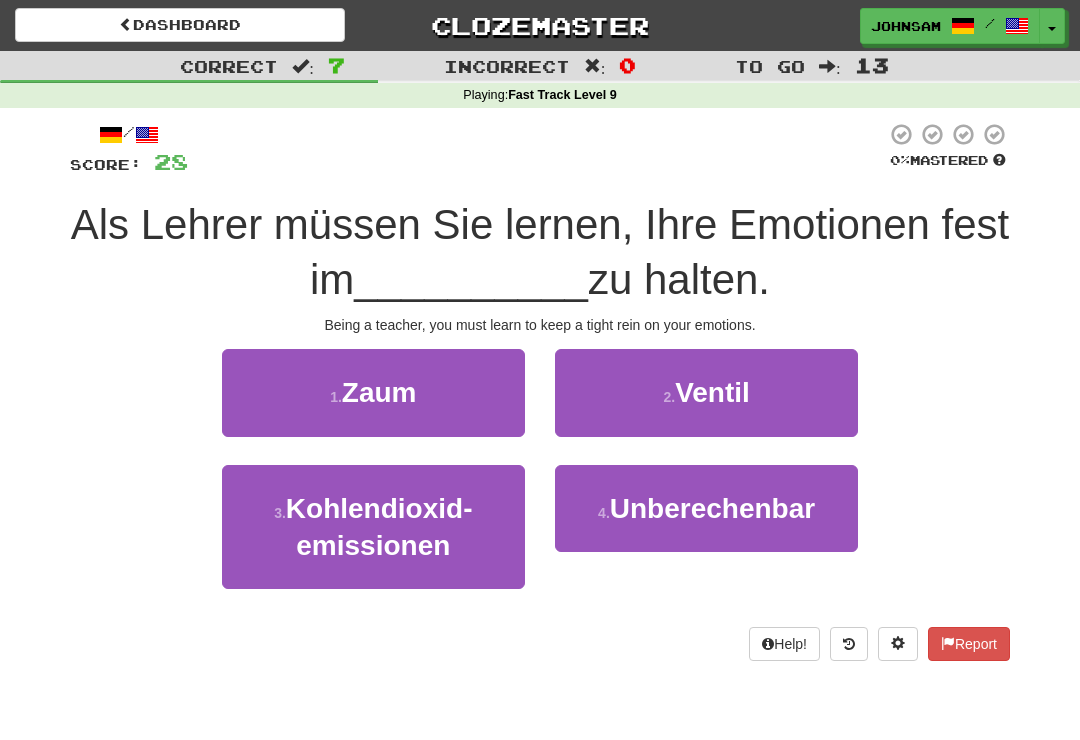 click on "1 .  Zaum" at bounding box center (373, 392) 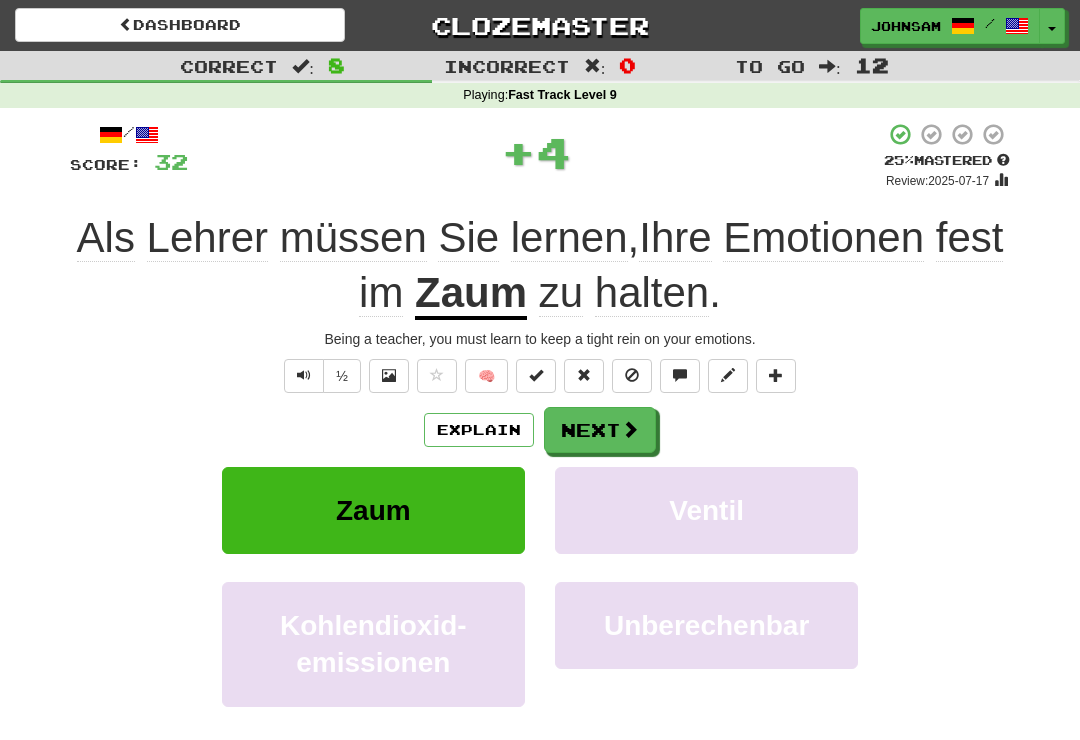 click on "Zaum" at bounding box center [471, 294] 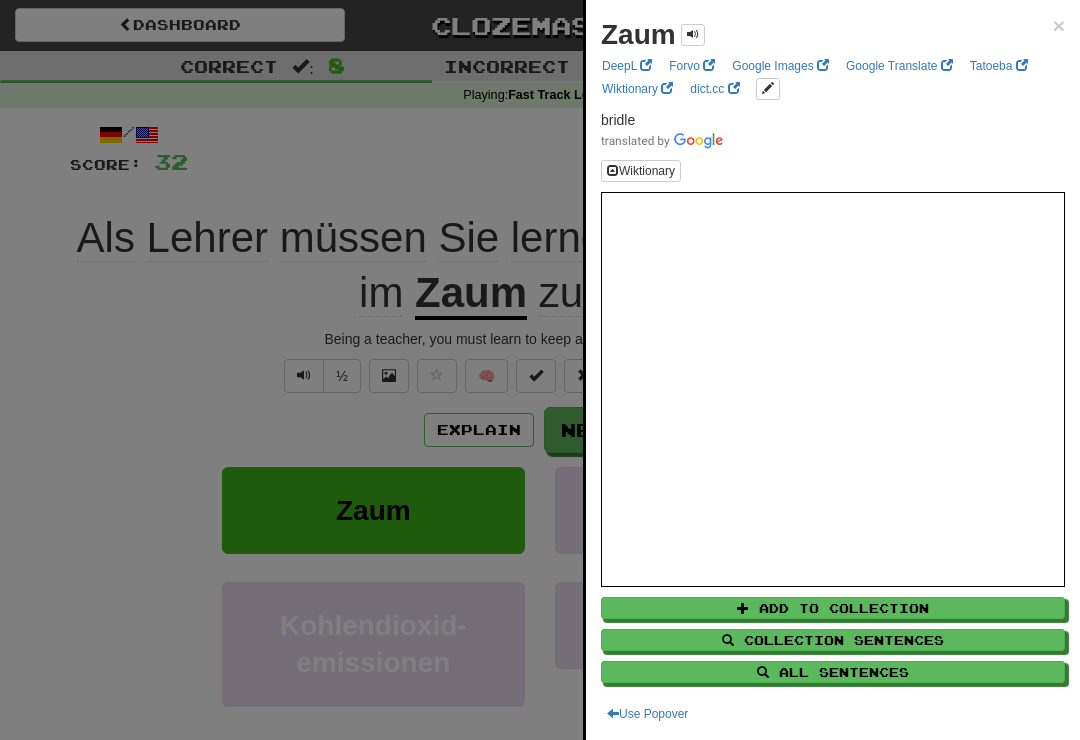 click at bounding box center (540, 370) 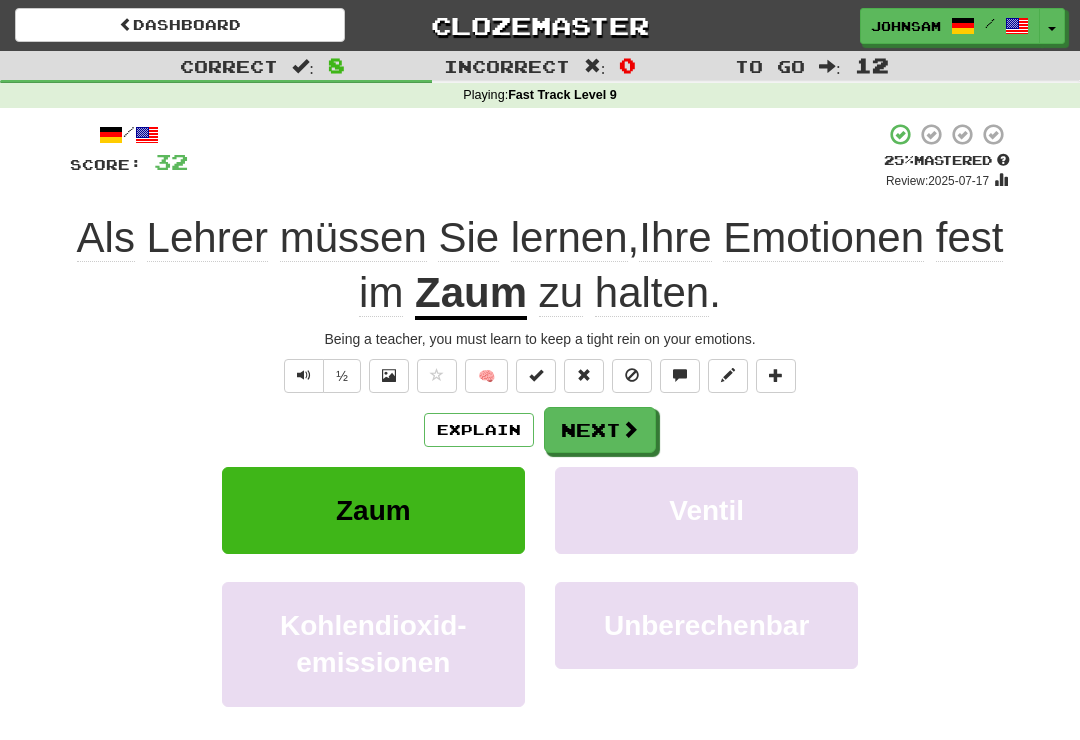 click at bounding box center [630, 429] 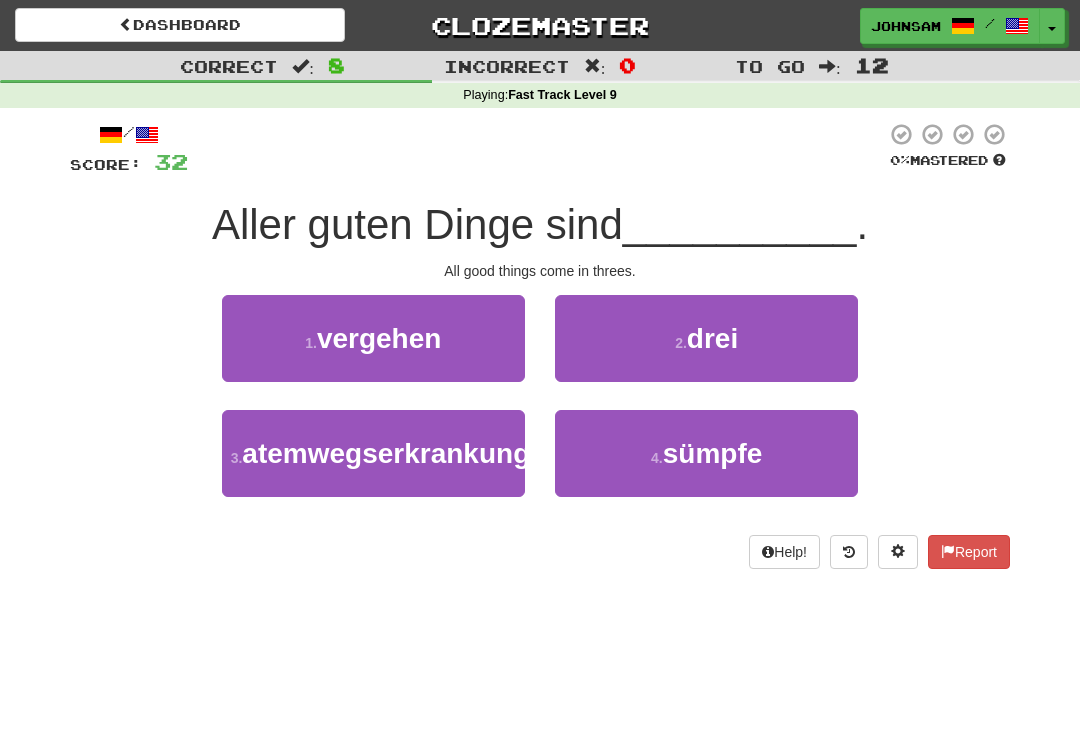 click on "drei" at bounding box center (712, 338) 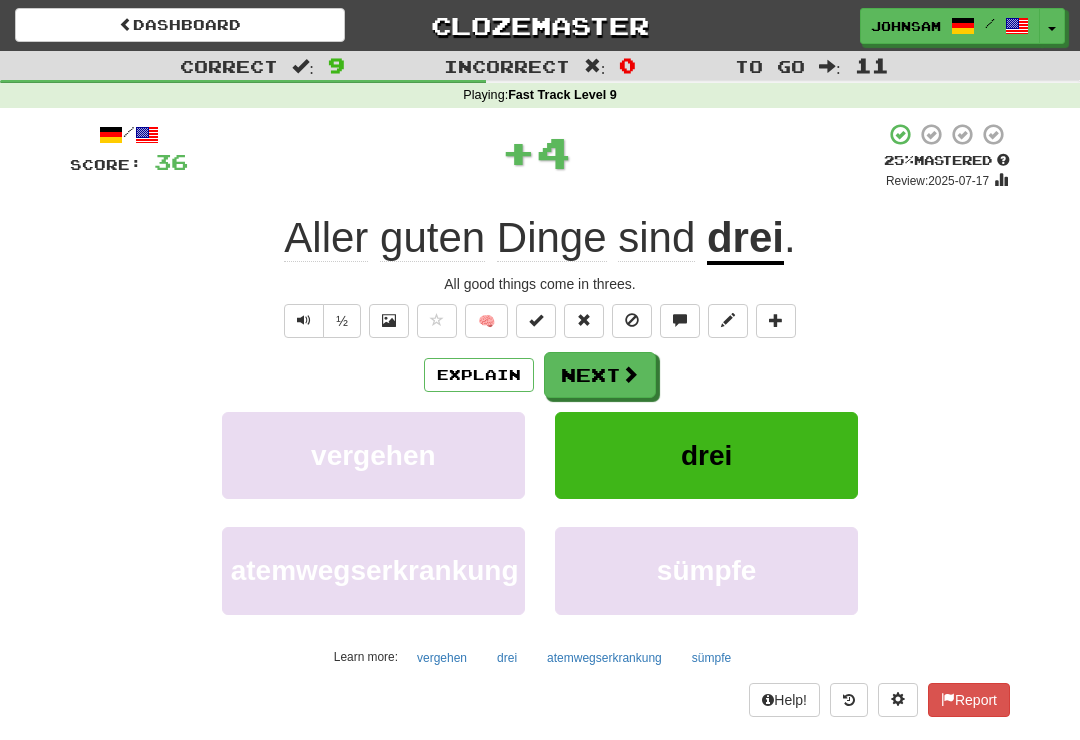click on "Next" at bounding box center [600, 375] 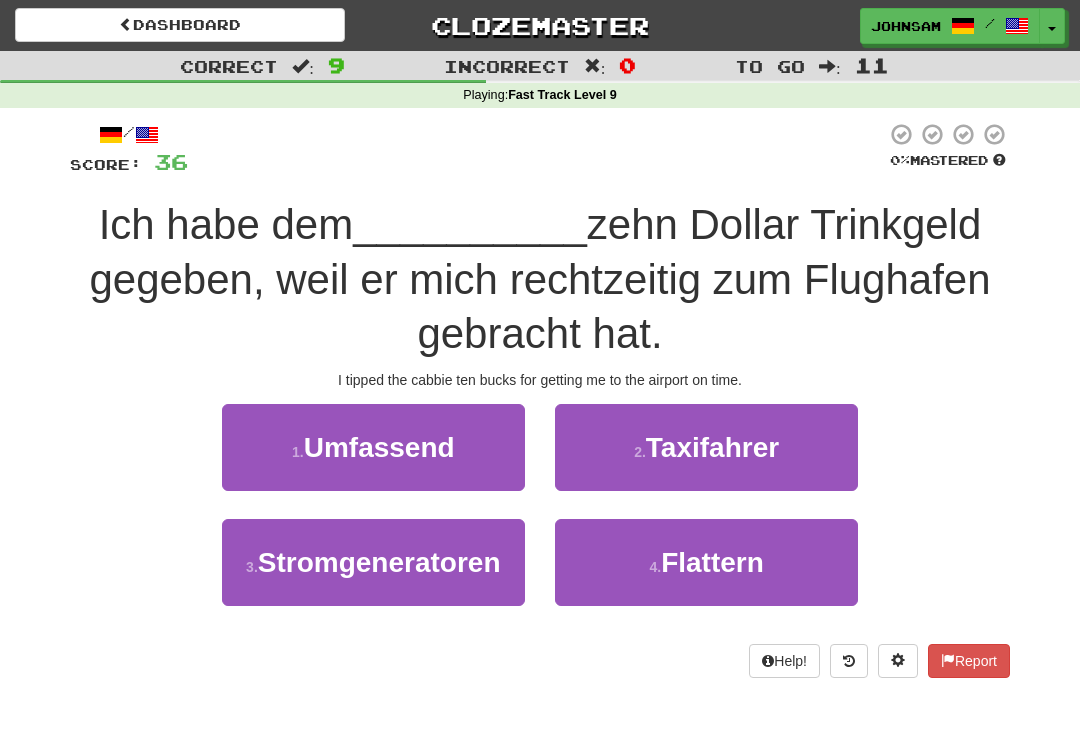click on "2 .  Taxifahrer" at bounding box center (706, 447) 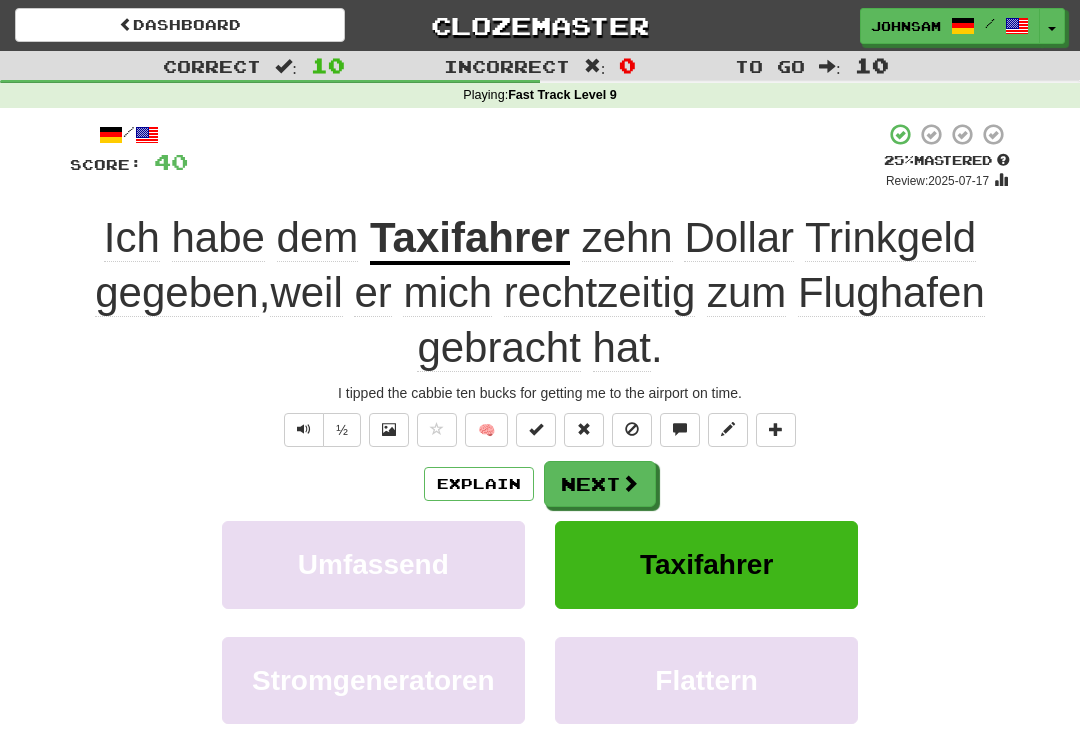 click on "Next" at bounding box center [600, 484] 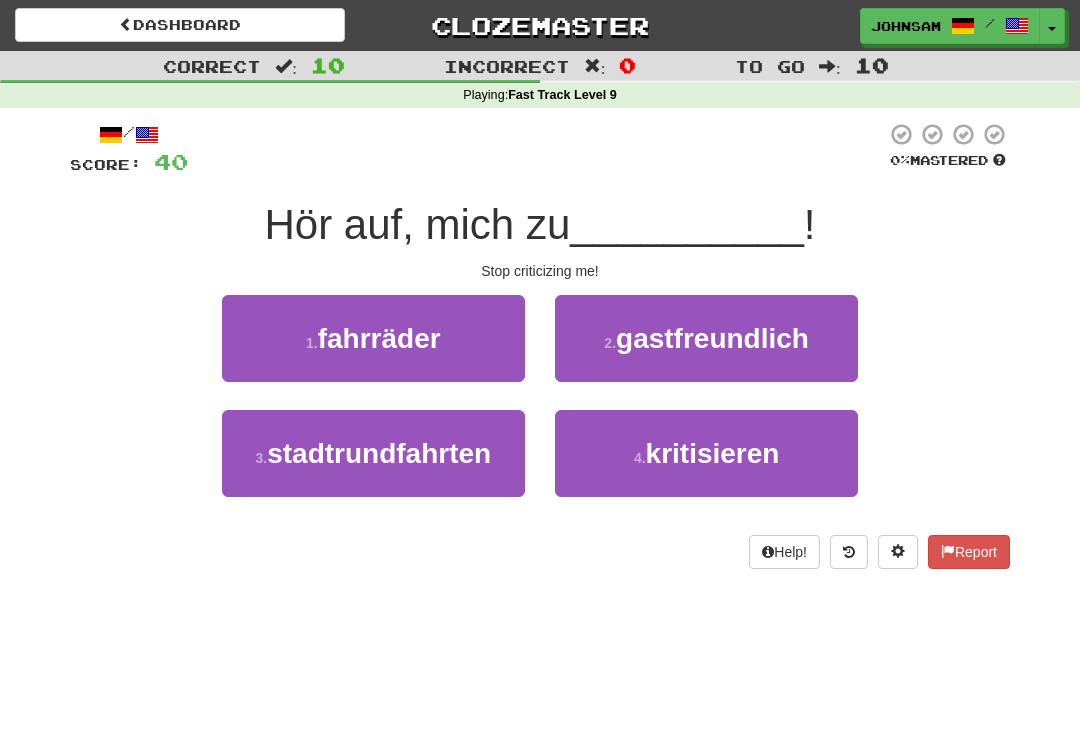 click on "kritisieren" at bounding box center (713, 453) 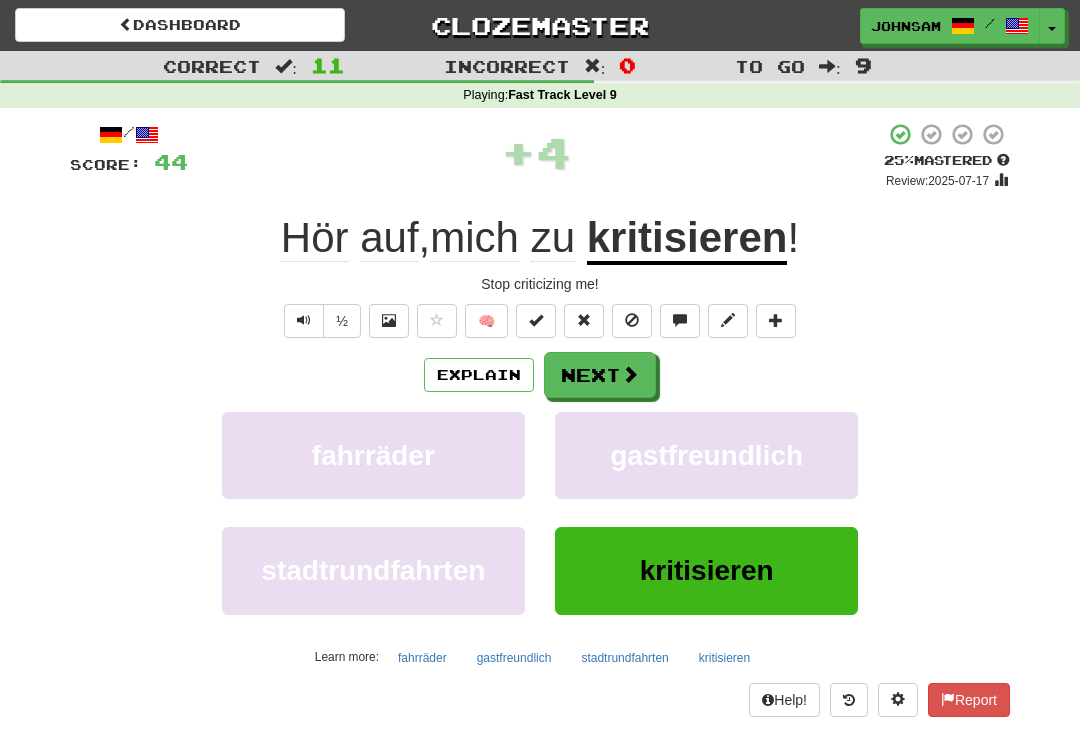 click at bounding box center [630, 374] 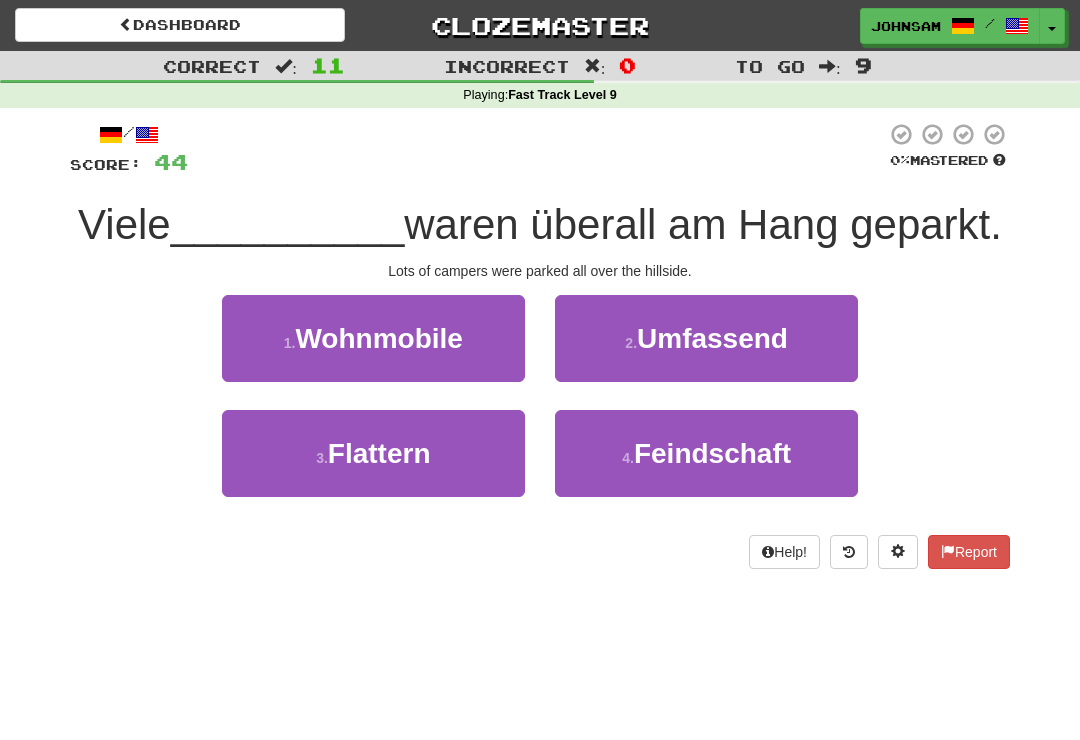 click on "Wohnmobile" at bounding box center [378, 338] 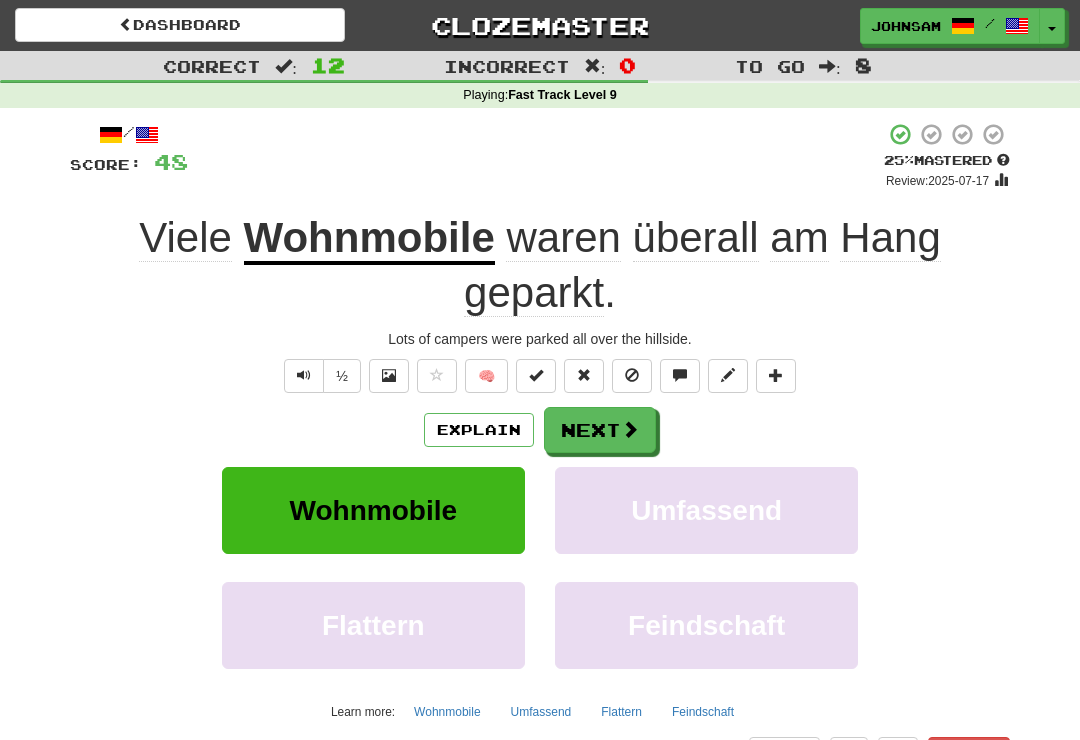 click on "Next" at bounding box center [600, 430] 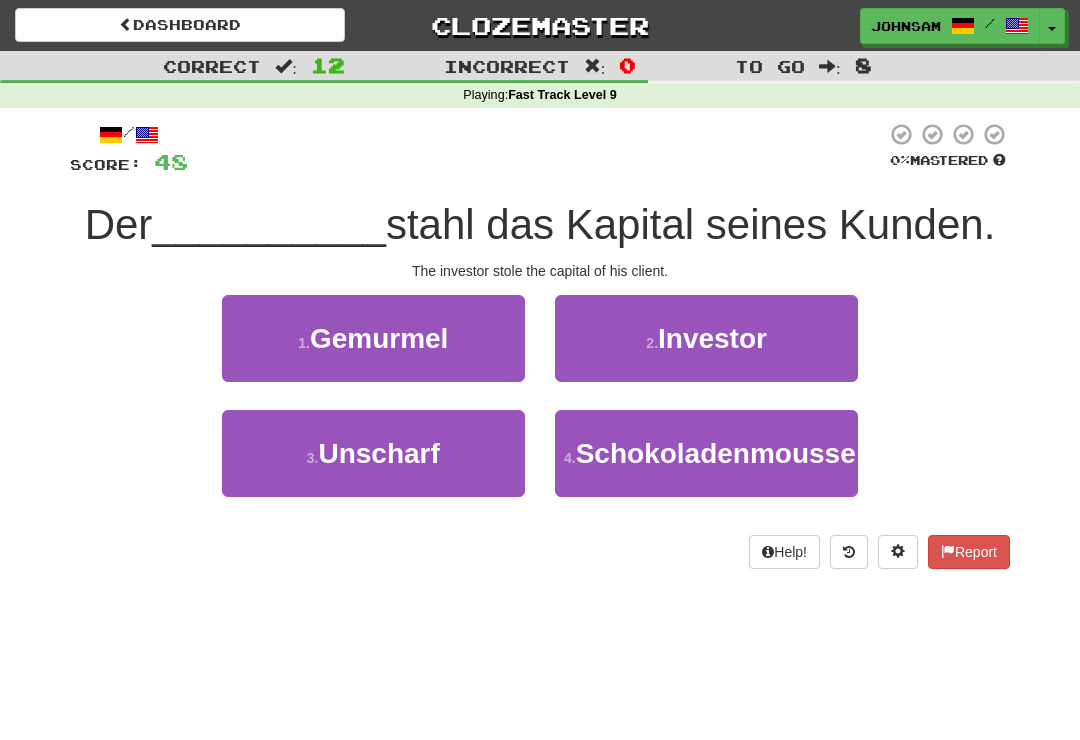 click on "Investor" at bounding box center [712, 338] 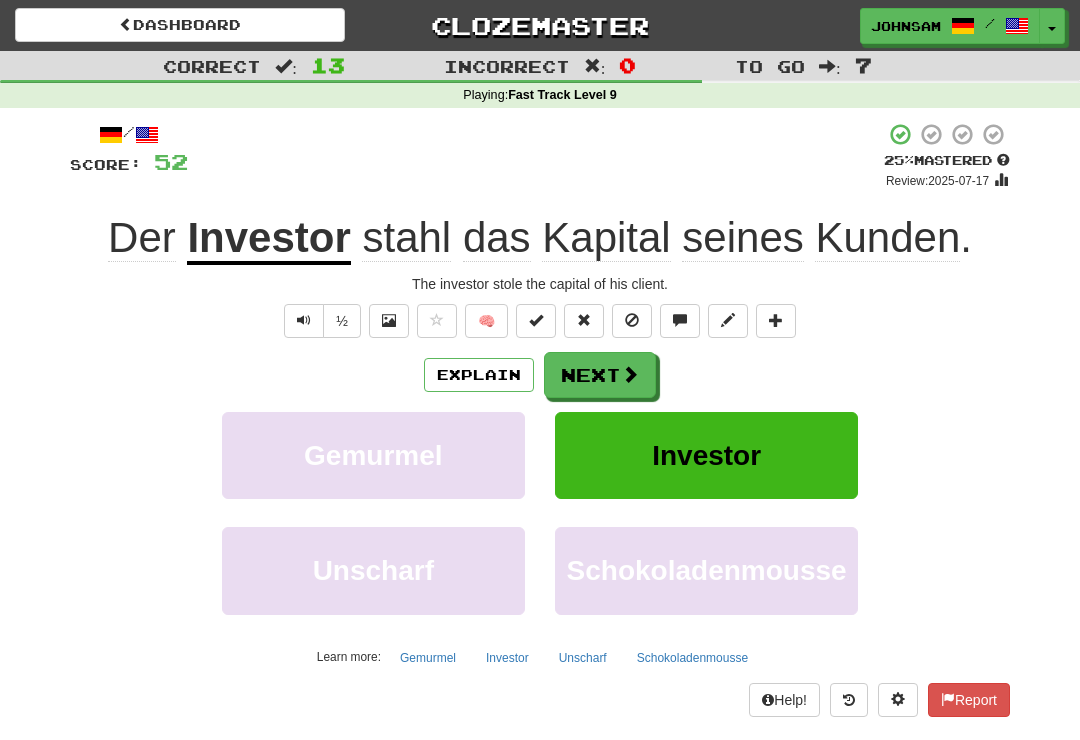 click on "Next" at bounding box center [600, 375] 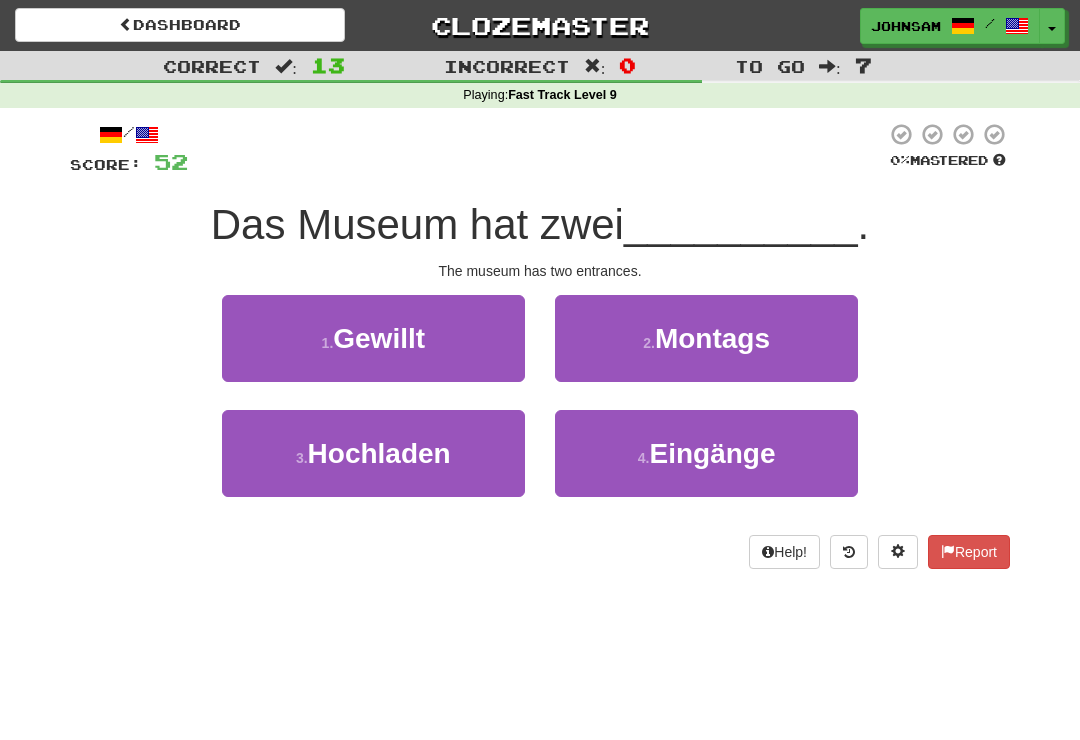 click on "4 .  Eingänge" at bounding box center [706, 453] 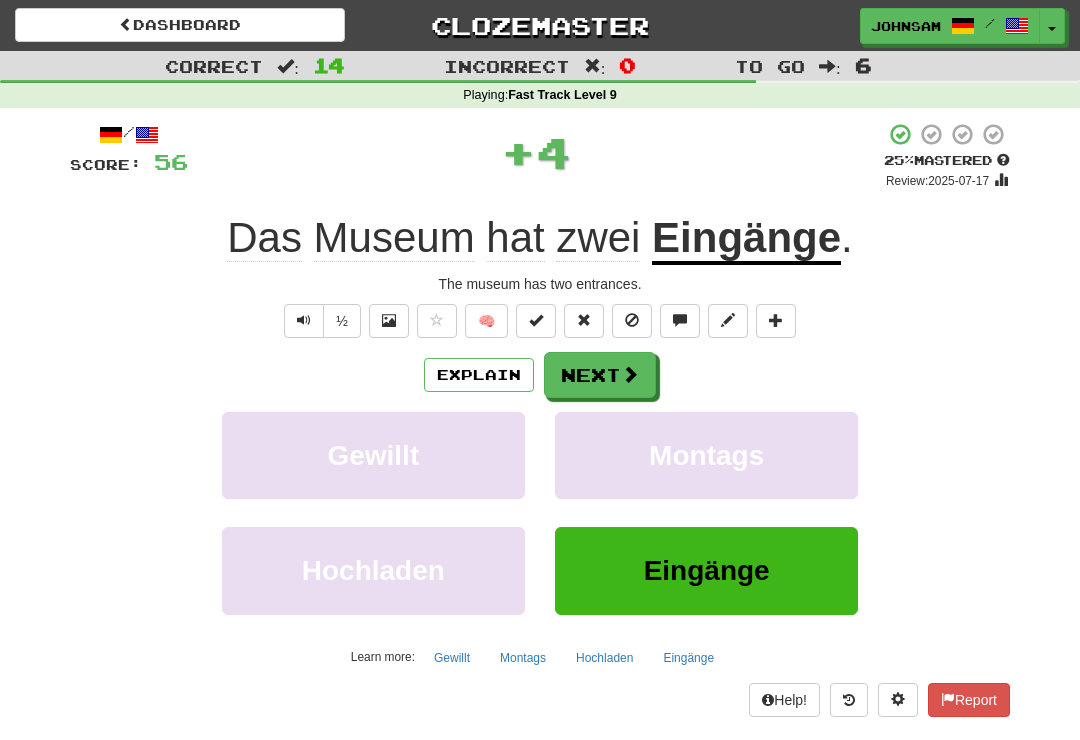 click at bounding box center (630, 374) 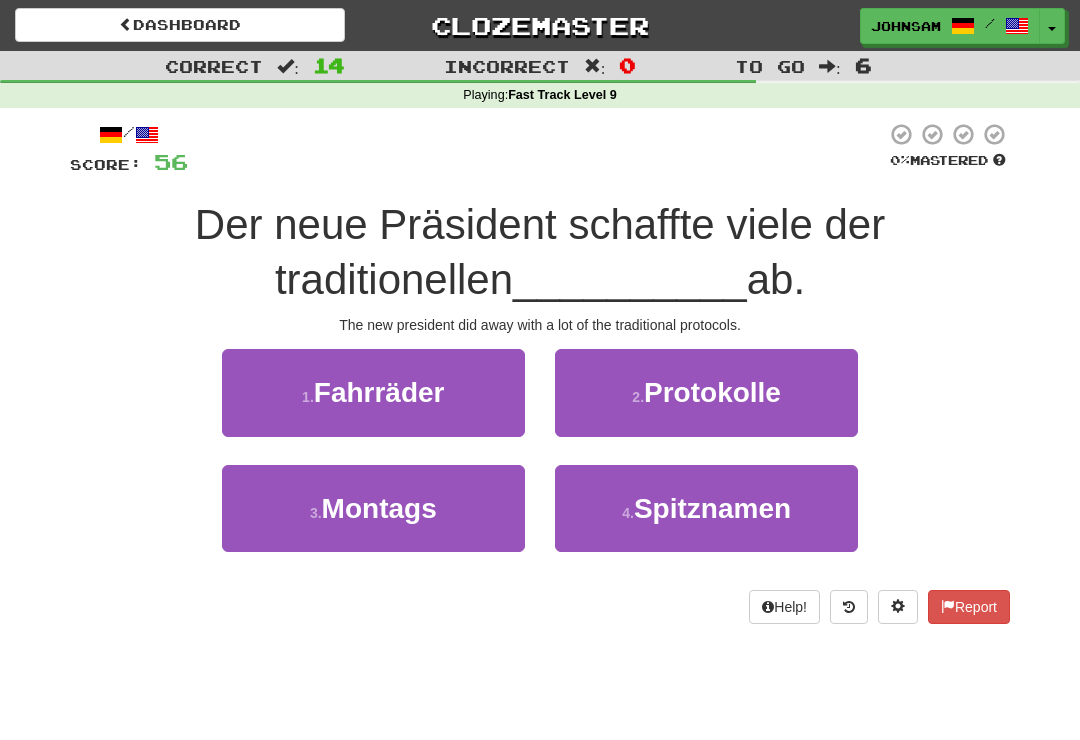 click on "Protokolle" at bounding box center (712, 392) 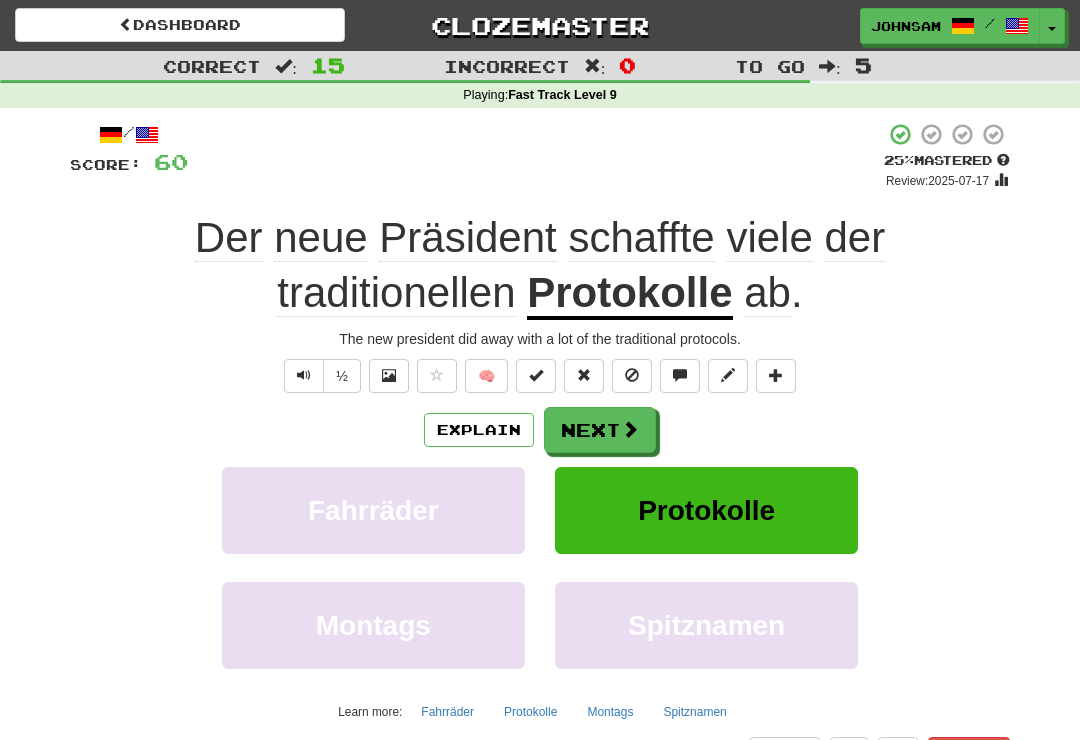 click on "Next" at bounding box center [600, 430] 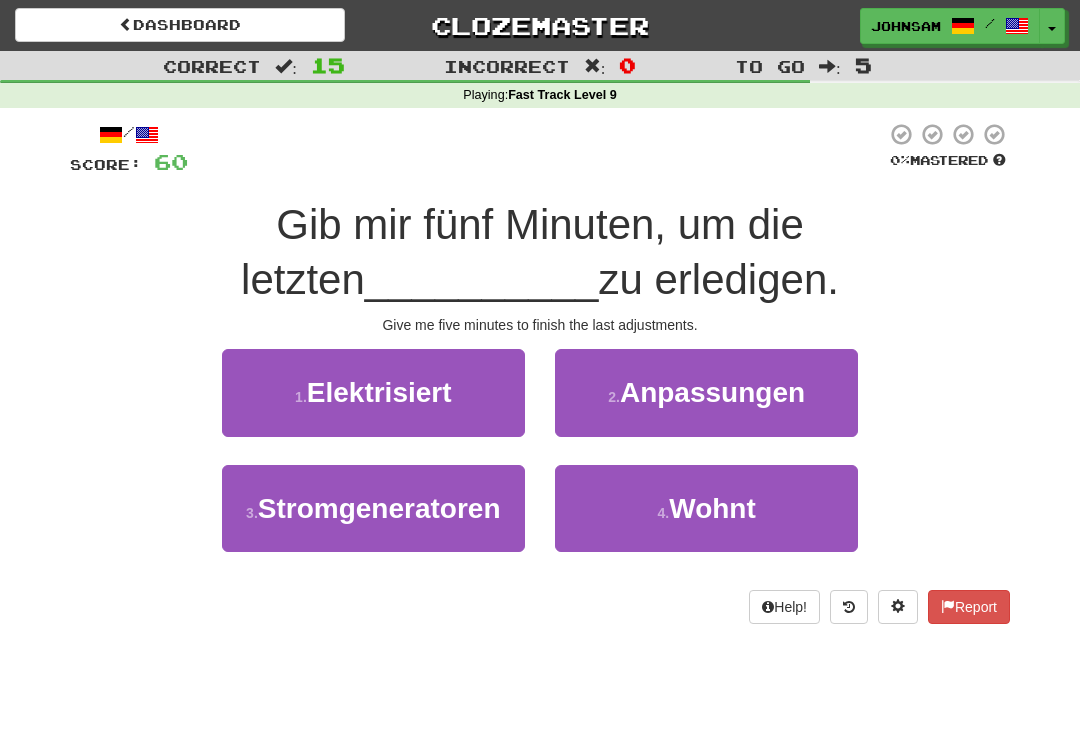 click on "Anpassungen" at bounding box center [712, 392] 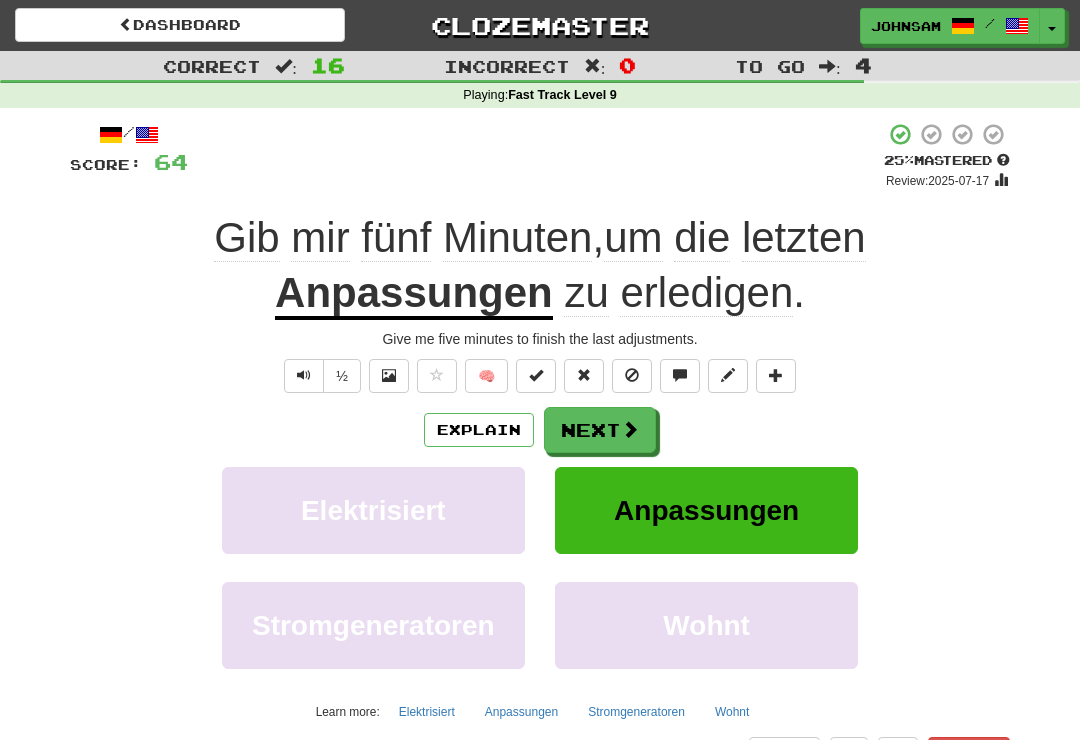 click at bounding box center [304, 375] 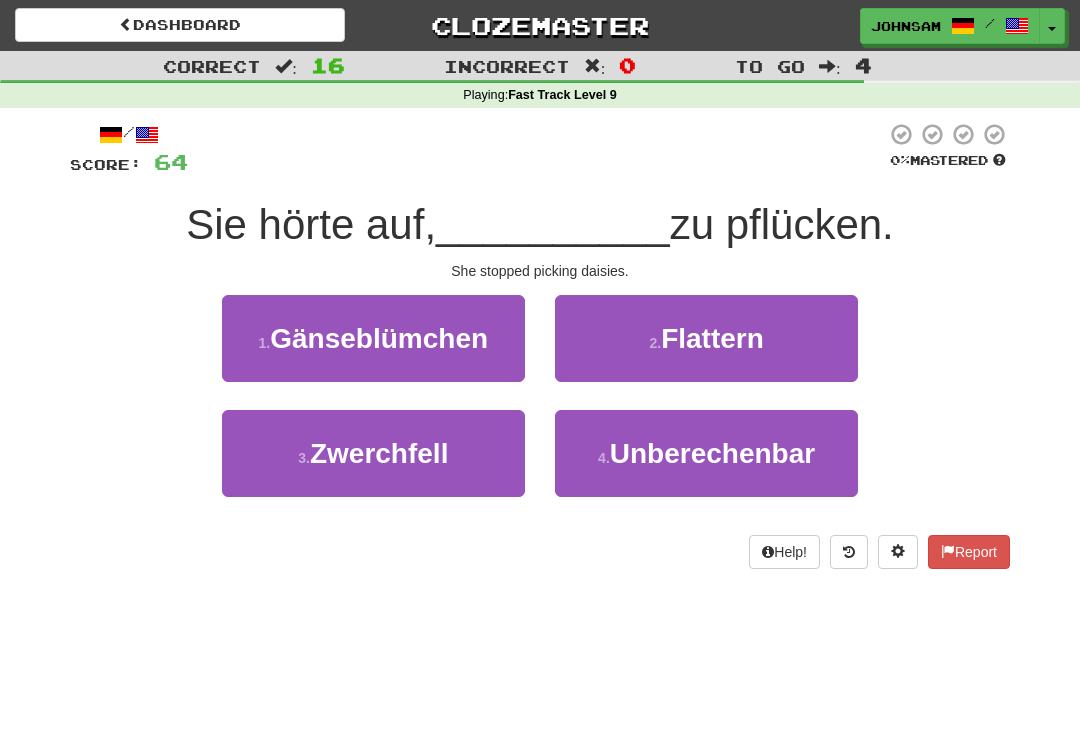 click on "Gänseblümchen" at bounding box center (379, 338) 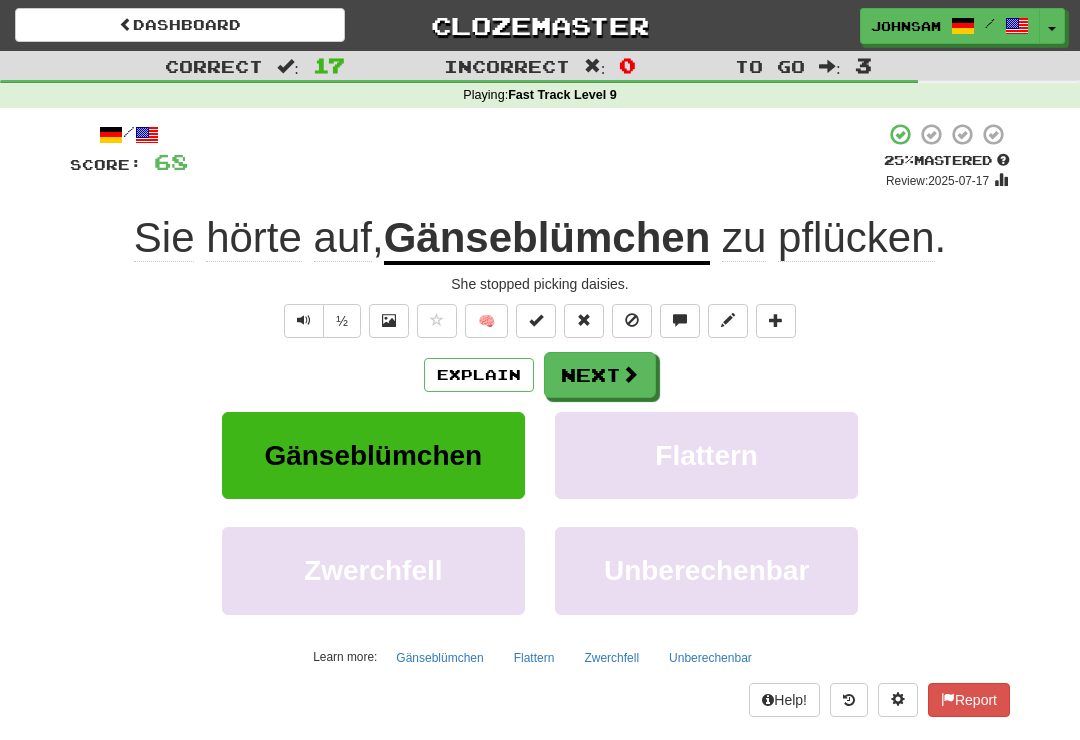 click on "Next" at bounding box center [600, 375] 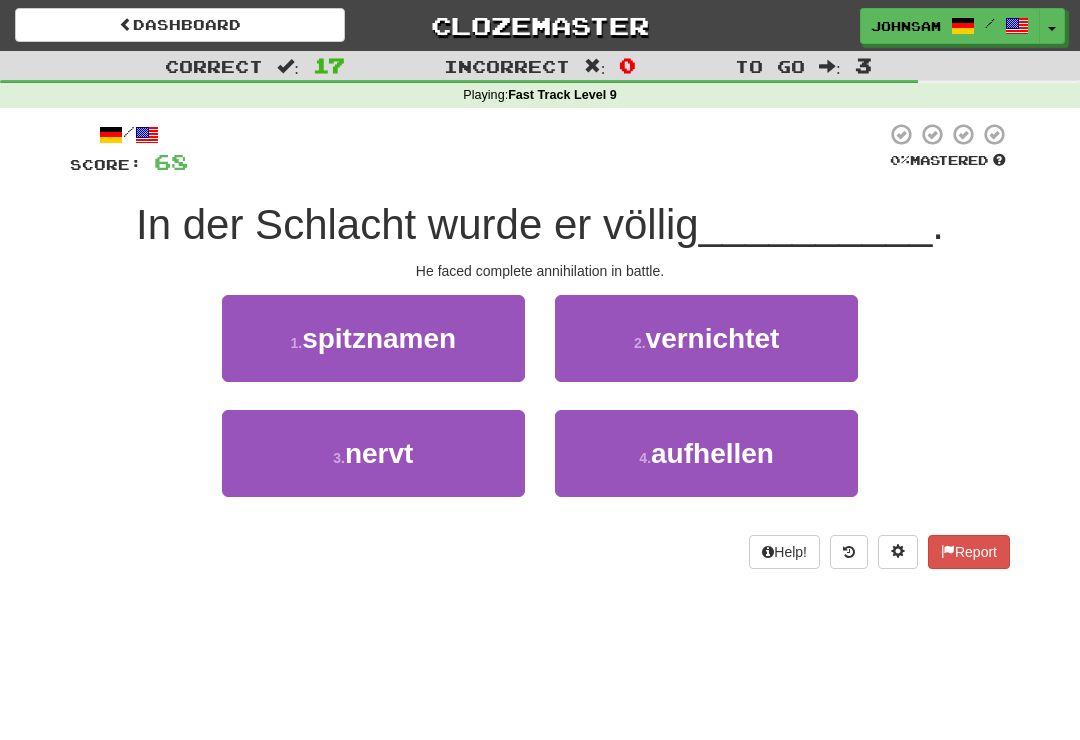 click on "vernichtet" at bounding box center (713, 338) 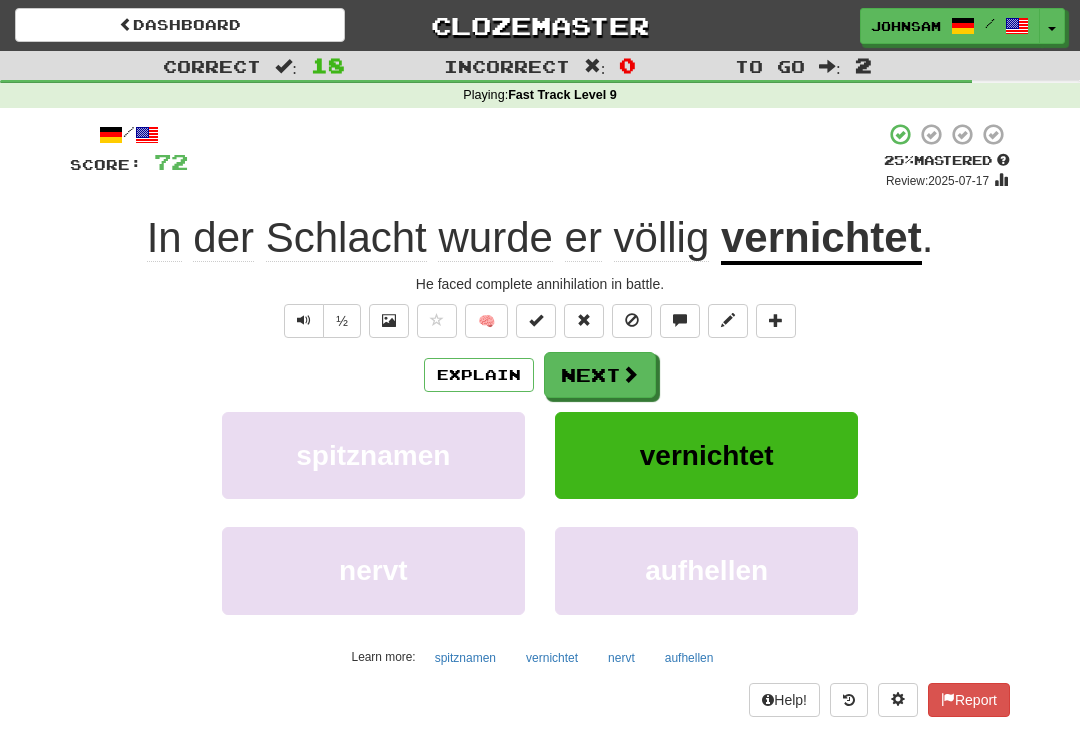 click on "Next" at bounding box center [600, 375] 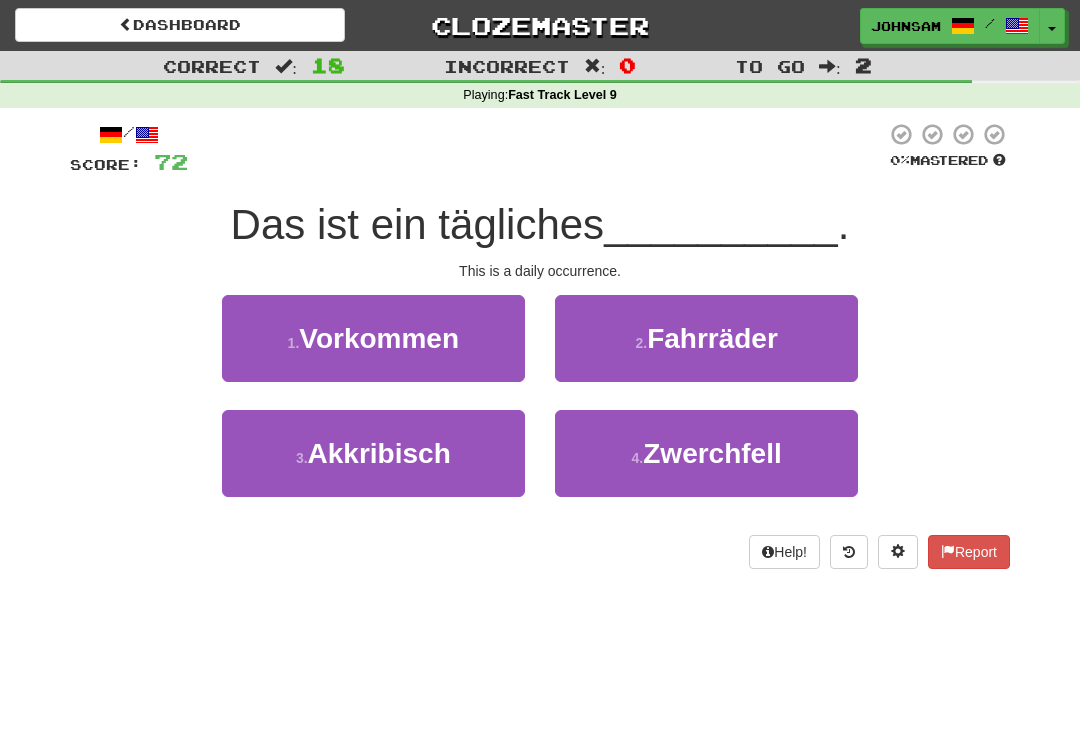 click on "Vorkommen" at bounding box center (379, 338) 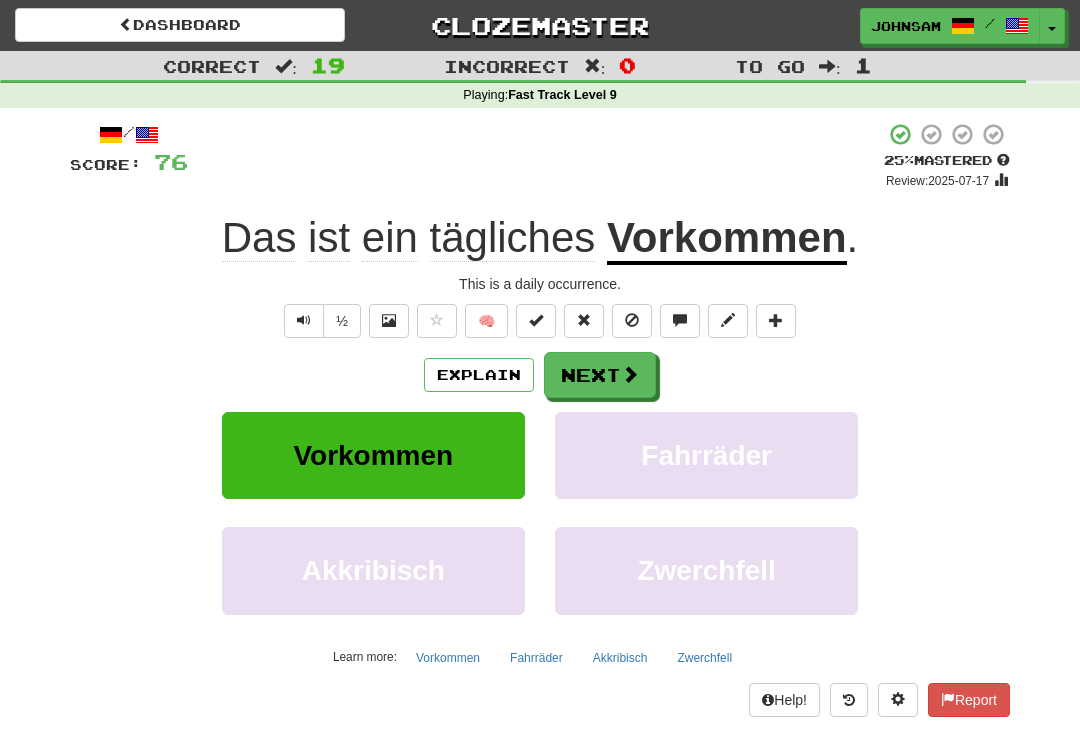 click at bounding box center (304, 320) 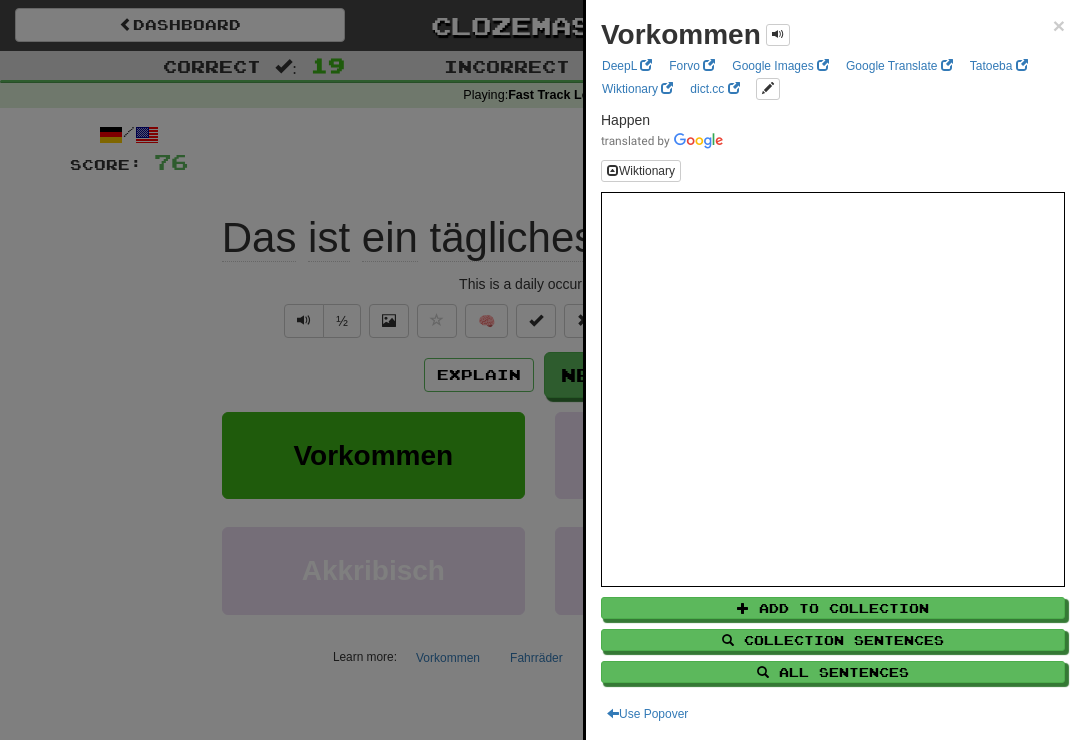 click at bounding box center (540, 370) 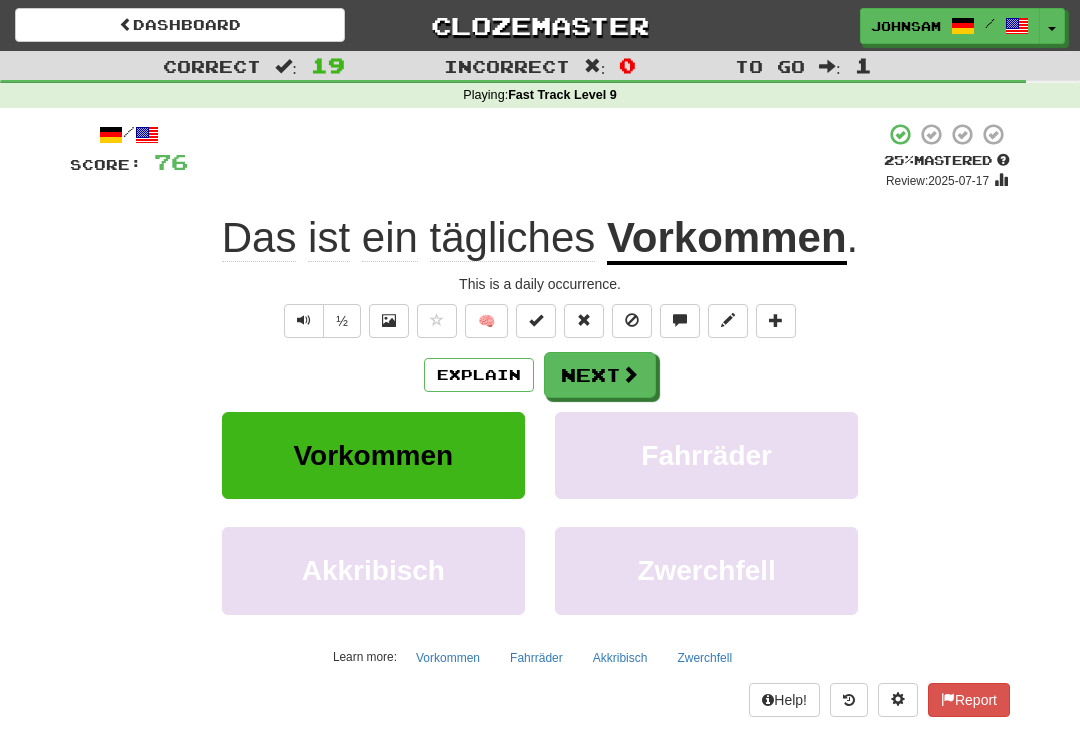 click on "Next" at bounding box center (600, 375) 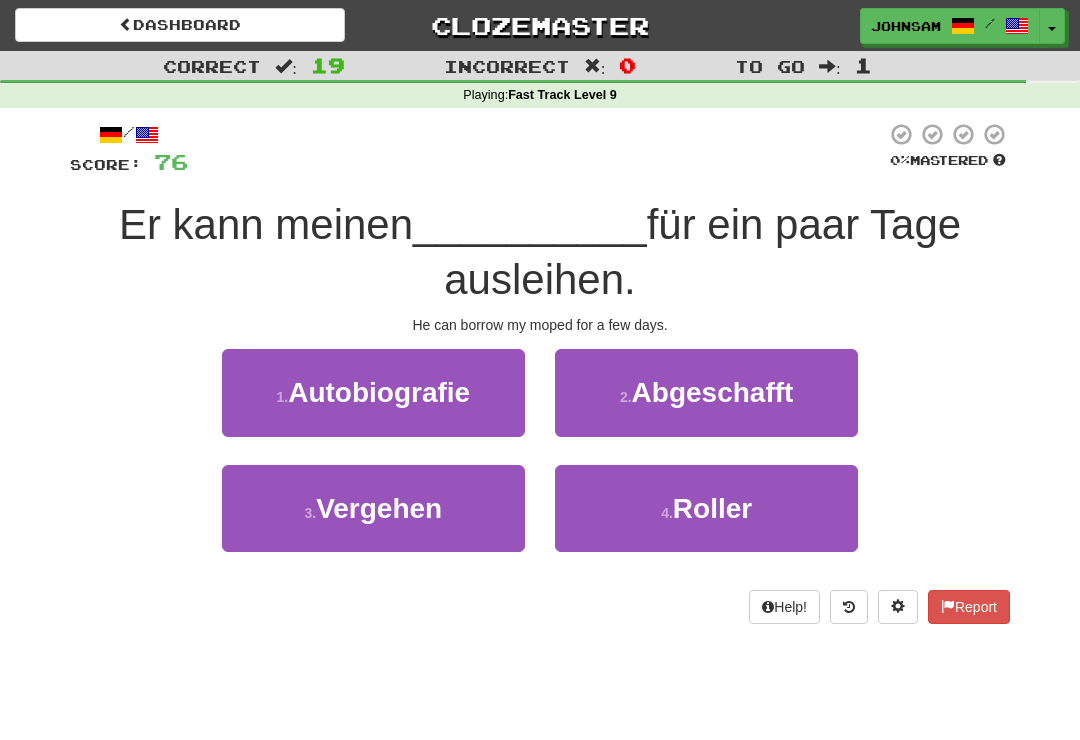 click on "4 .  Roller" at bounding box center [706, 508] 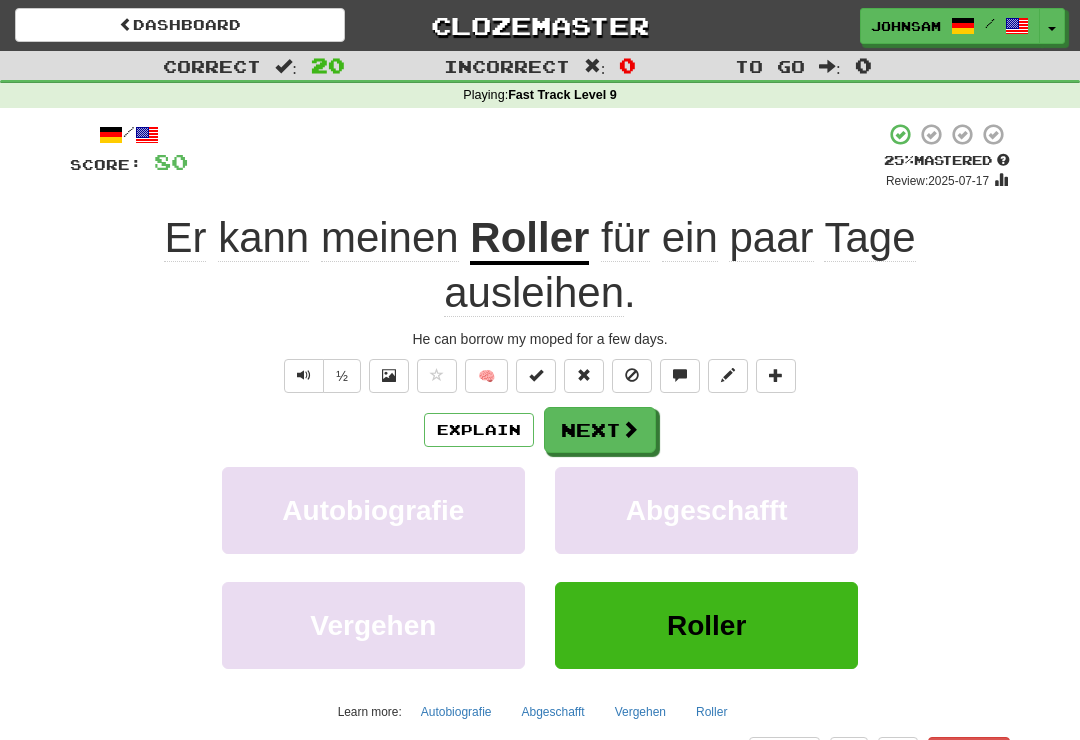 click on "Next" at bounding box center [600, 430] 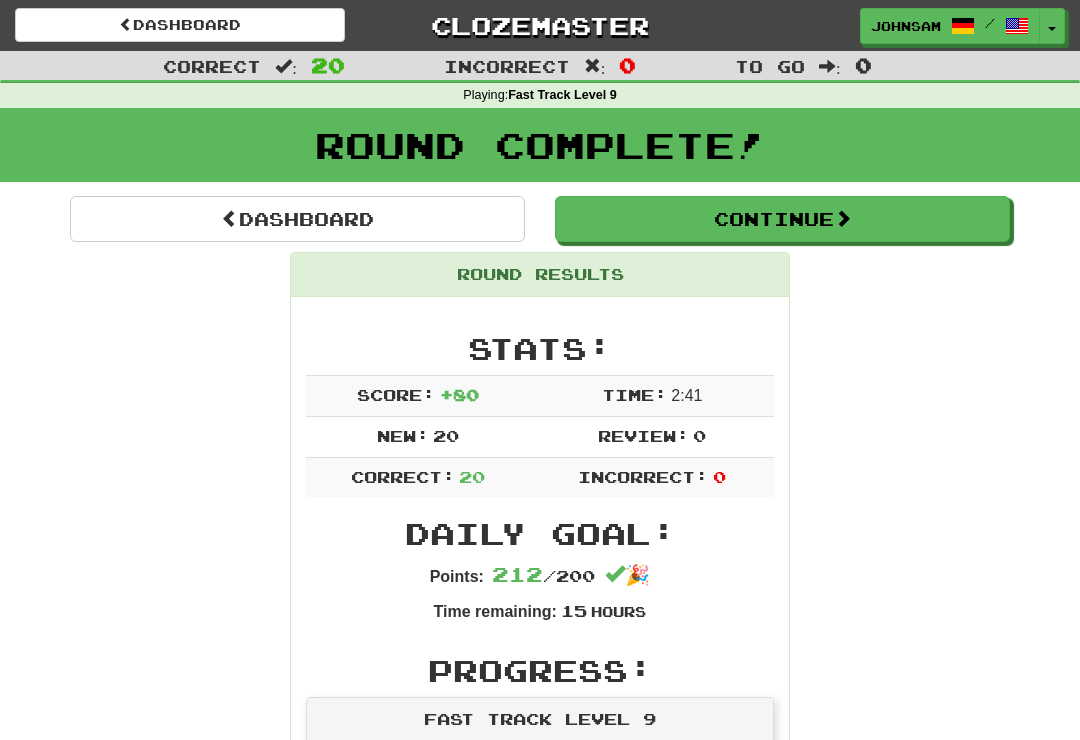 click on "Continue" at bounding box center [782, 219] 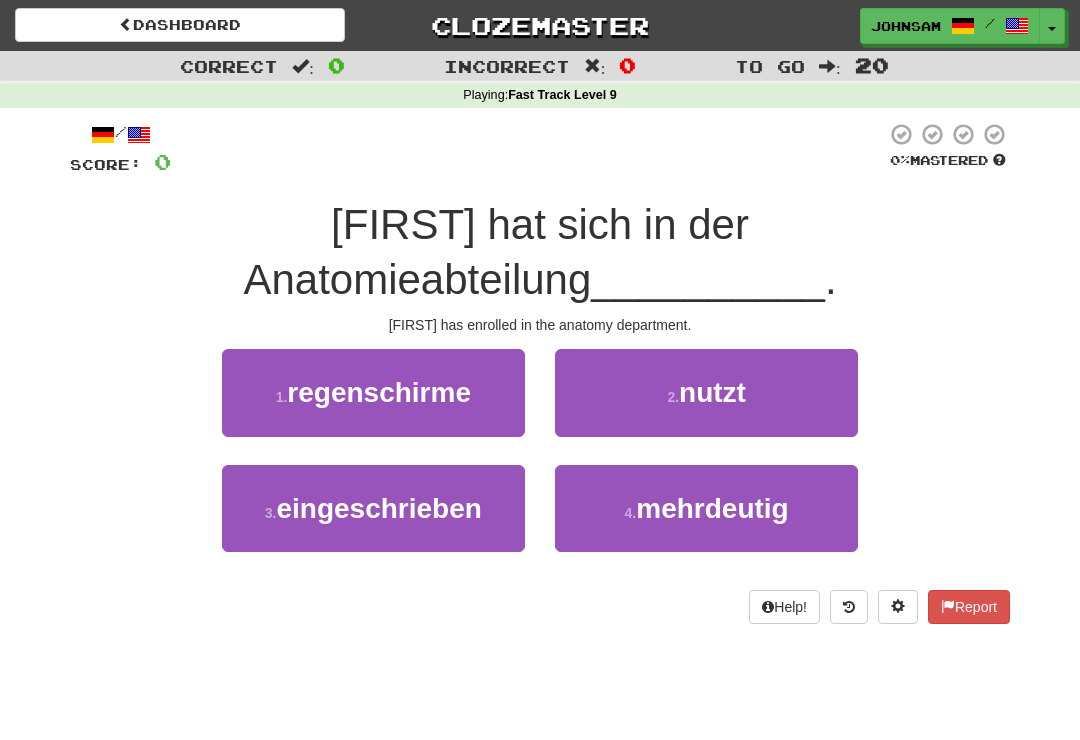click on "eingeschrieben" at bounding box center (378, 508) 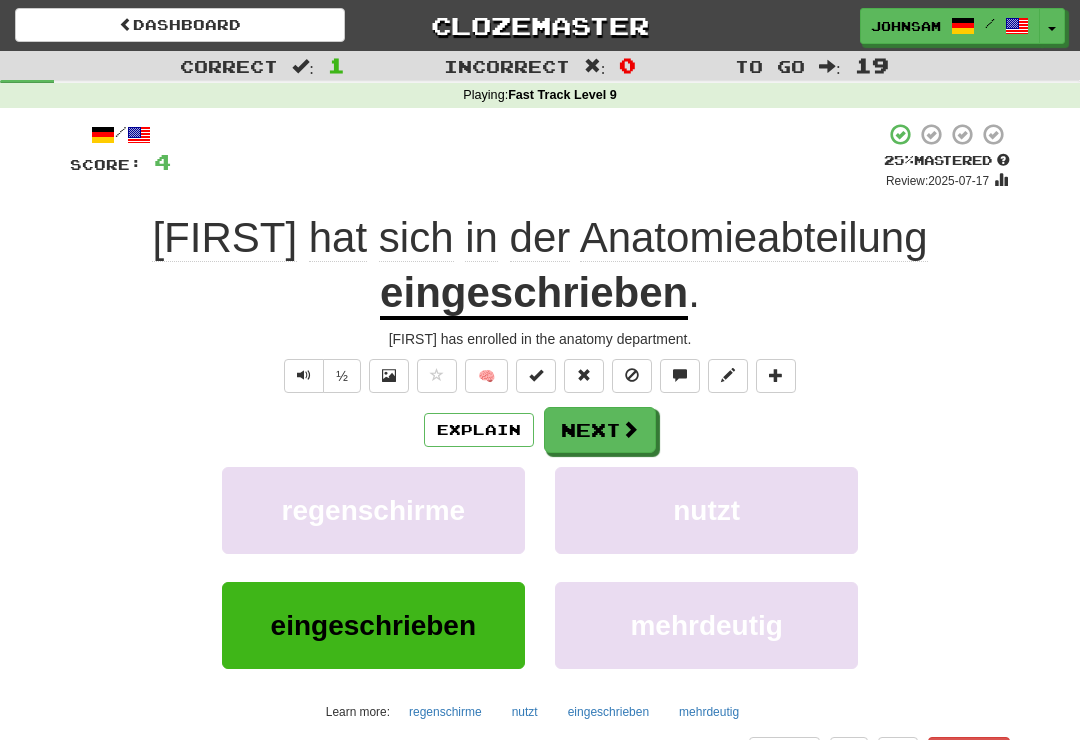 click on "Next" at bounding box center [600, 430] 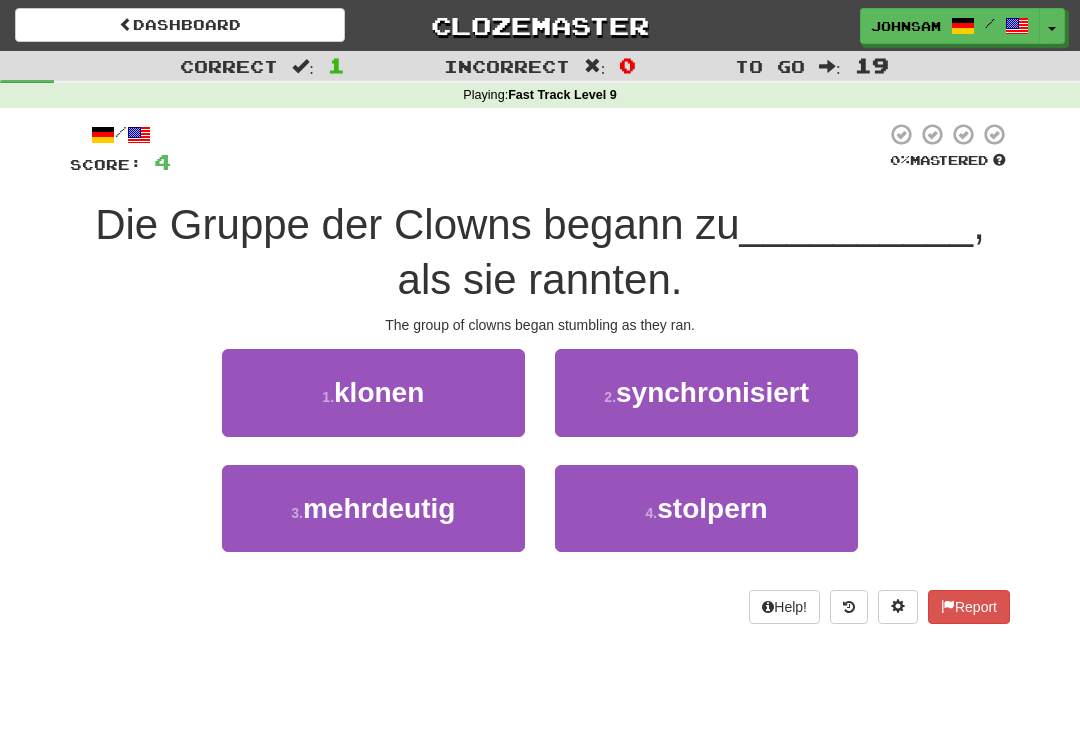 click on "stolpern" at bounding box center (712, 508) 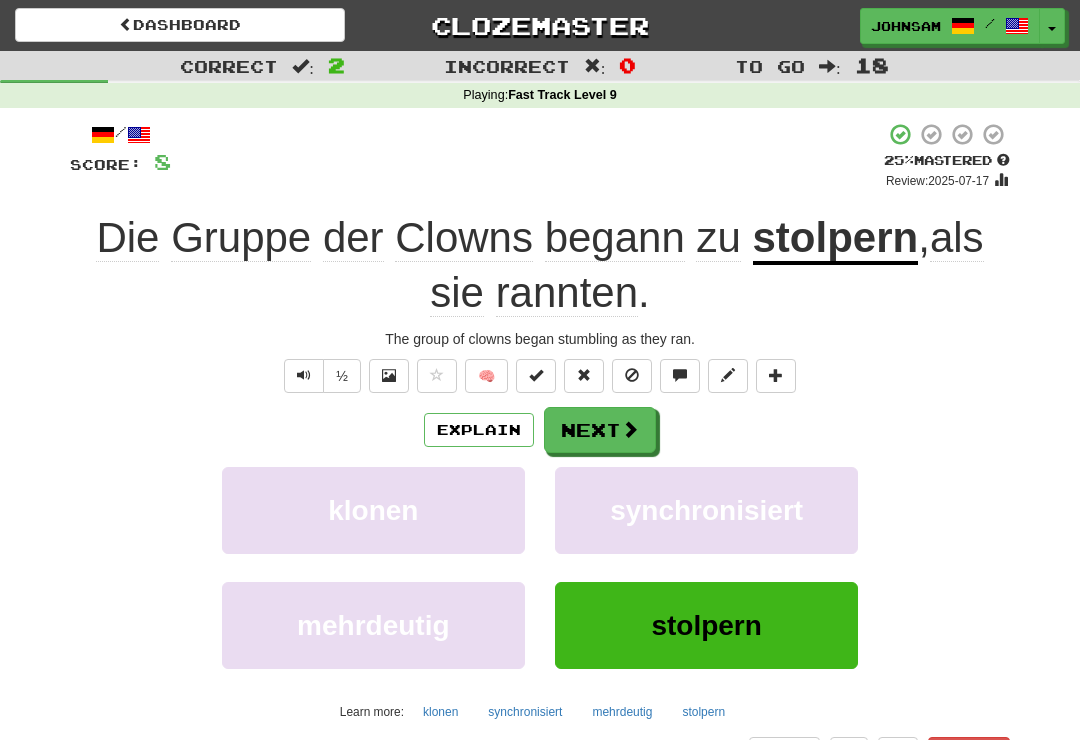 click at bounding box center [630, 429] 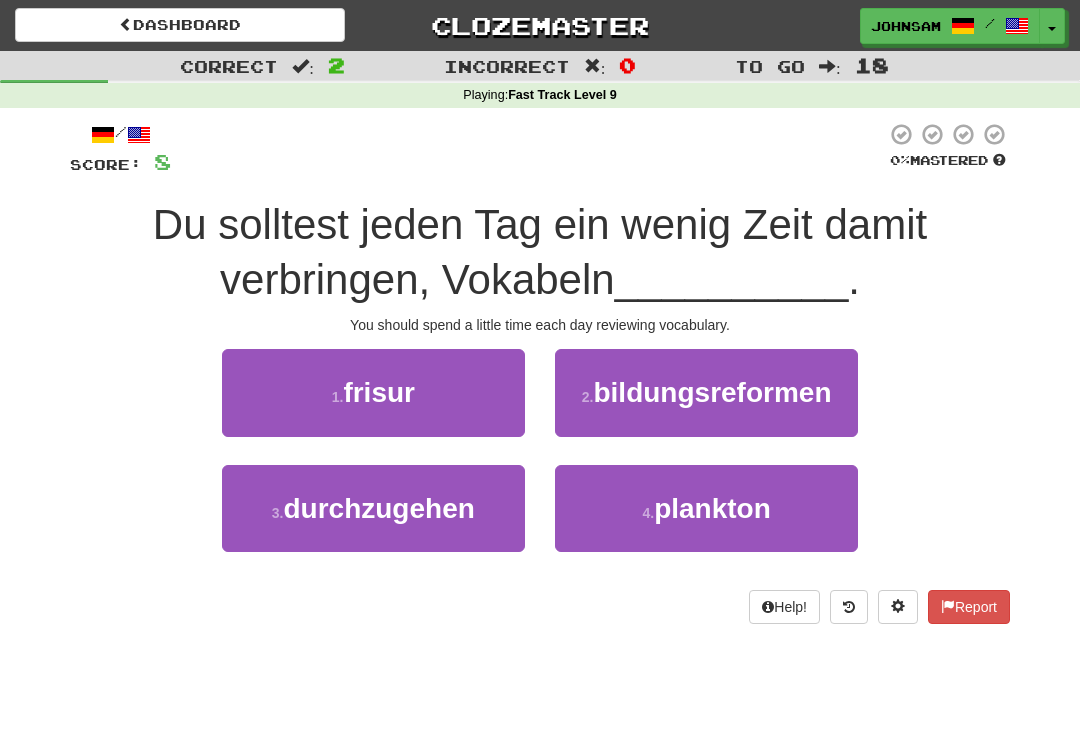 click on "3 .  durchzugehen" at bounding box center (373, 508) 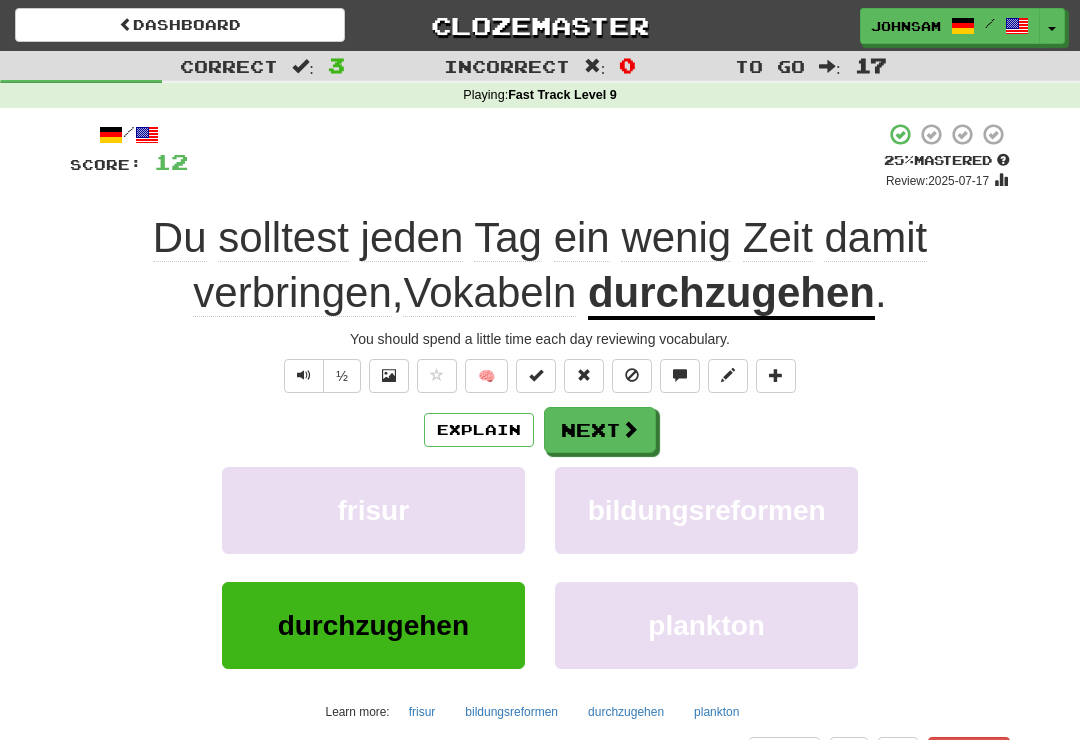 click on "Next" at bounding box center [600, 430] 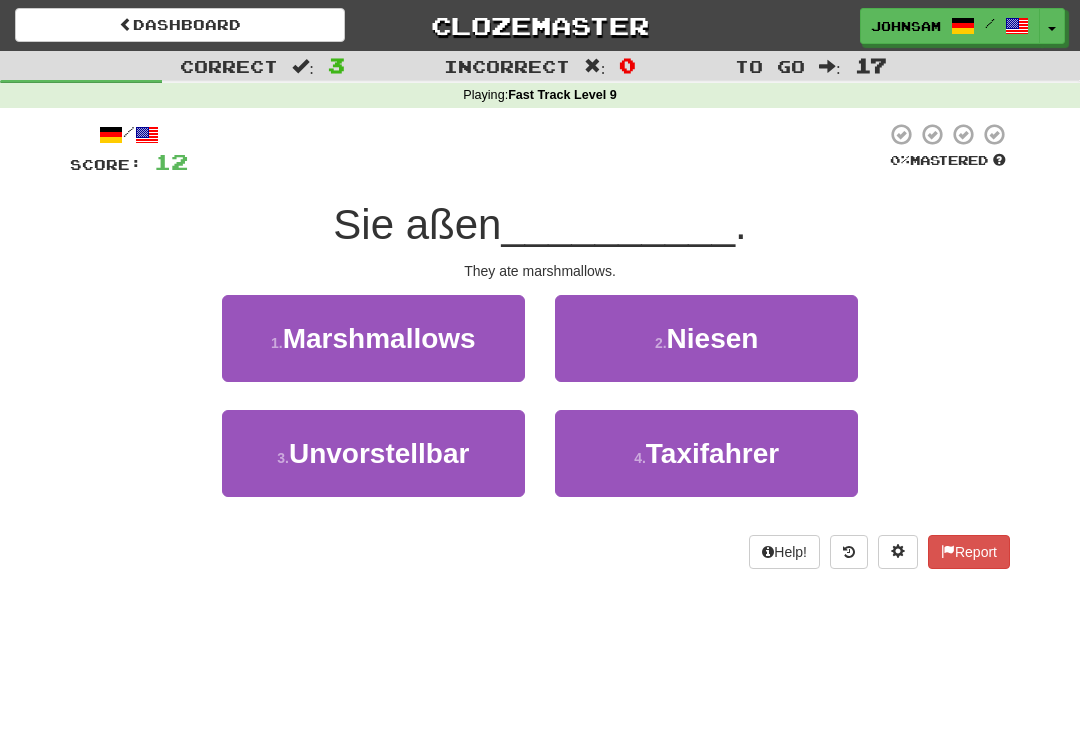 click on "1 .  Marshmallows" at bounding box center [373, 338] 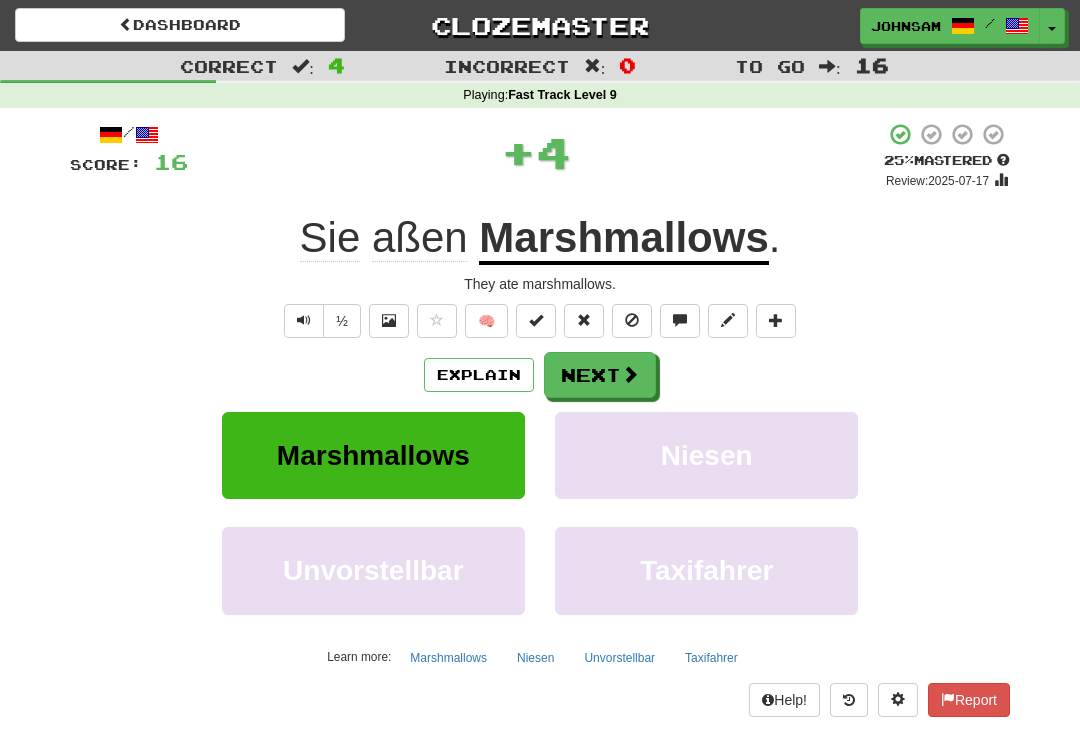 click at bounding box center [630, 374] 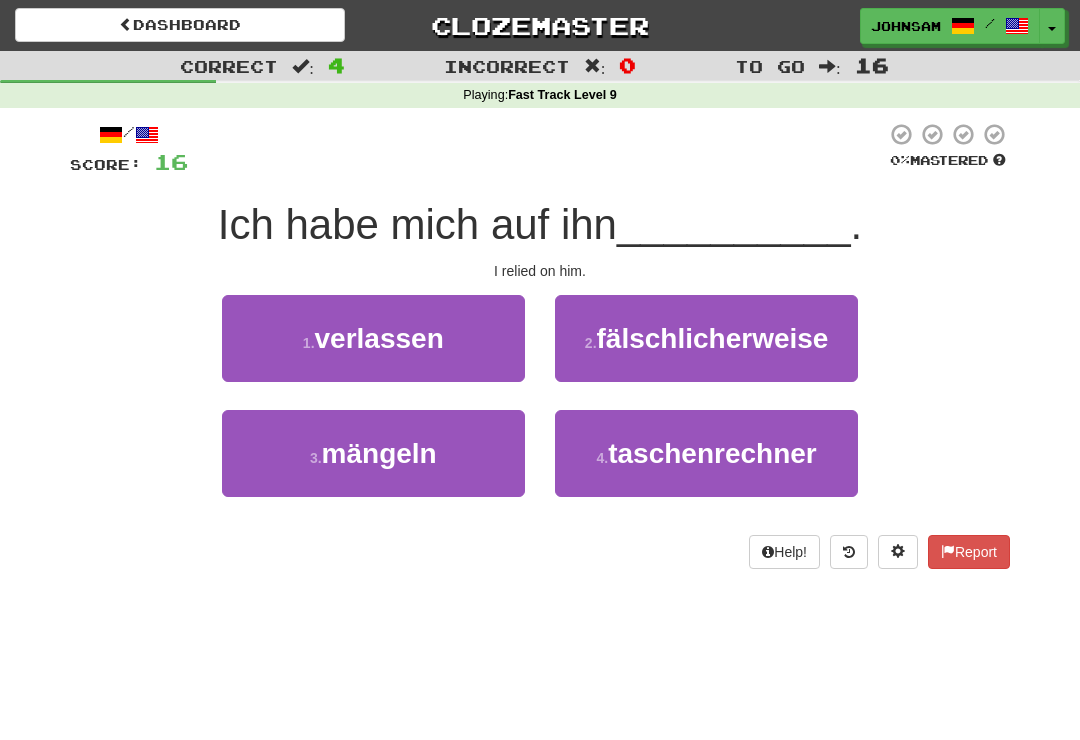 click on "1 .  verlassen" at bounding box center [373, 338] 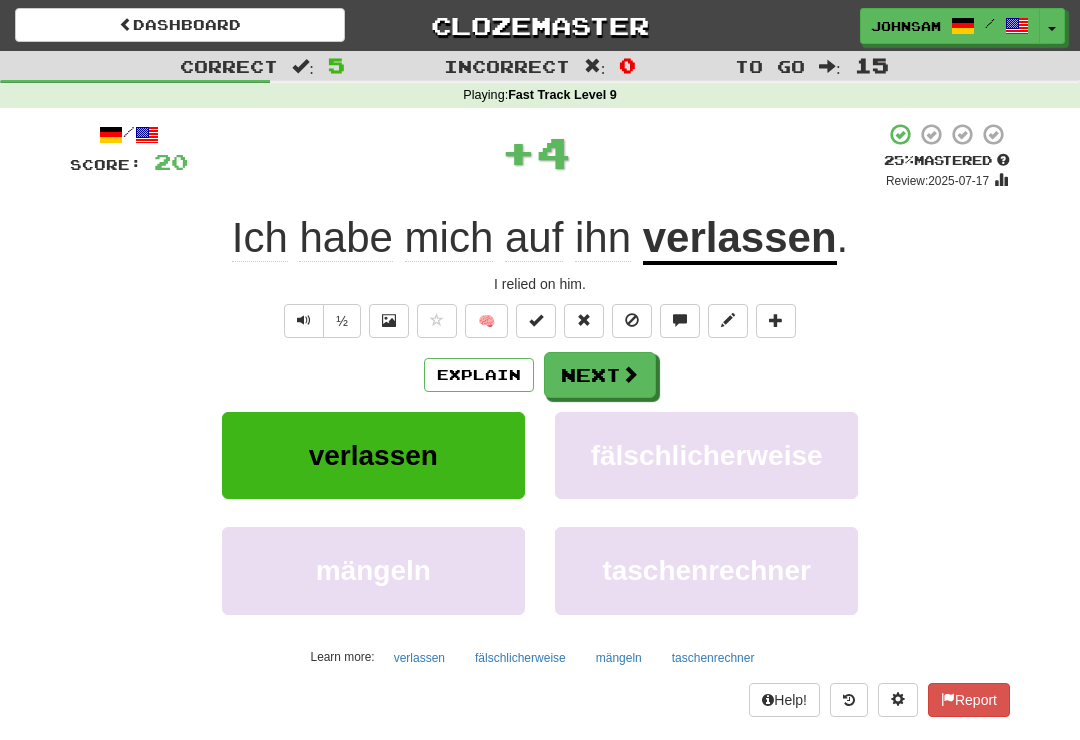 click on "Dashboard" at bounding box center [180, 25] 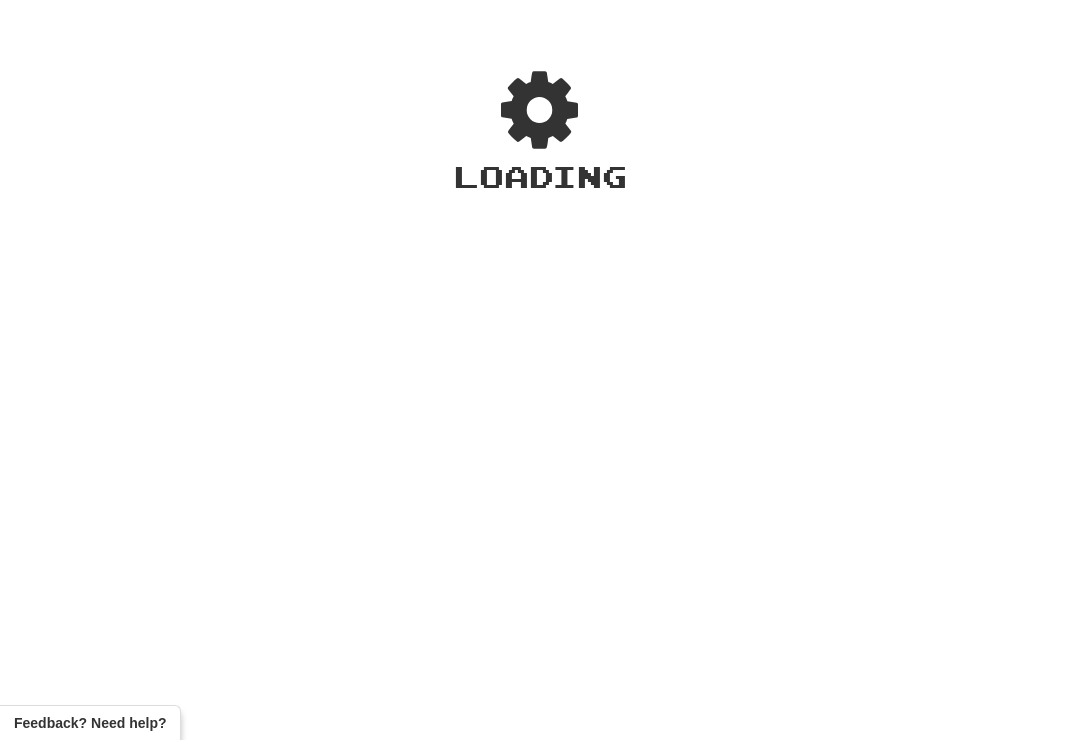 scroll, scrollTop: 0, scrollLeft: 0, axis: both 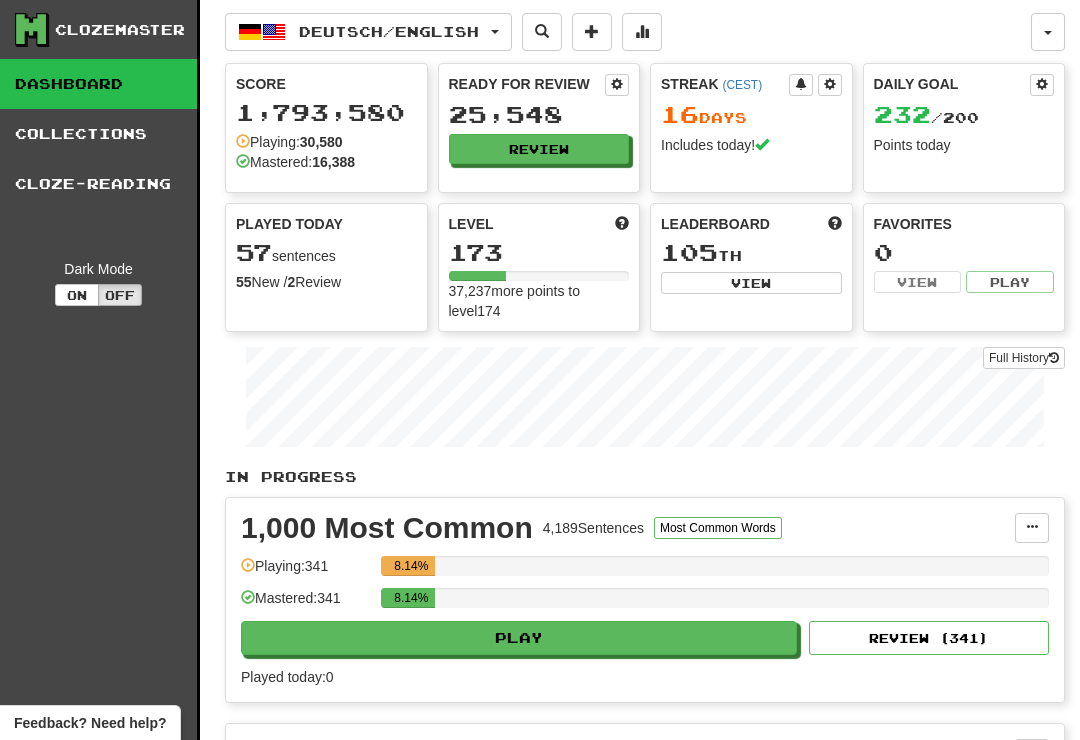 click on "Collections" at bounding box center (98, 134) 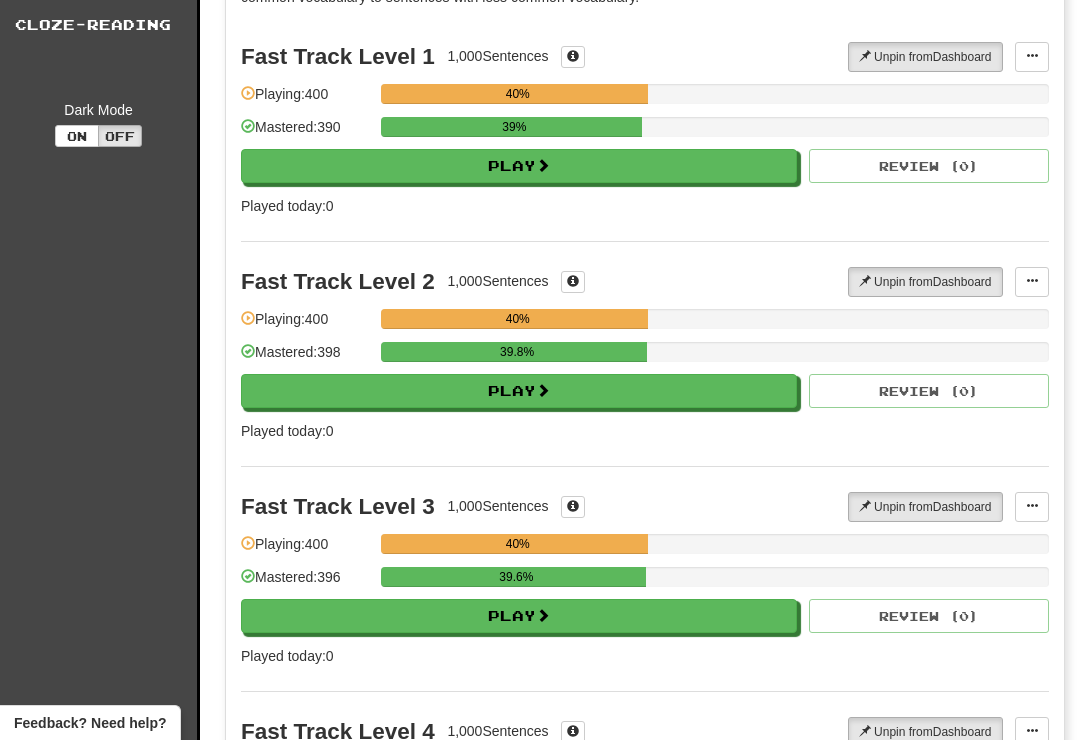 scroll, scrollTop: 0, scrollLeft: 0, axis: both 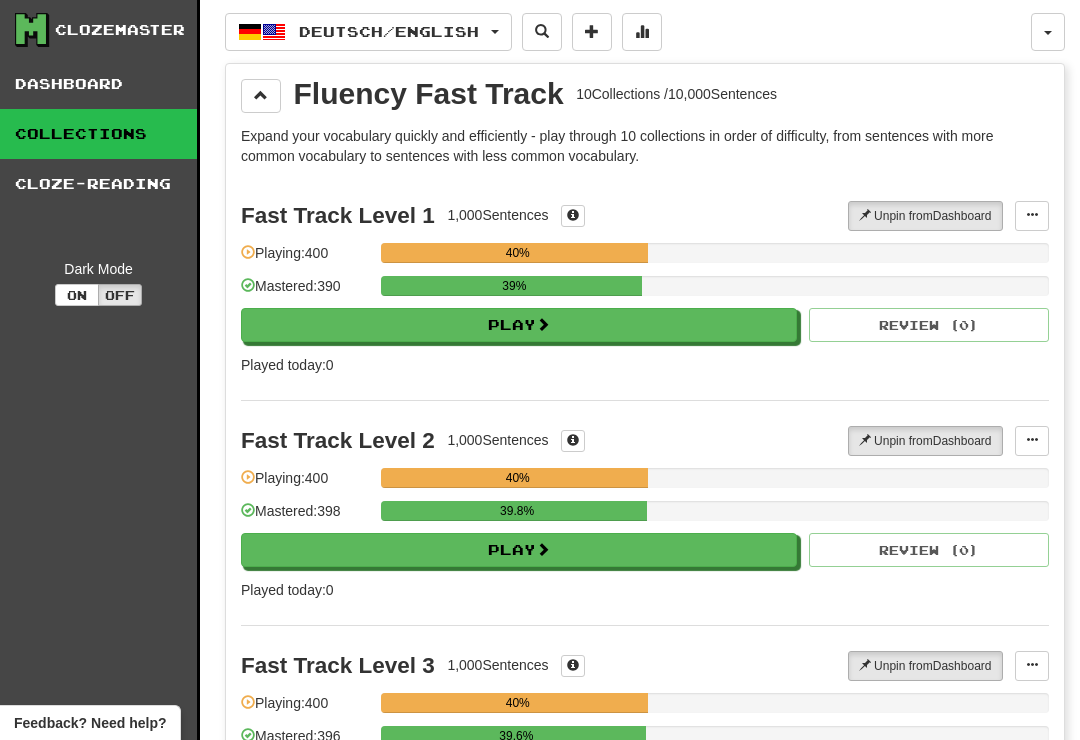 click on "Dashboard" at bounding box center [98, 84] 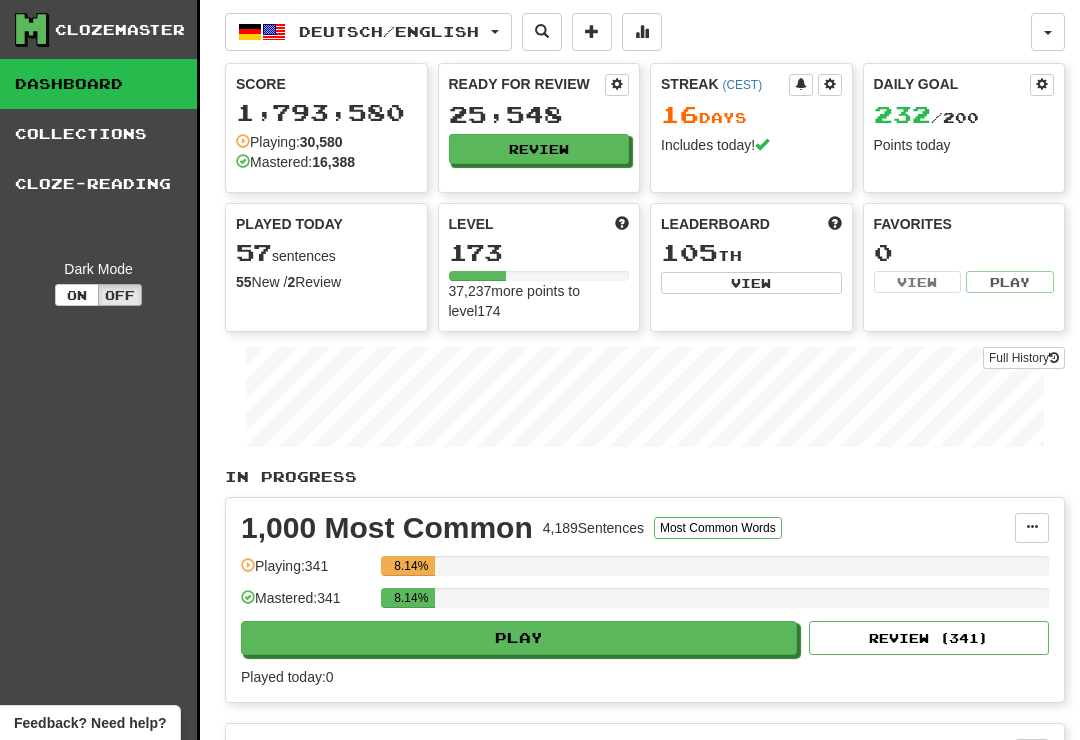 click on "Review" at bounding box center [539, 149] 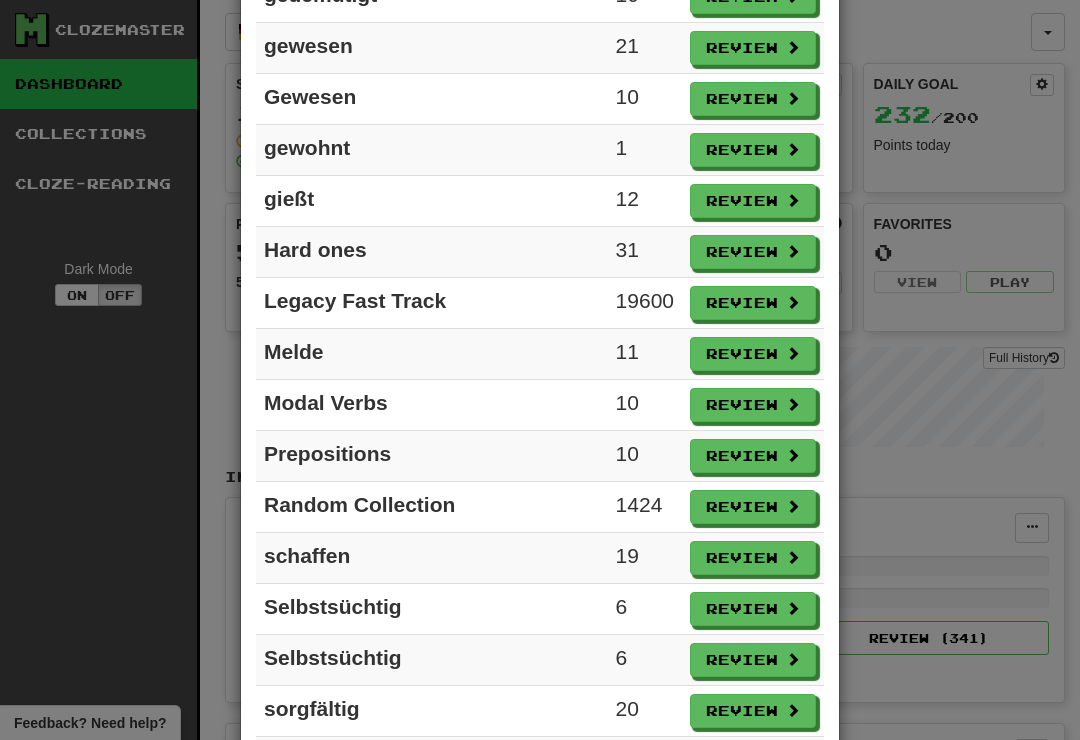 scroll, scrollTop: 1198, scrollLeft: 0, axis: vertical 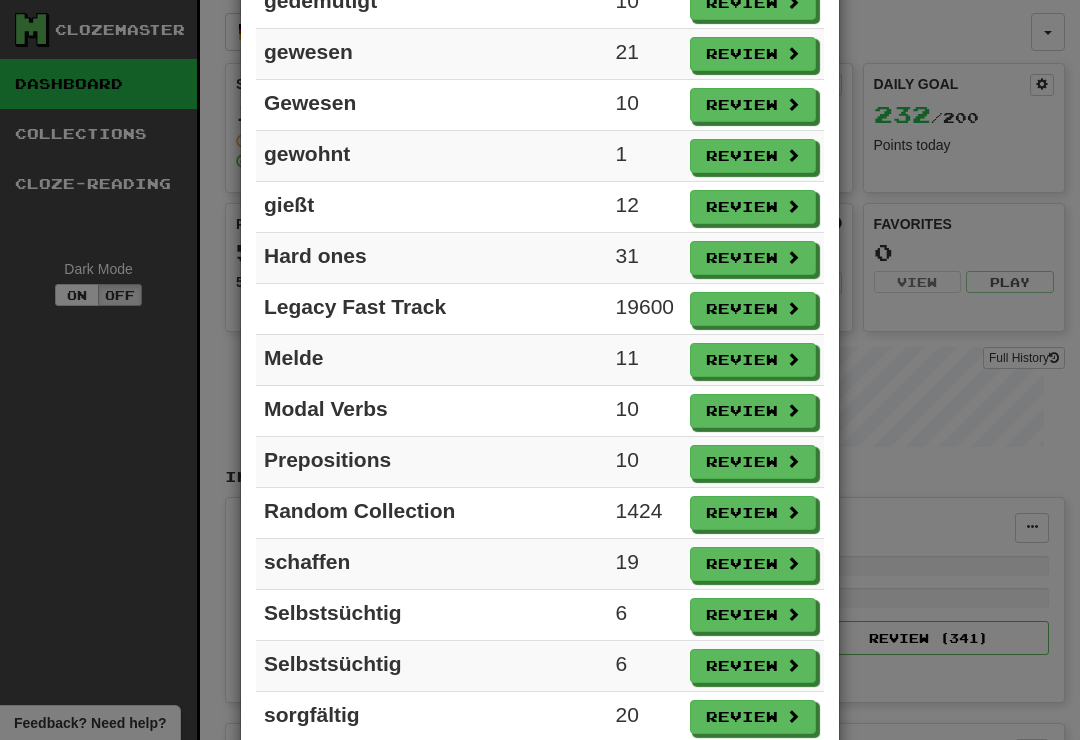 click on "Review" at bounding box center [753, 309] 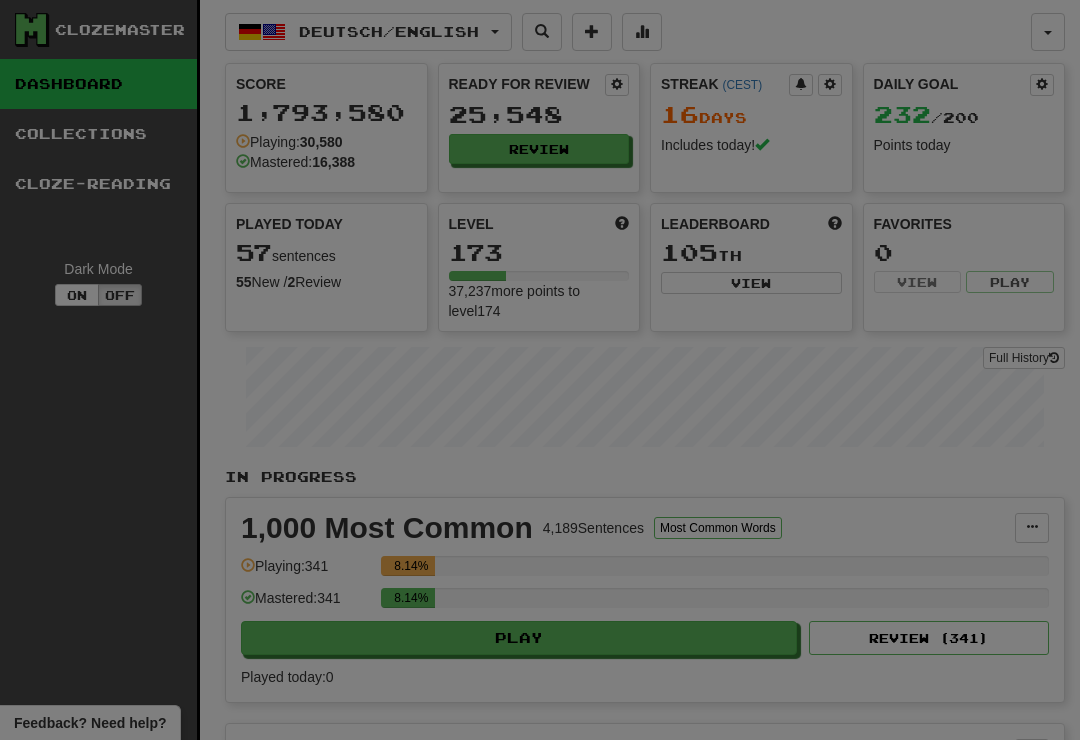 select on "**" 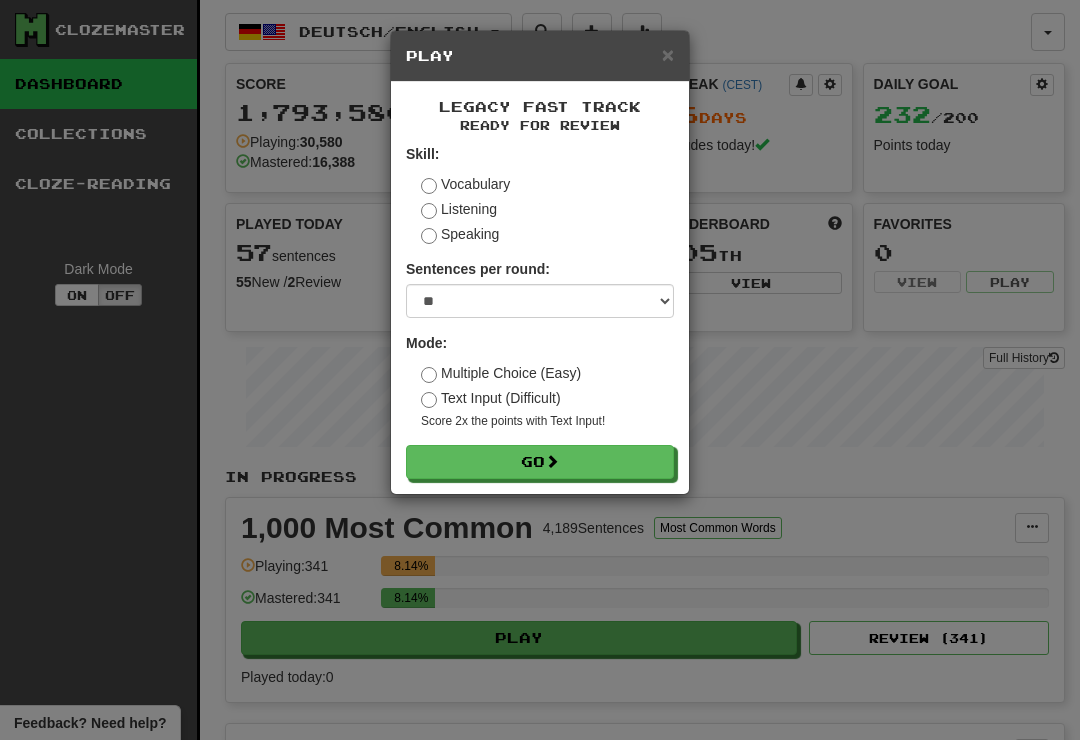 click on "Go" at bounding box center (540, 462) 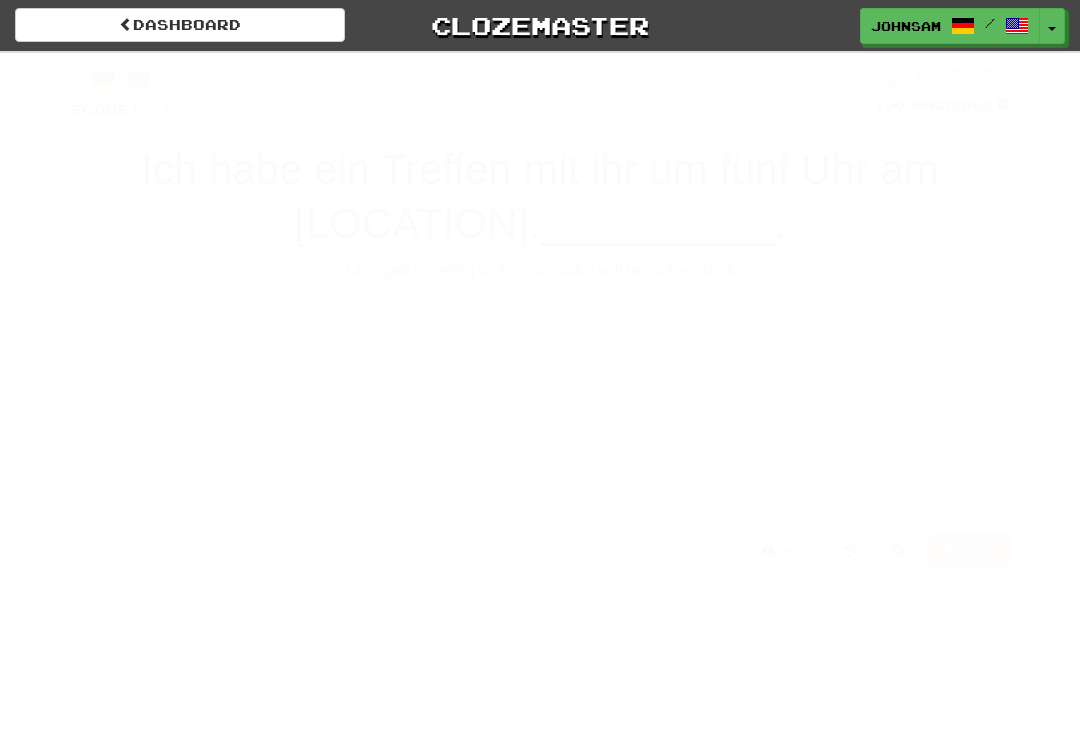 scroll, scrollTop: 0, scrollLeft: 0, axis: both 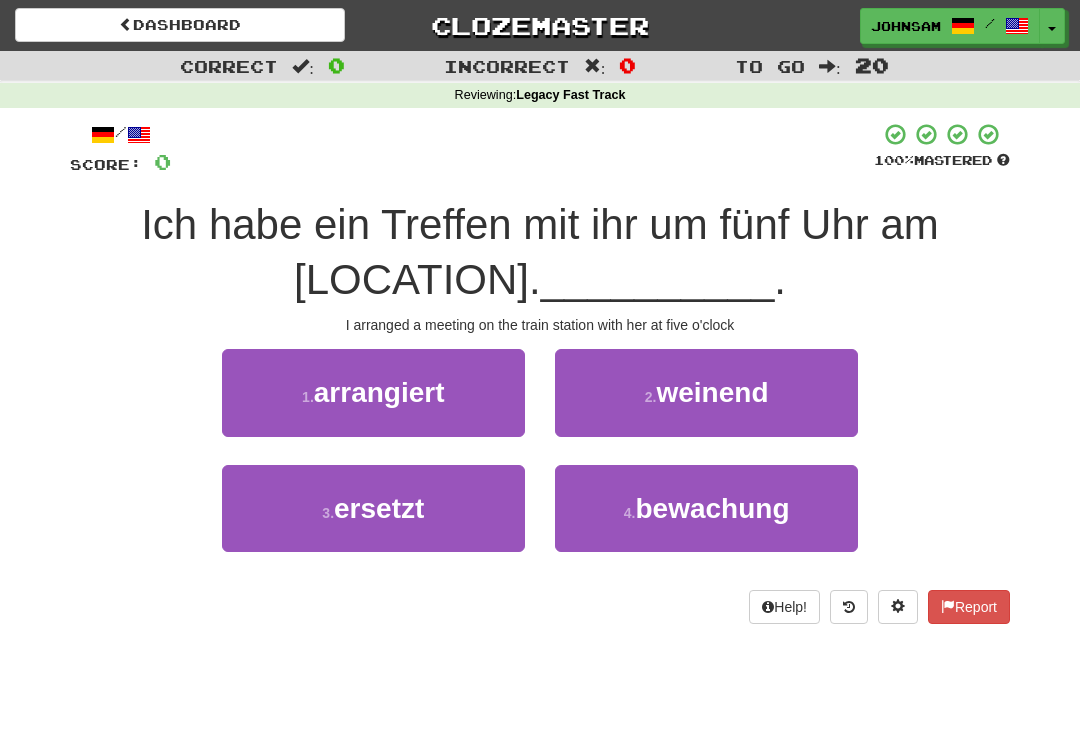 click on "arrangiert" at bounding box center (379, 392) 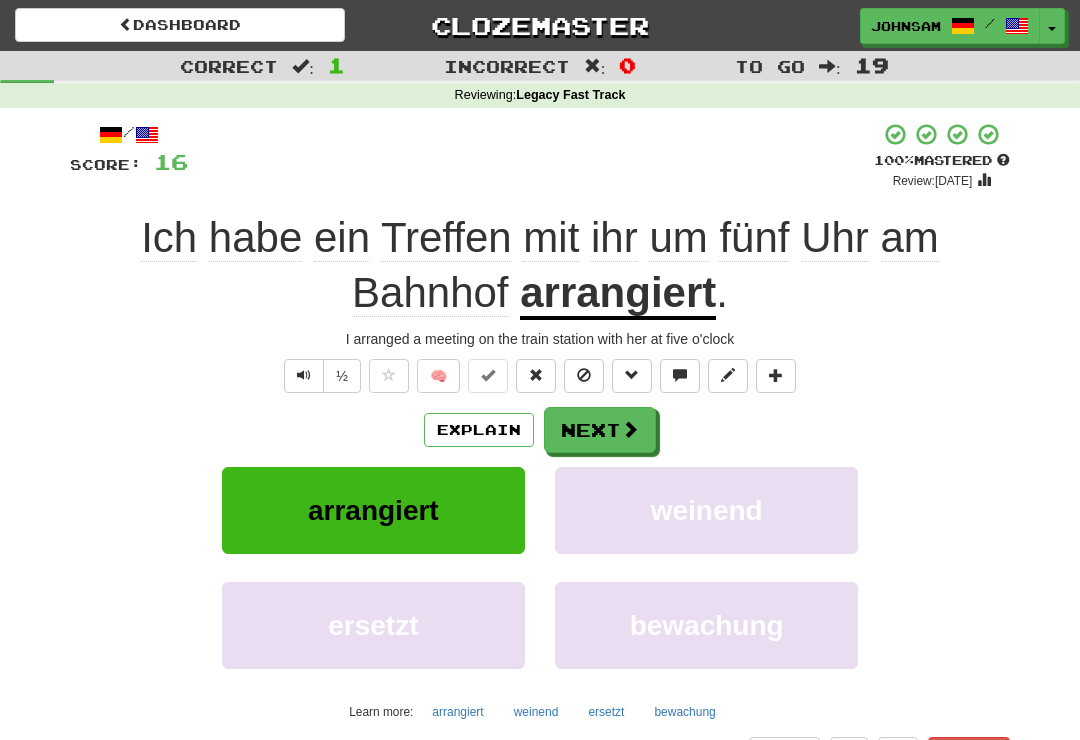 click on "Next" at bounding box center (600, 430) 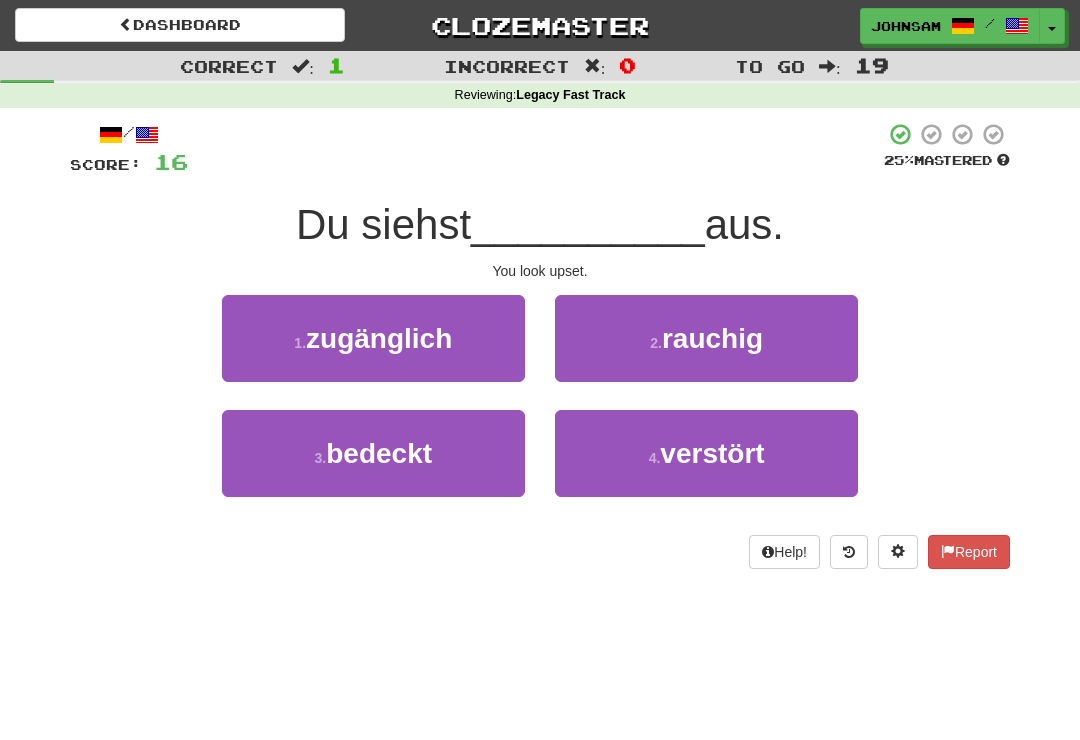 click on "4 ." at bounding box center [655, 458] 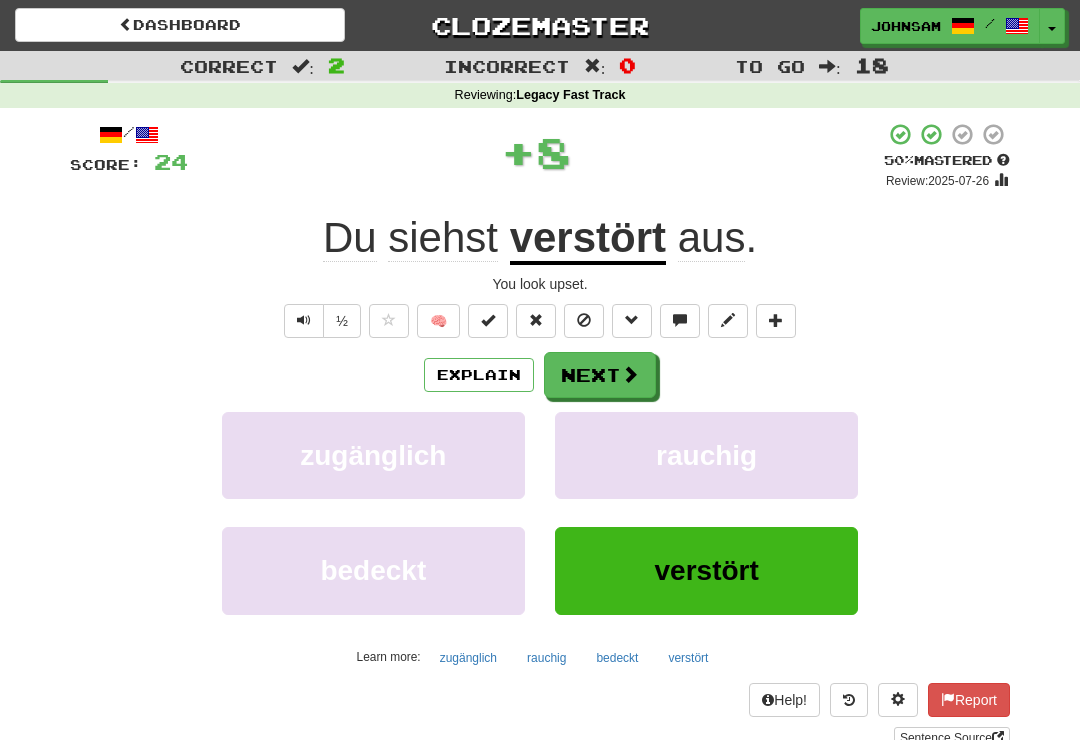 click at bounding box center (630, 374) 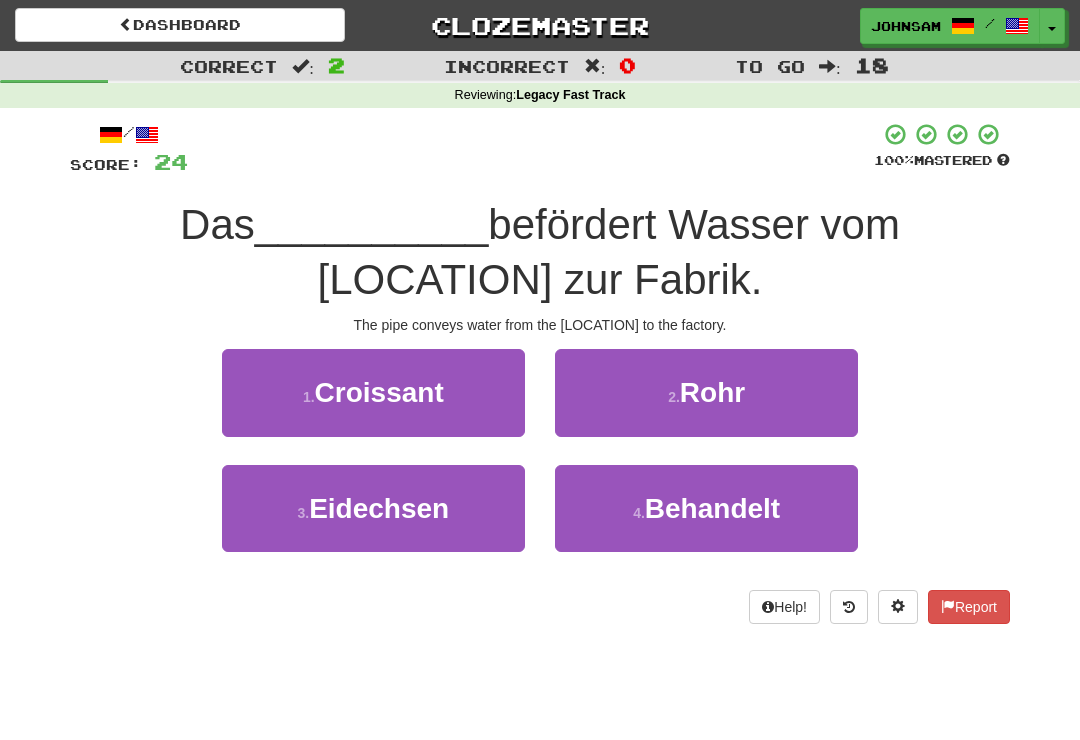 click on "Rohr" at bounding box center [712, 392] 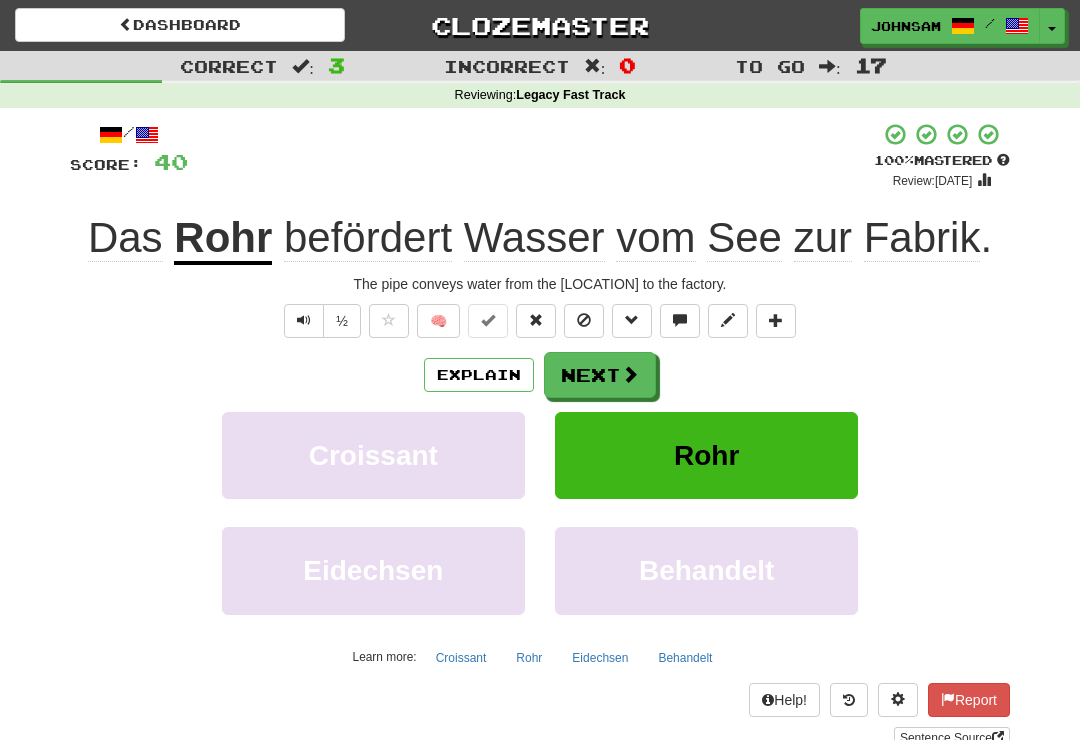 click on "Next" at bounding box center [600, 375] 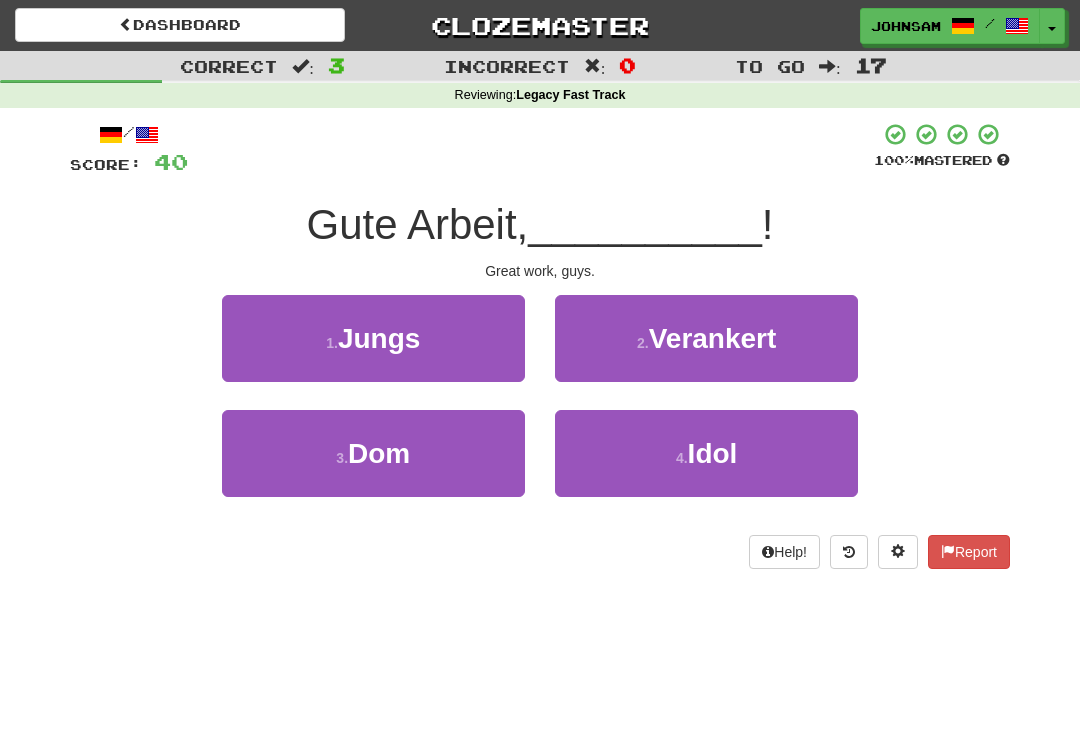 click on "1 .  Jungs" at bounding box center [373, 338] 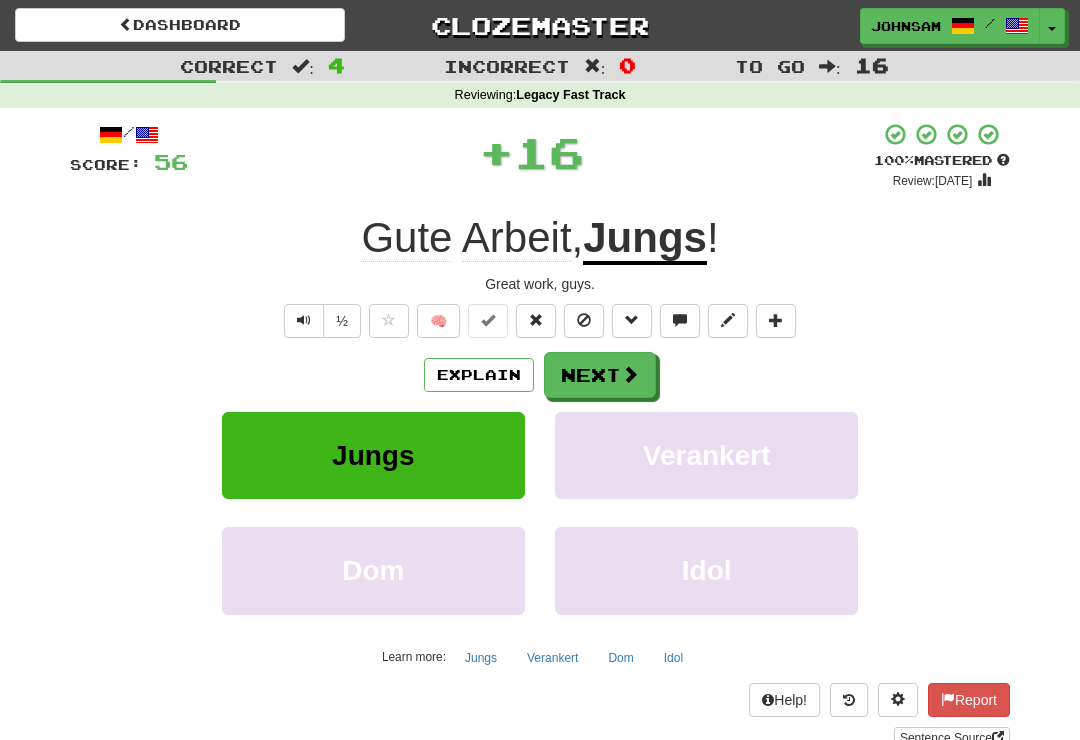 click at bounding box center [630, 374] 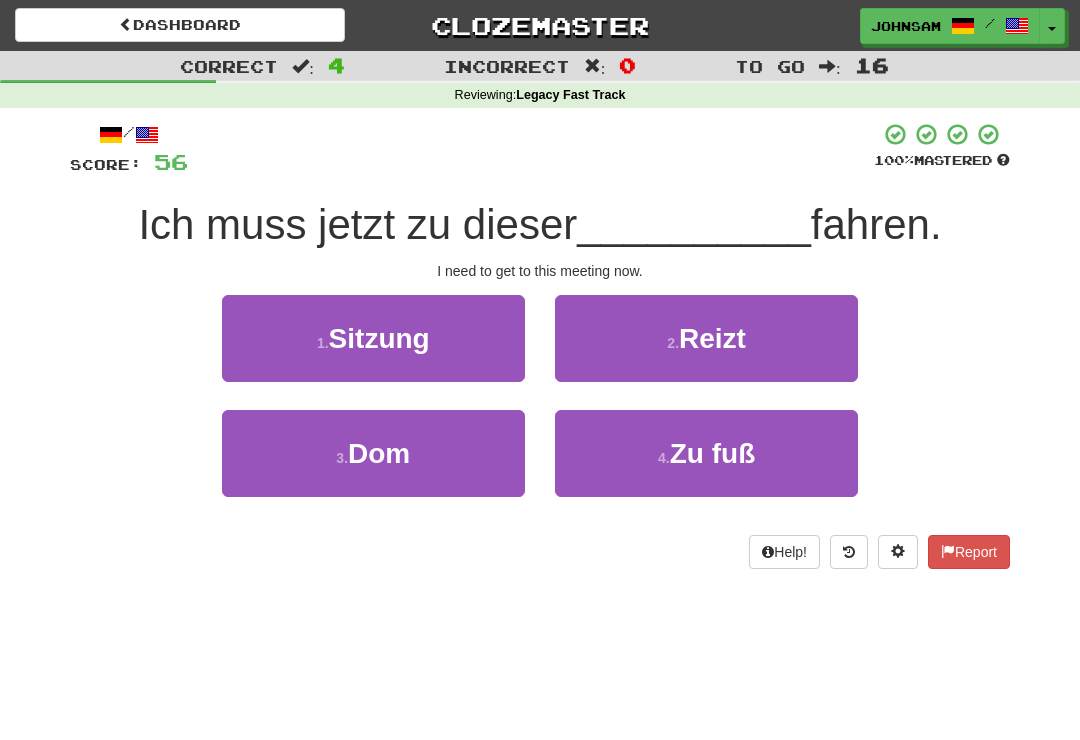 click on "1 .  Sitzung" at bounding box center [373, 338] 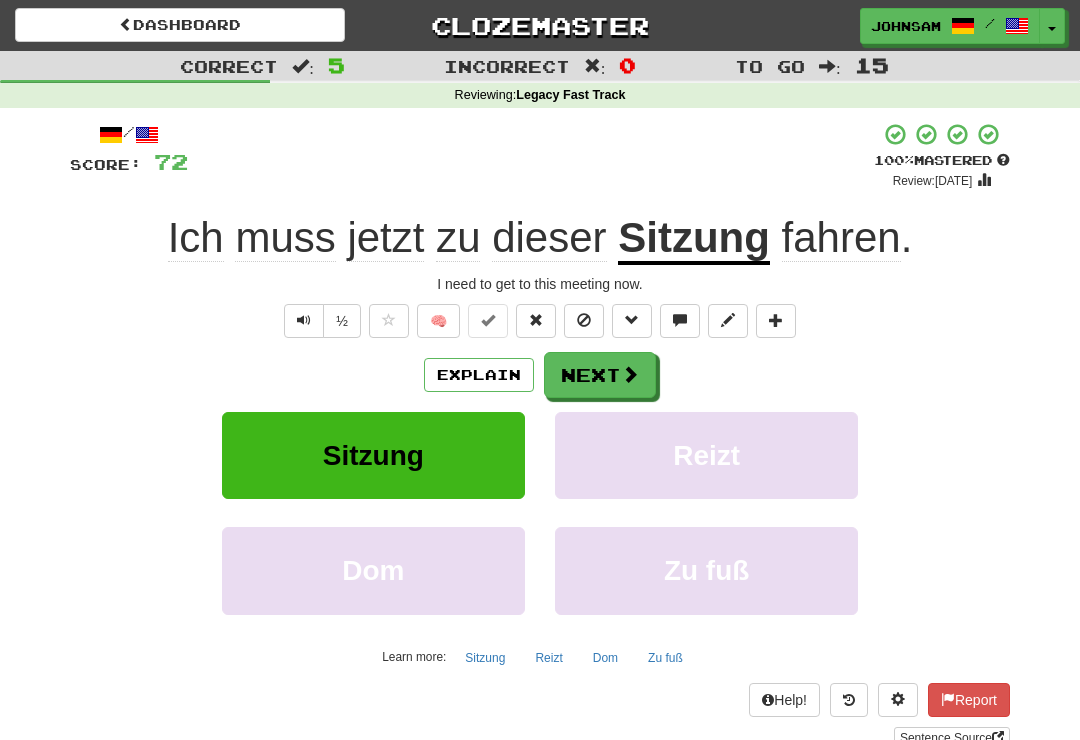 click at bounding box center (630, 374) 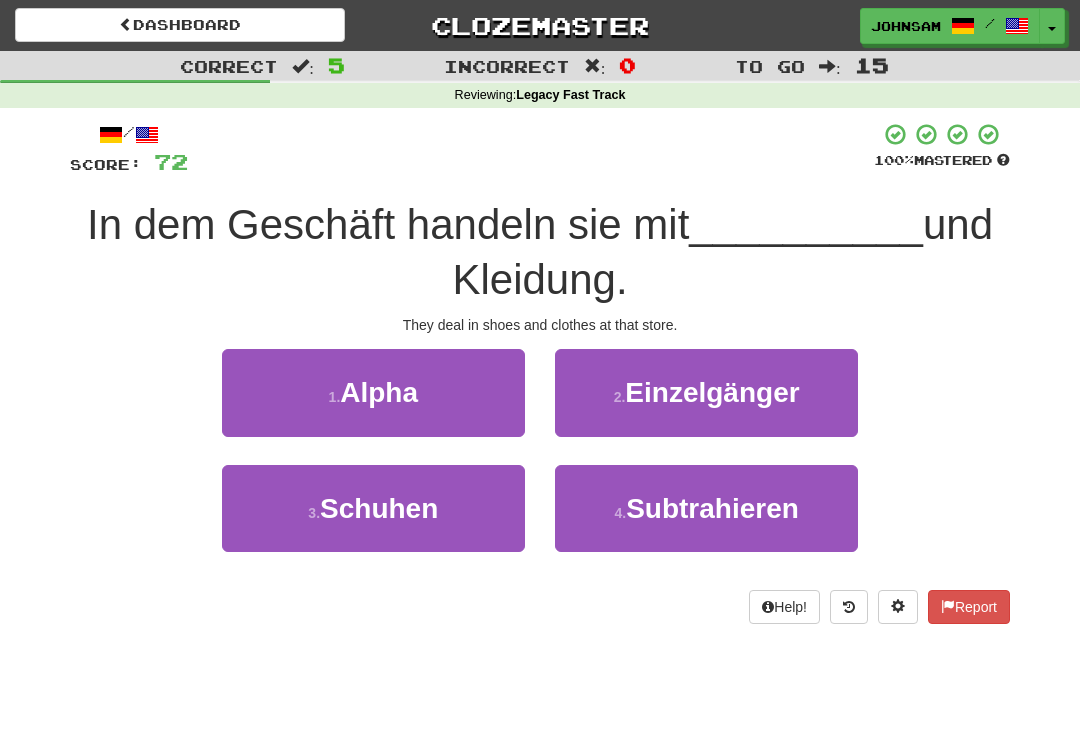 click on "3 .  Schuhen" at bounding box center [373, 508] 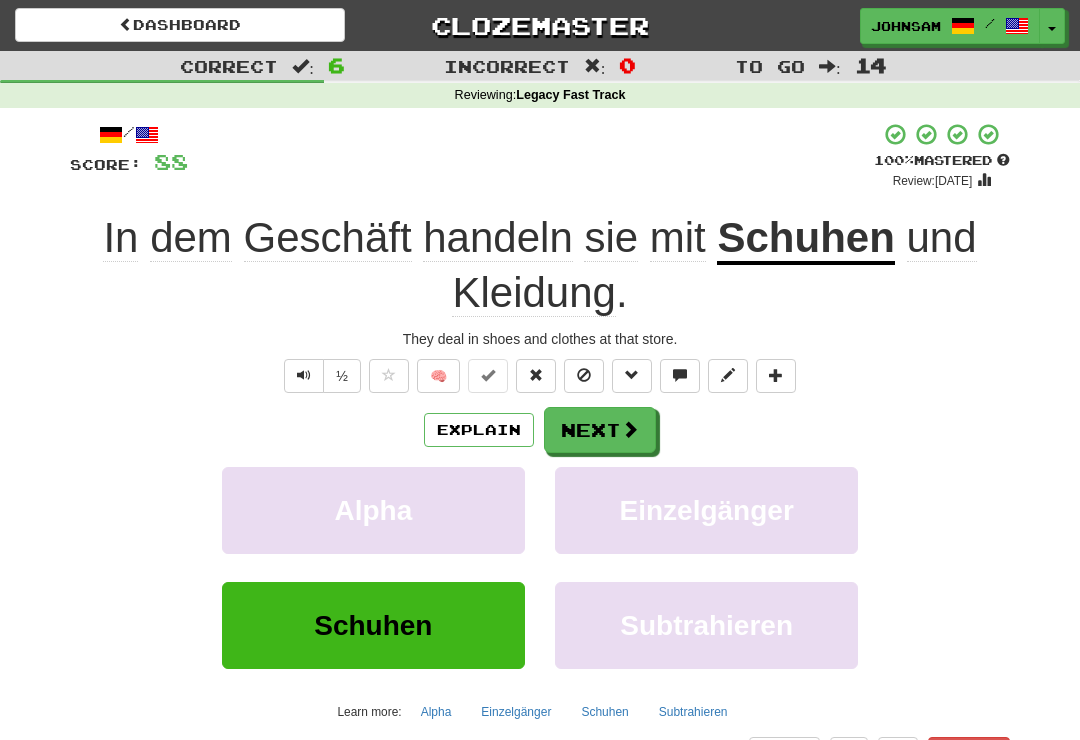 click on "Next" at bounding box center [600, 430] 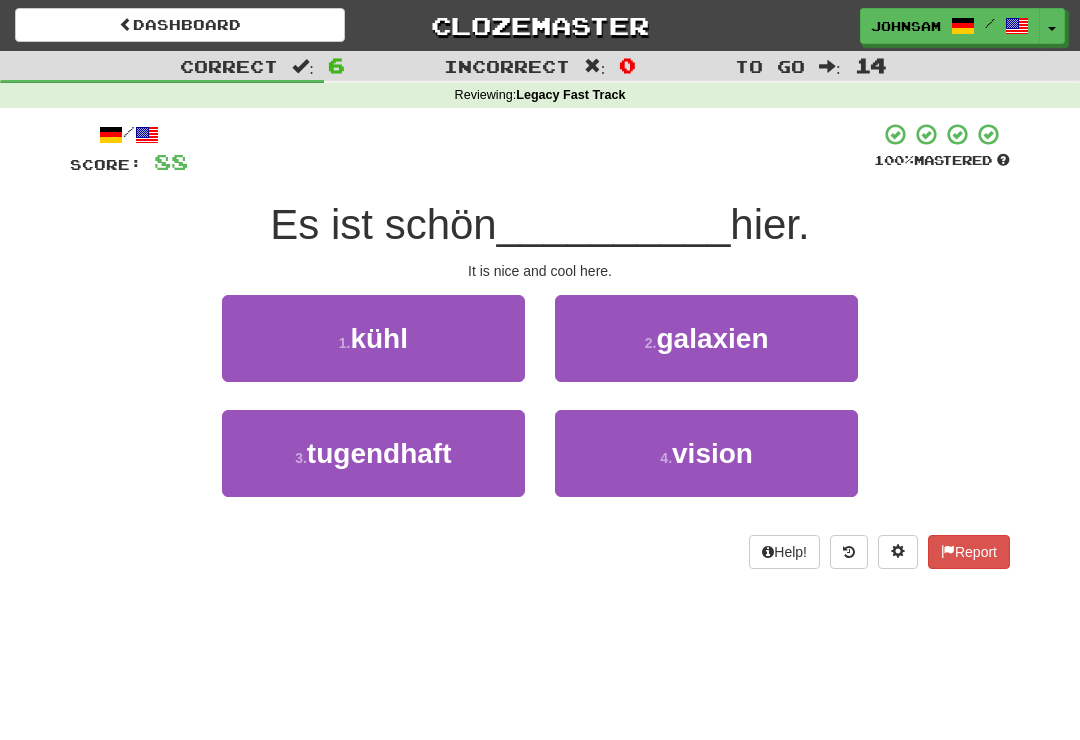 click on "1 .  kühl" at bounding box center (373, 338) 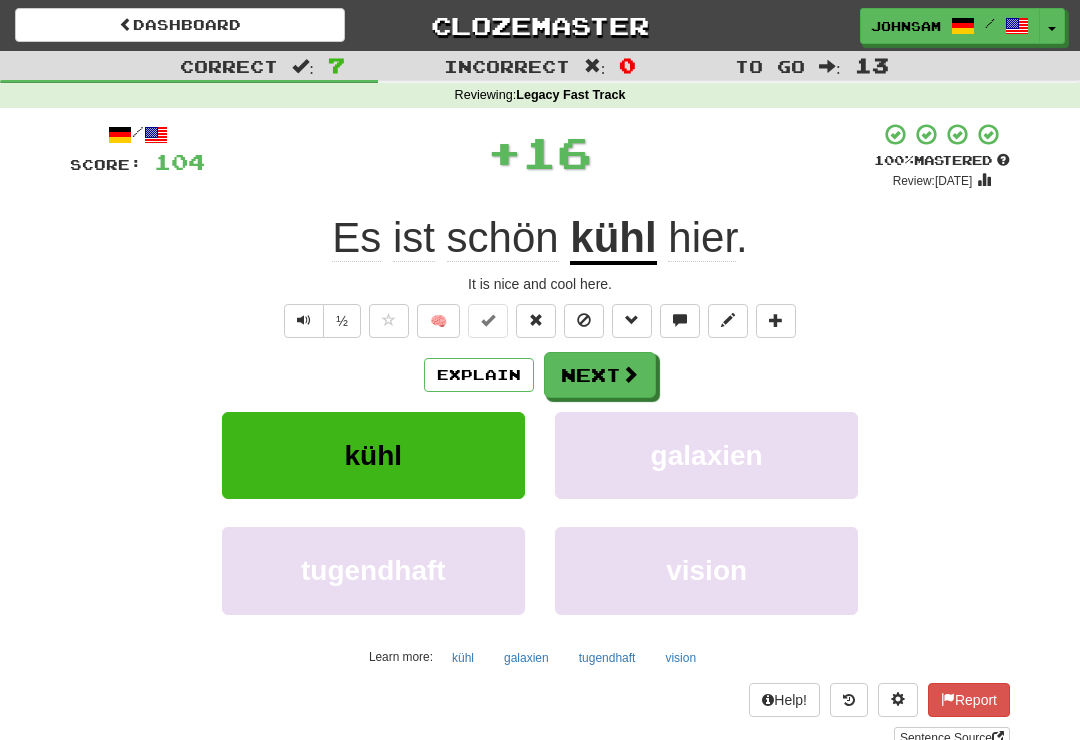 click at bounding box center [630, 374] 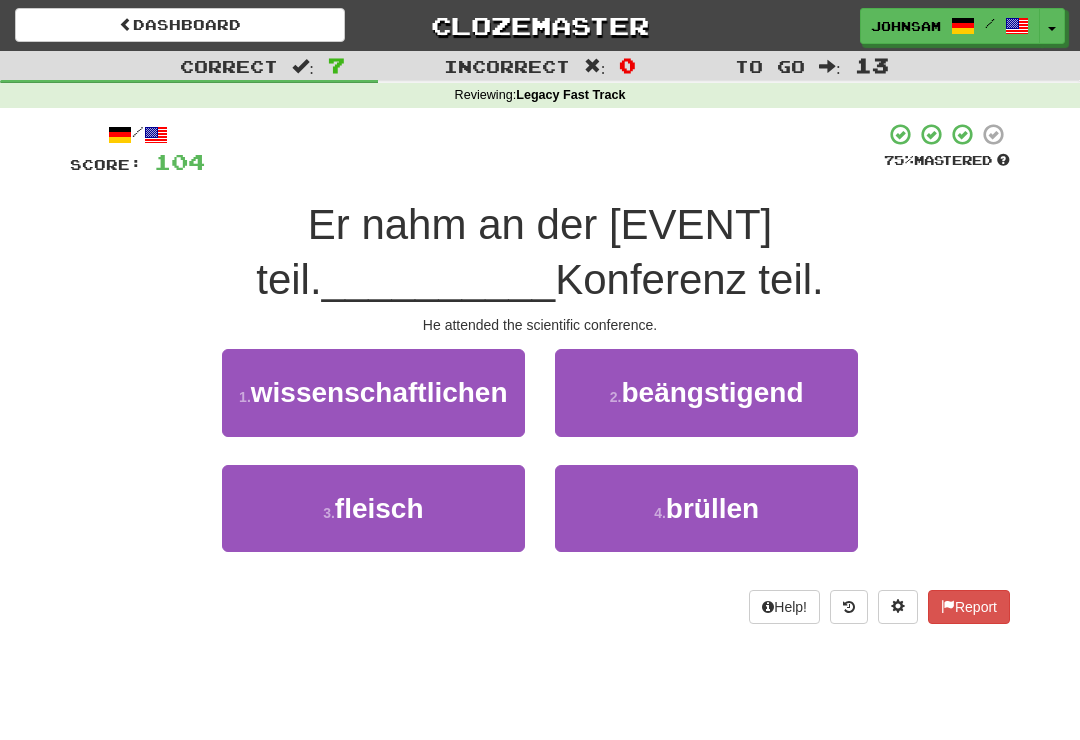 click on "wissenschaftlichen" at bounding box center (379, 392) 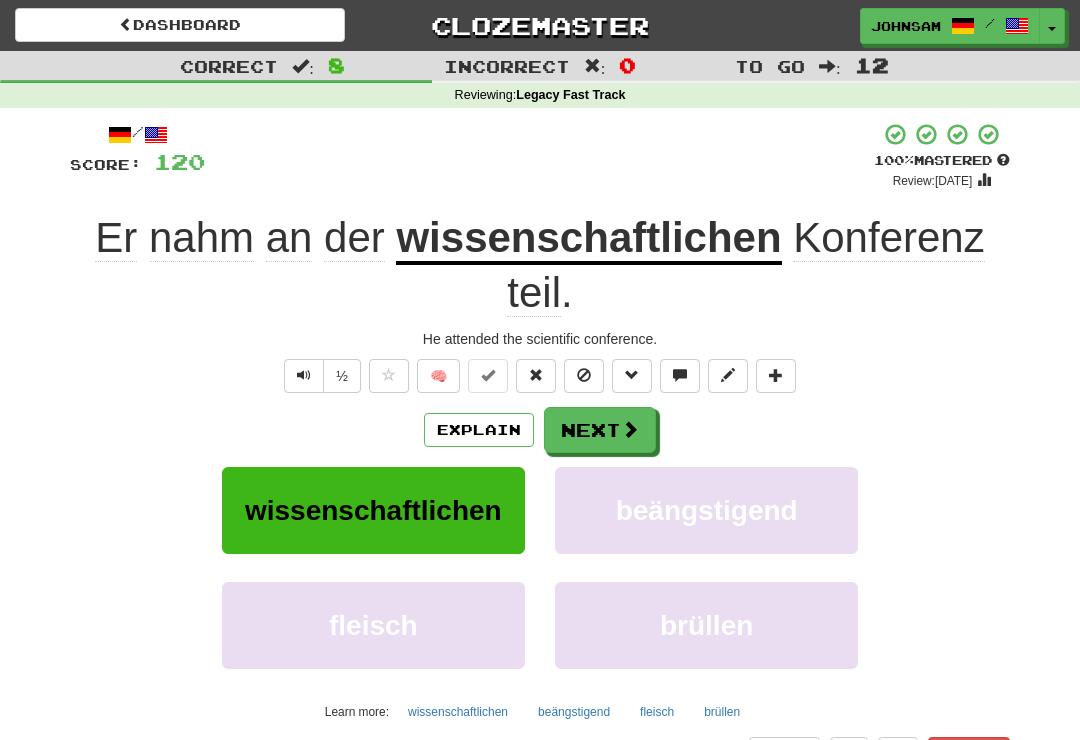 click on "Next" at bounding box center [600, 430] 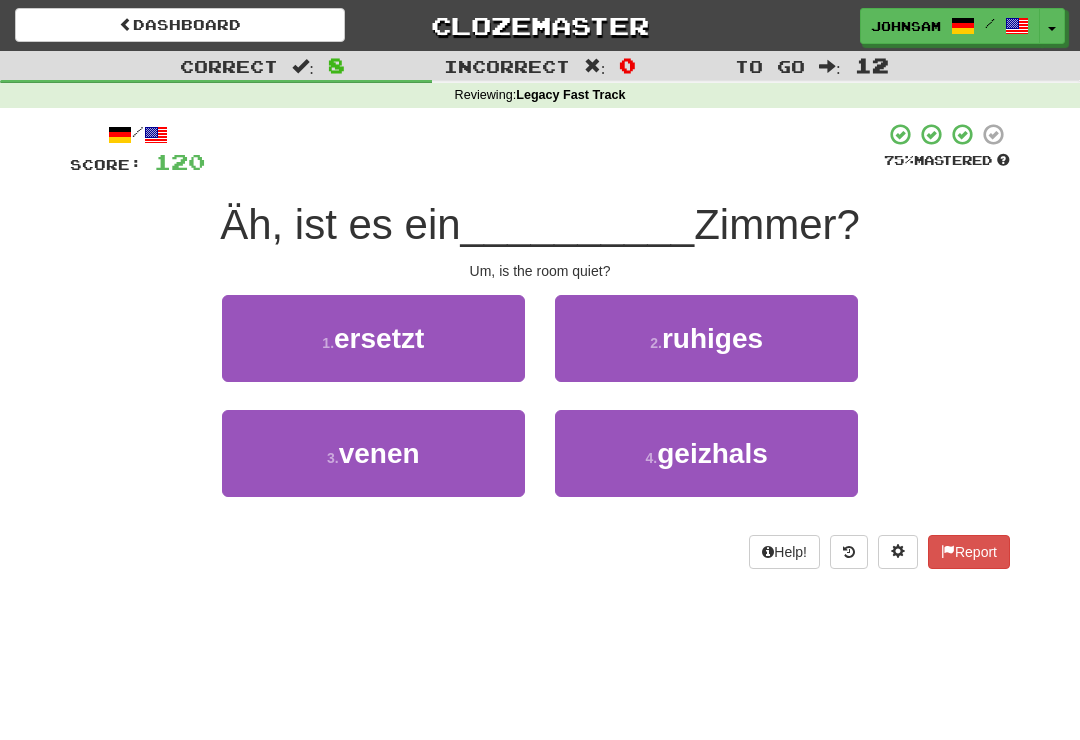 click on "ruhiges" at bounding box center (712, 338) 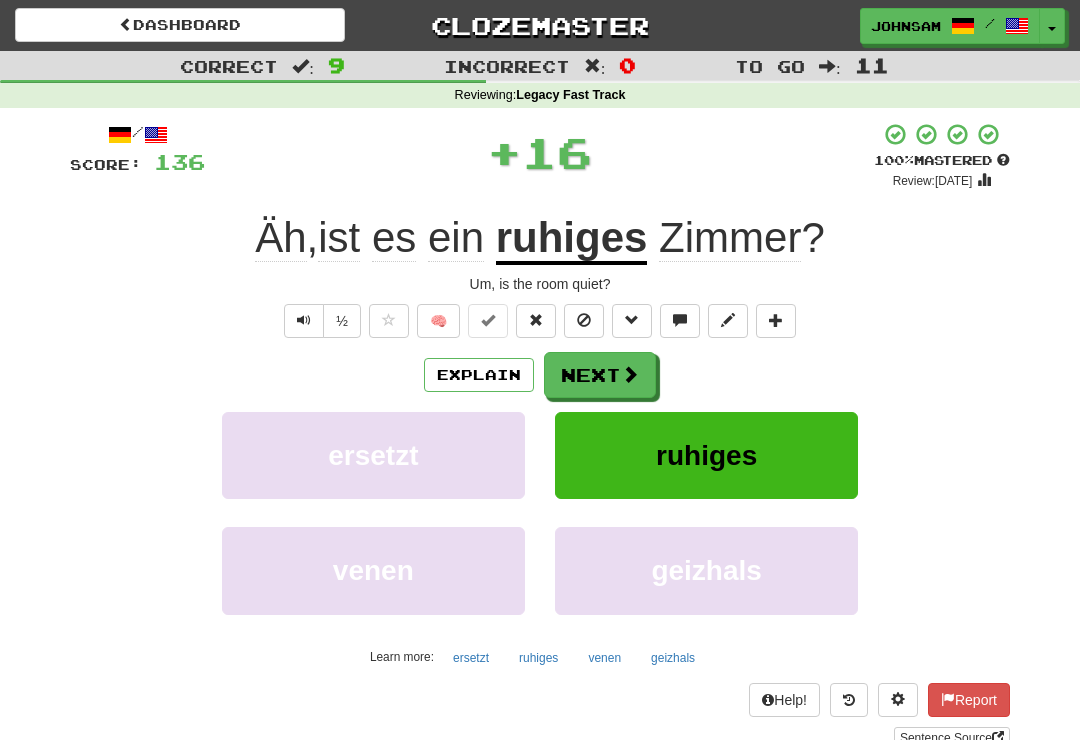 click on "Next" at bounding box center (600, 375) 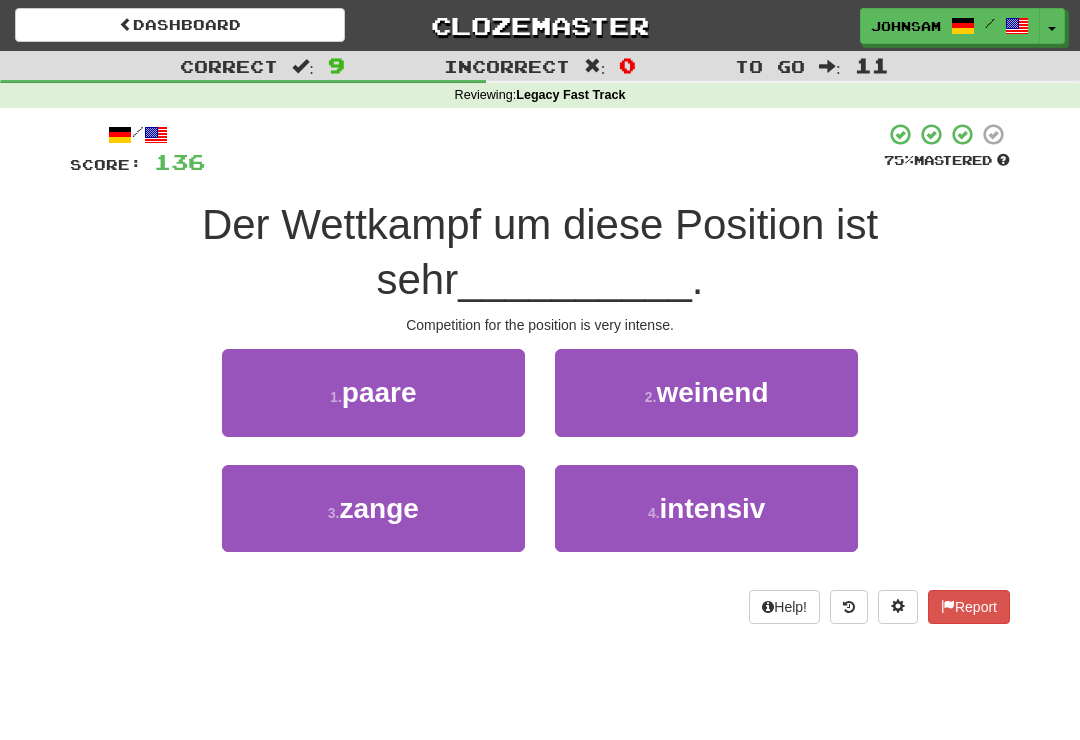 click on "4 ." at bounding box center (654, 513) 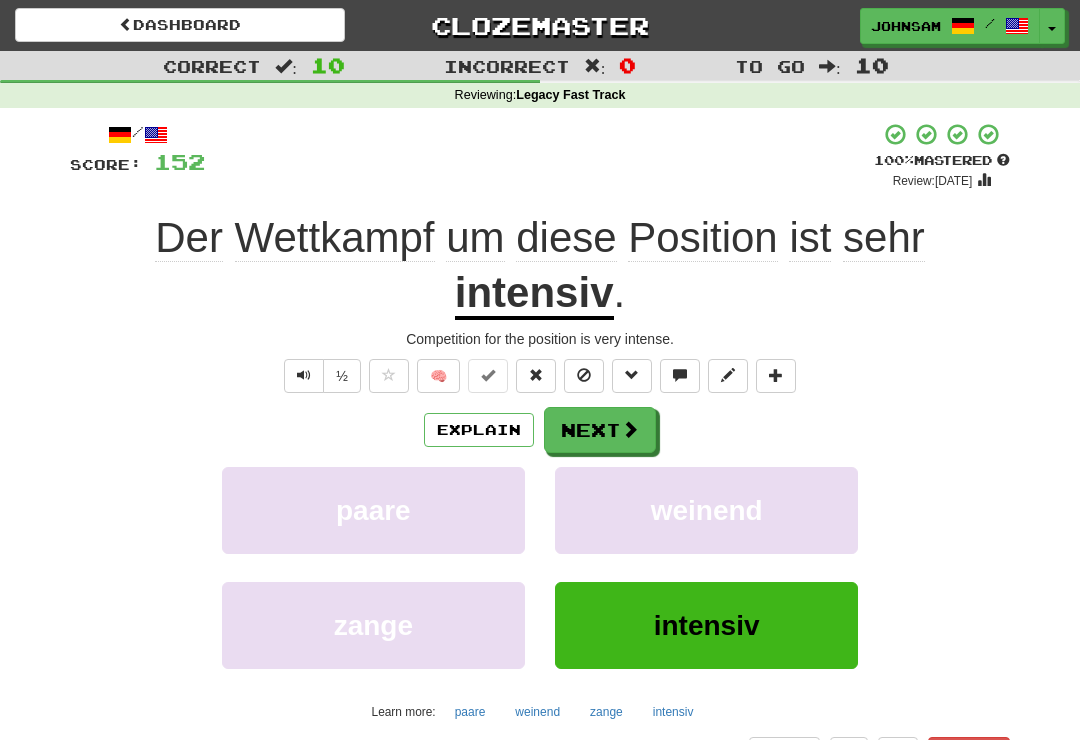 click on "Next" at bounding box center [600, 430] 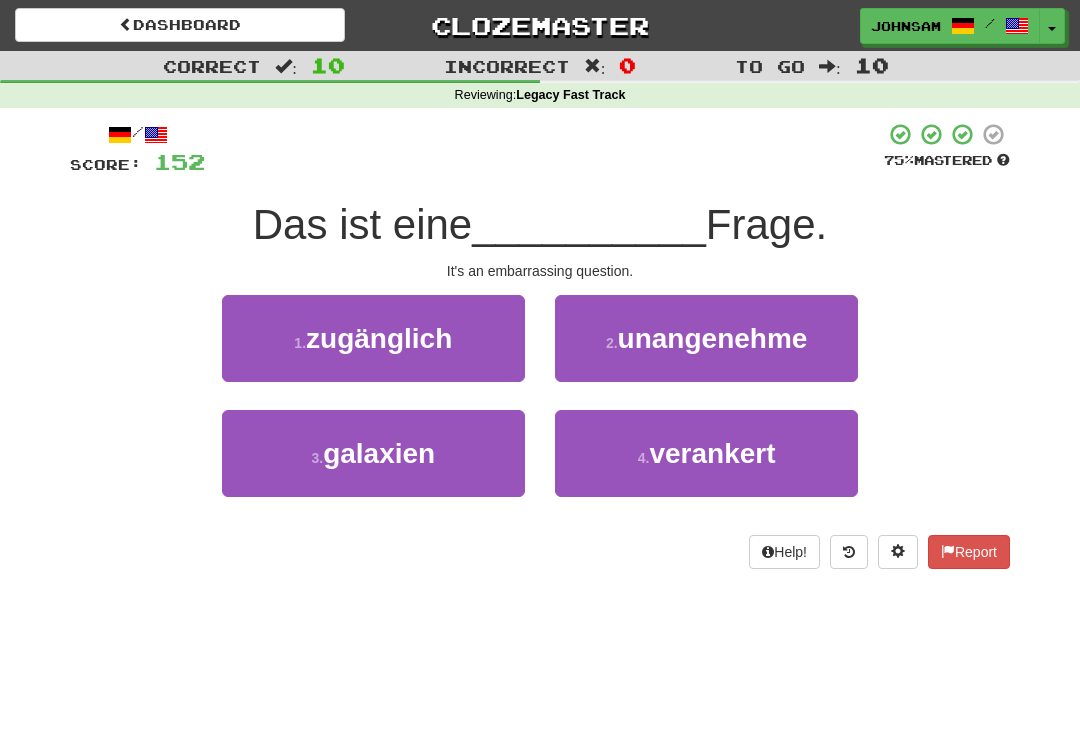 click on "unangenehme" at bounding box center [713, 338] 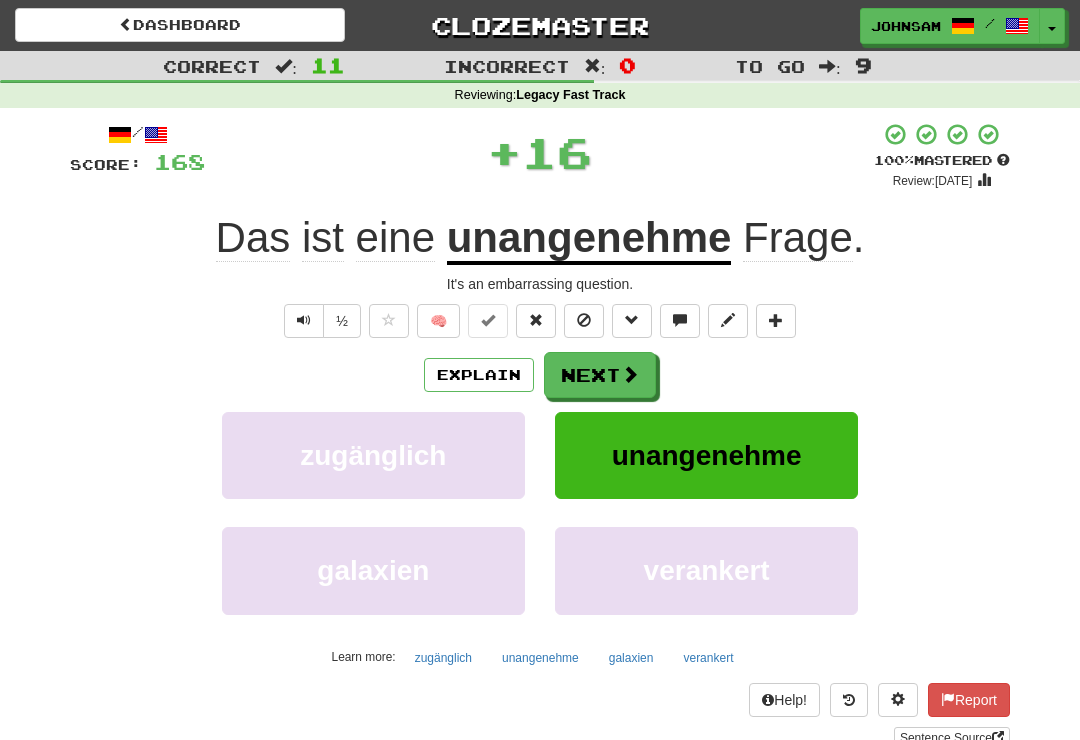 click at bounding box center (630, 374) 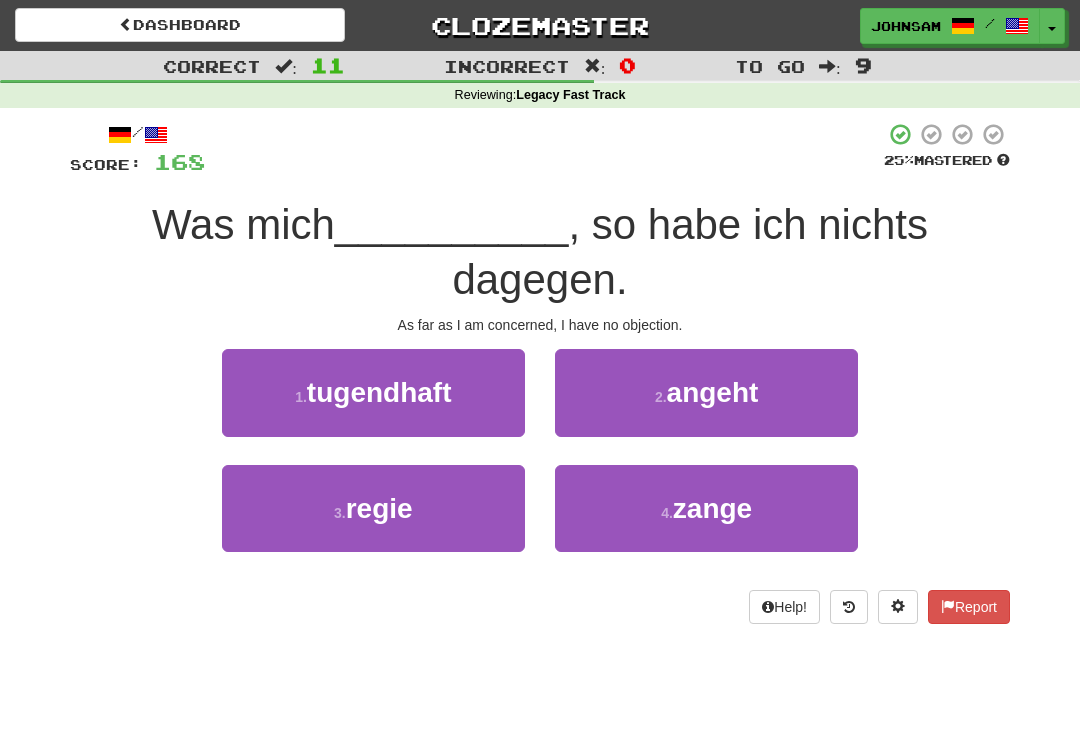 click on "angeht" at bounding box center (713, 392) 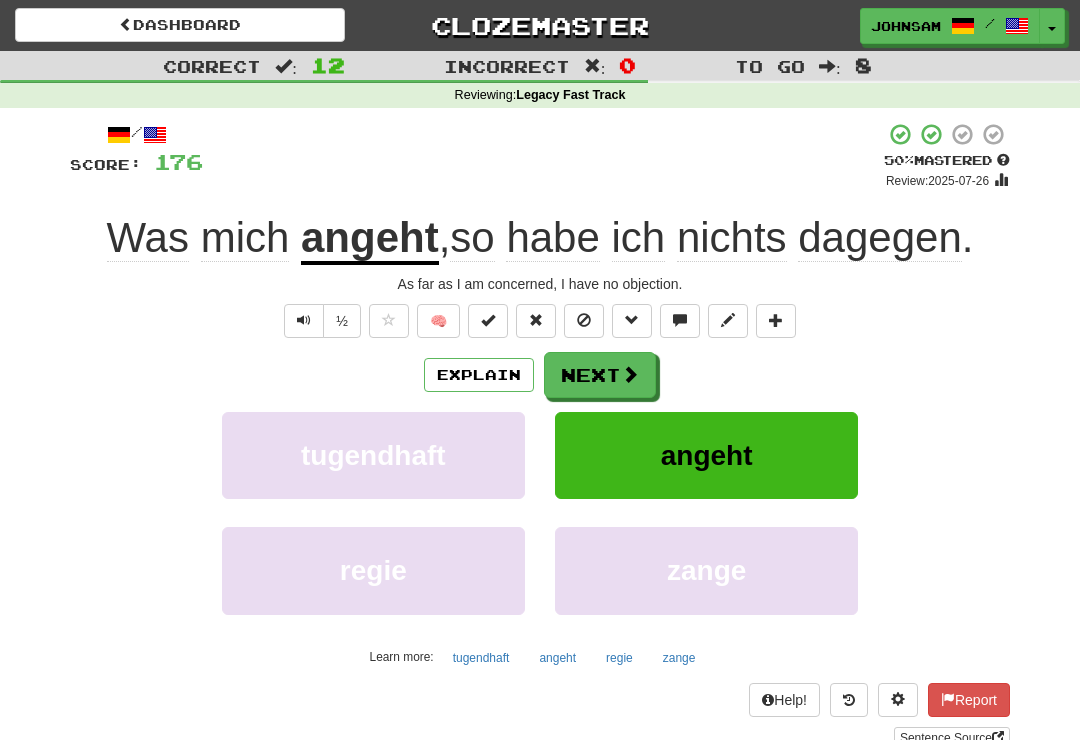 click at bounding box center [630, 374] 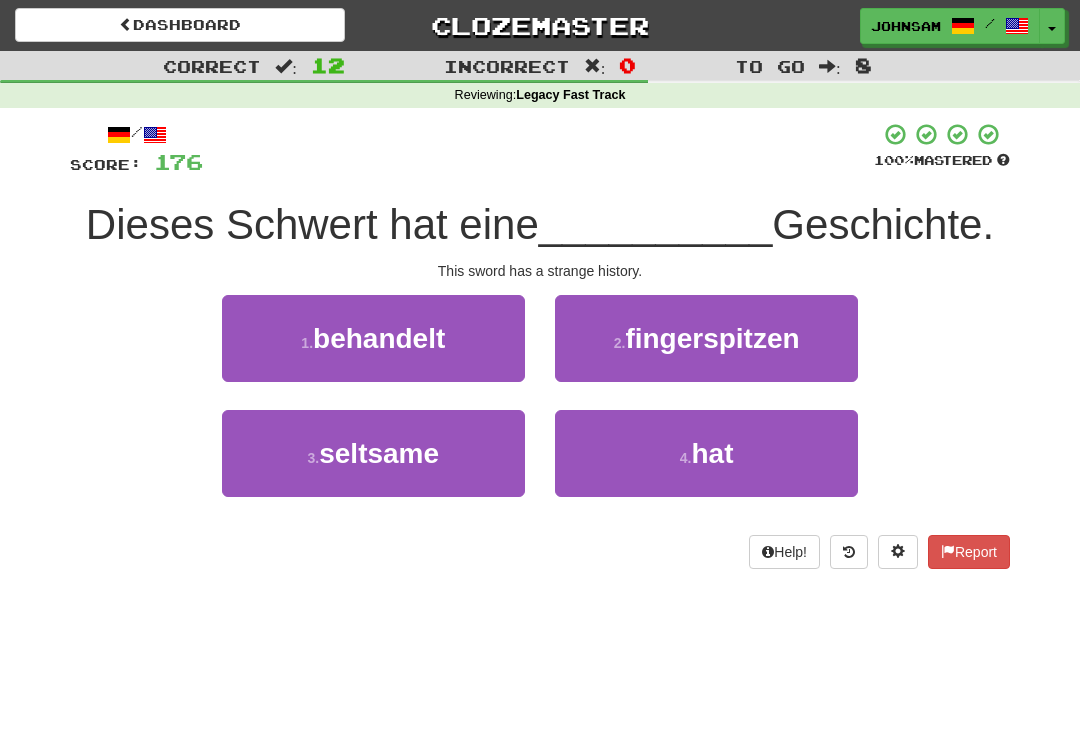 click on "3 .  seltsame" at bounding box center [373, 453] 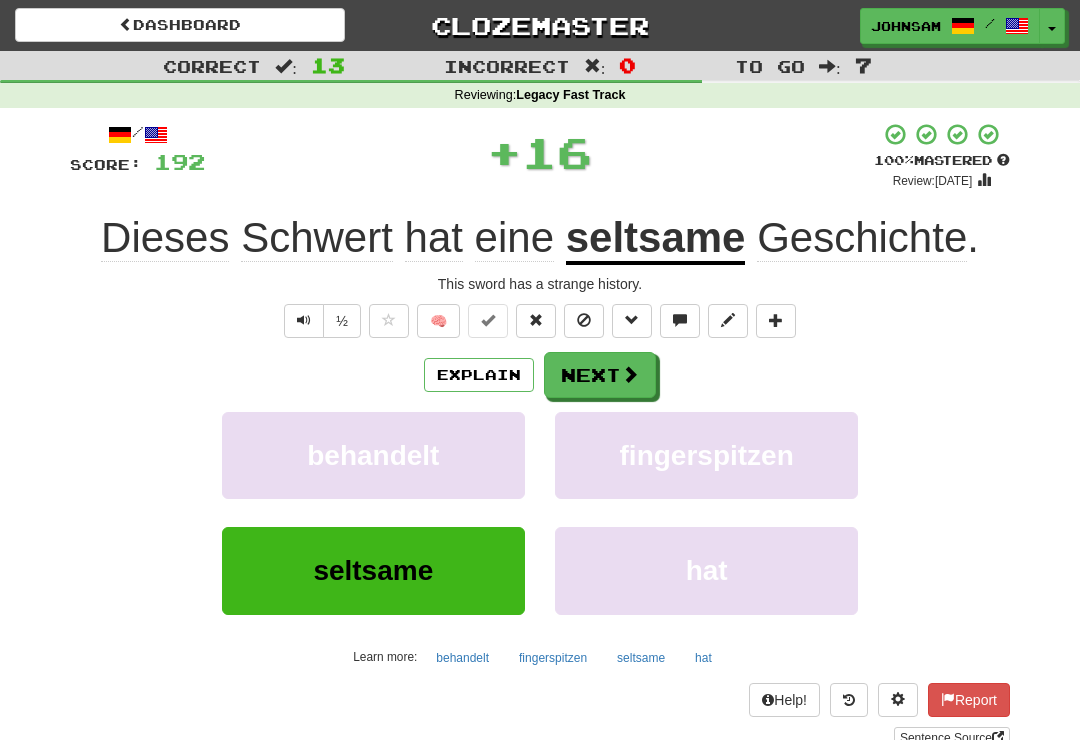 click at bounding box center [630, 374] 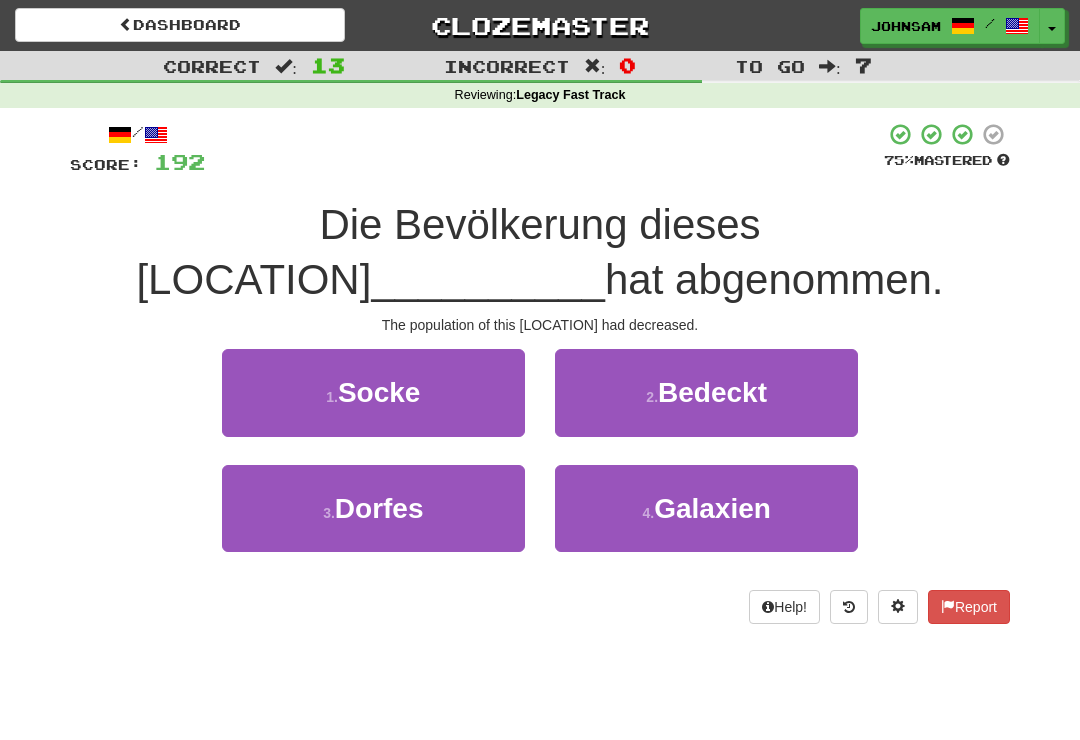 click on "3 .  Dorfes" at bounding box center [373, 508] 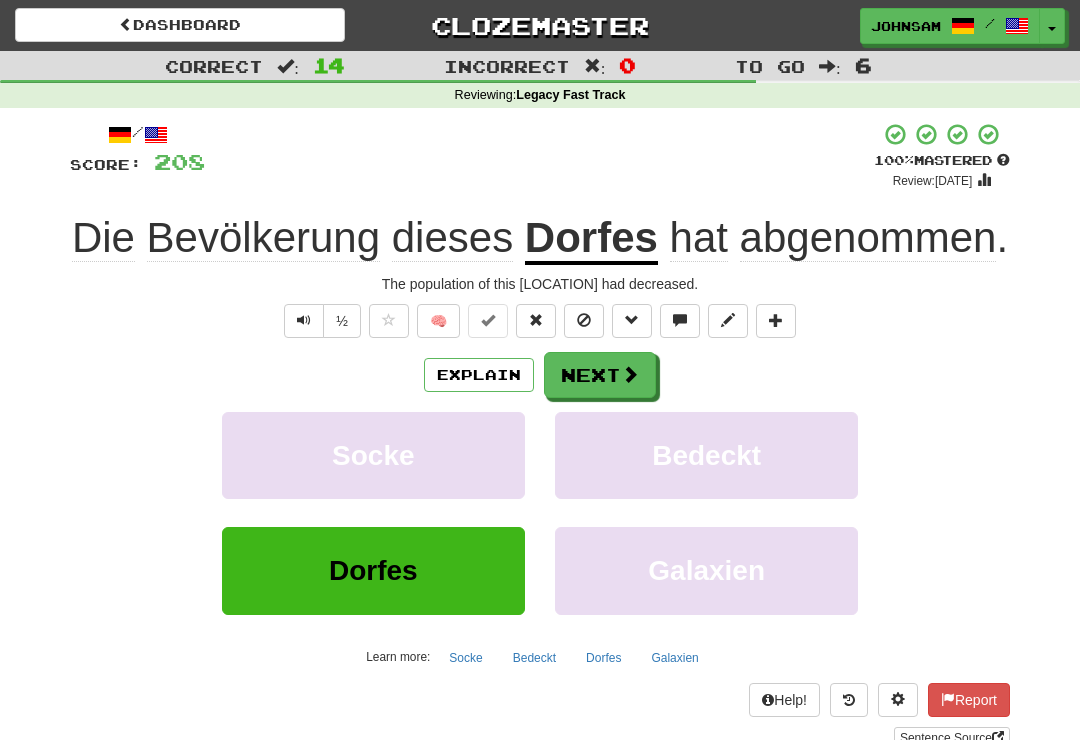 click on "Next" at bounding box center (600, 375) 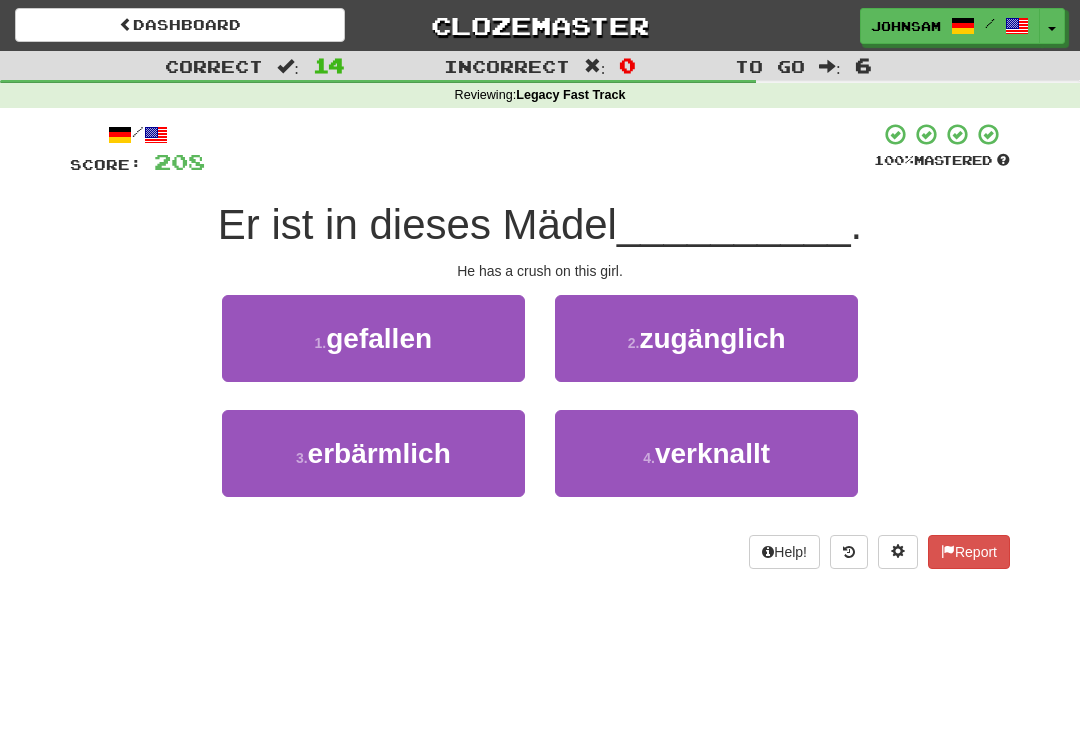 click on "3 .  erbärmlich" at bounding box center [373, 453] 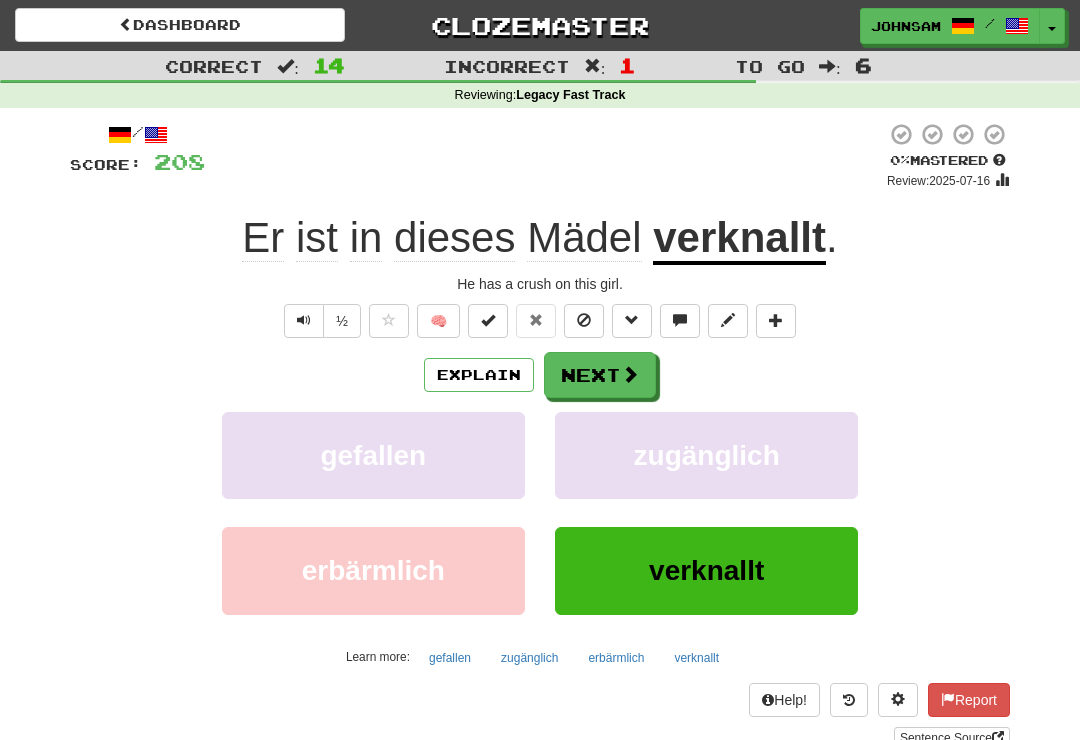 click at bounding box center (304, 321) 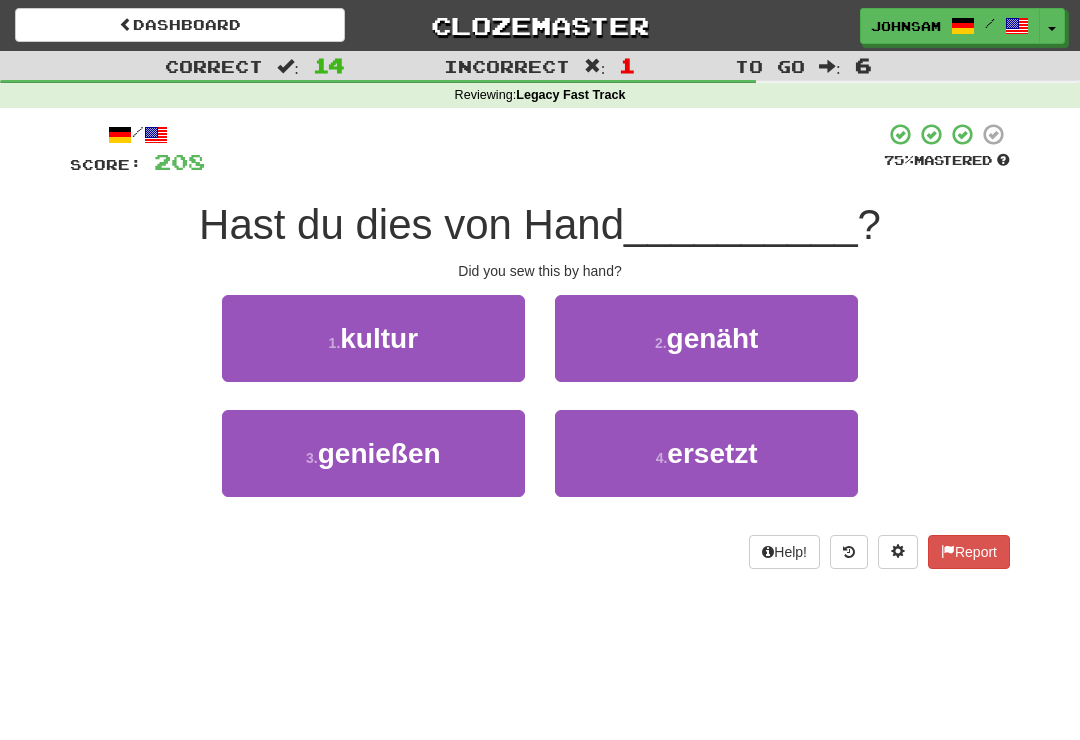 click on "2 .  genäht" at bounding box center [706, 338] 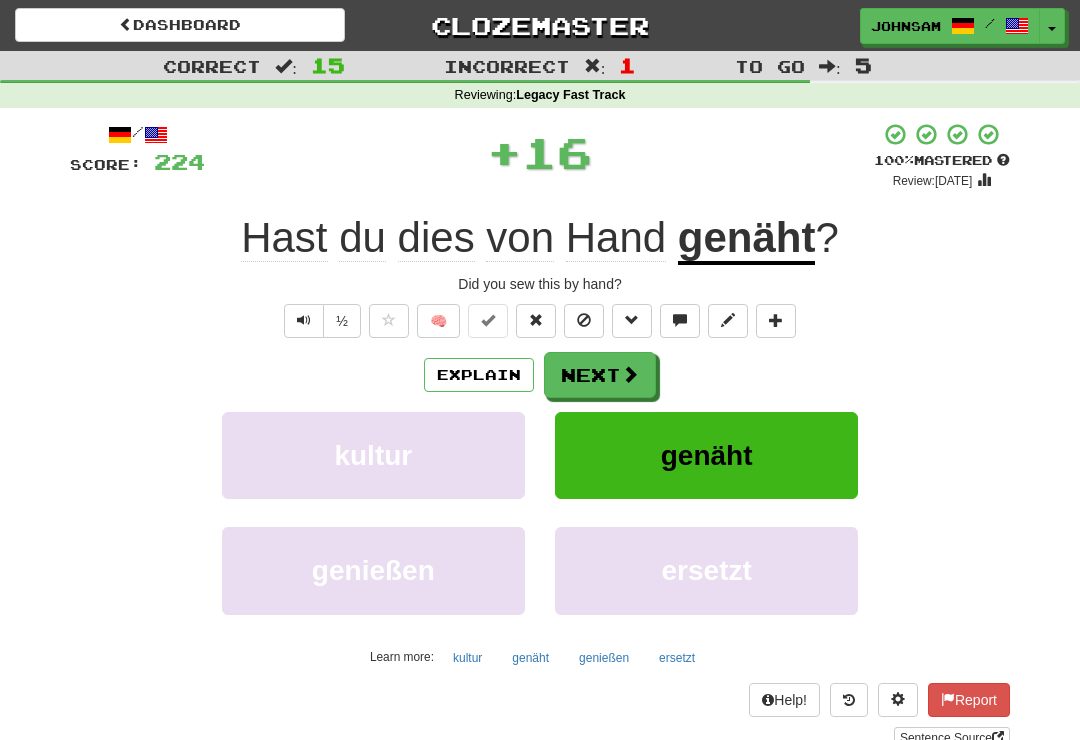 click on "Next" at bounding box center [600, 375] 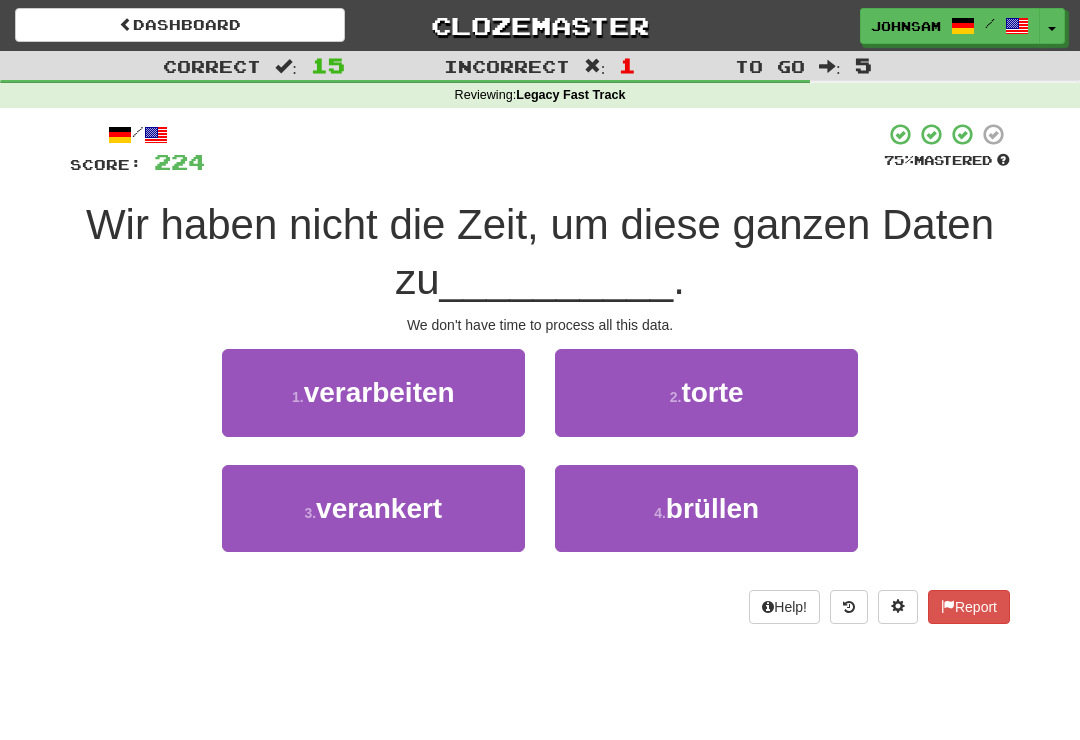 click on "verarbeiten" at bounding box center (379, 392) 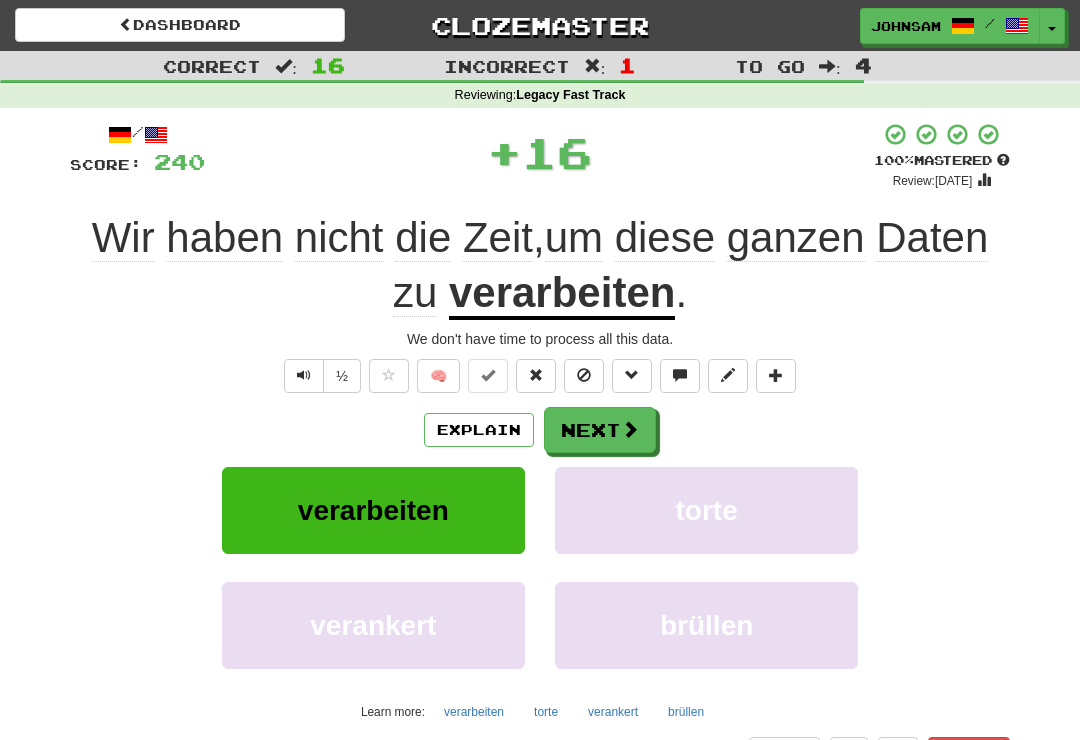 click on "Next" at bounding box center [600, 430] 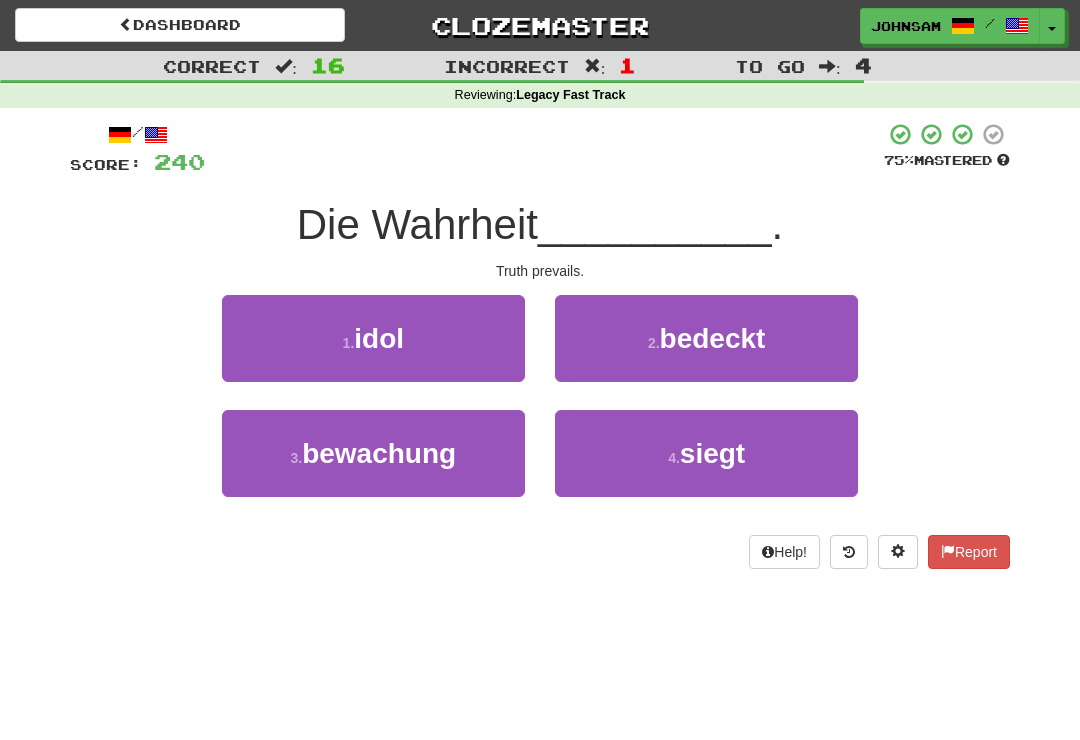 click on "4 .  siegt" at bounding box center (706, 453) 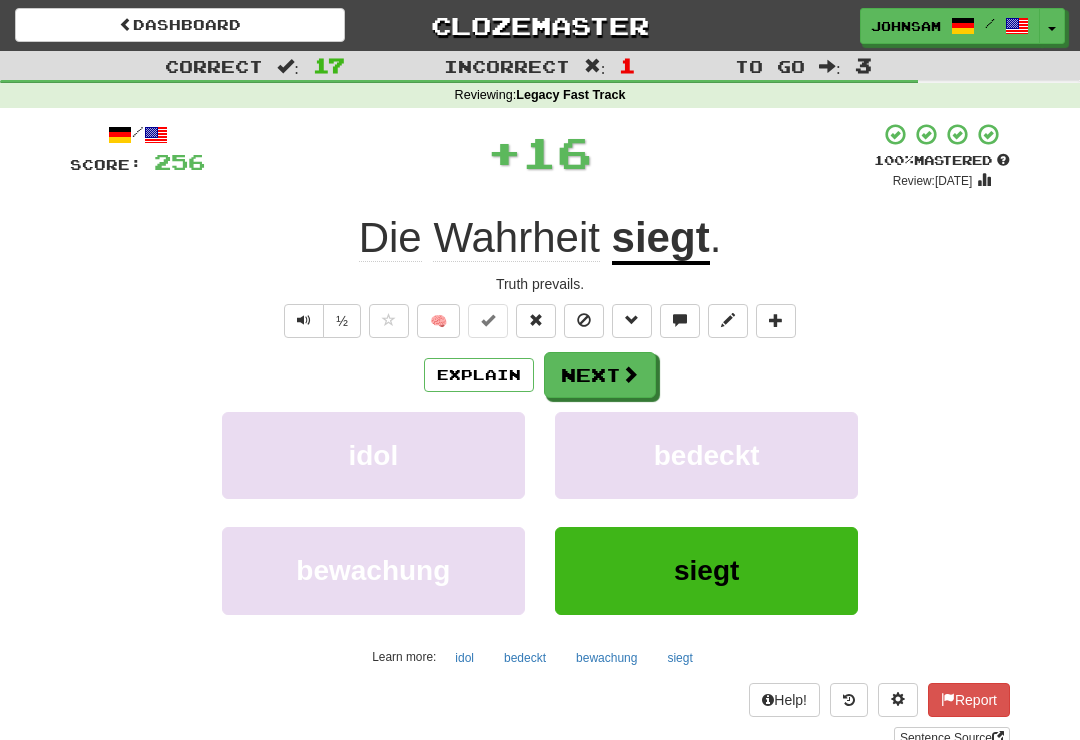 click on "Next" at bounding box center (600, 375) 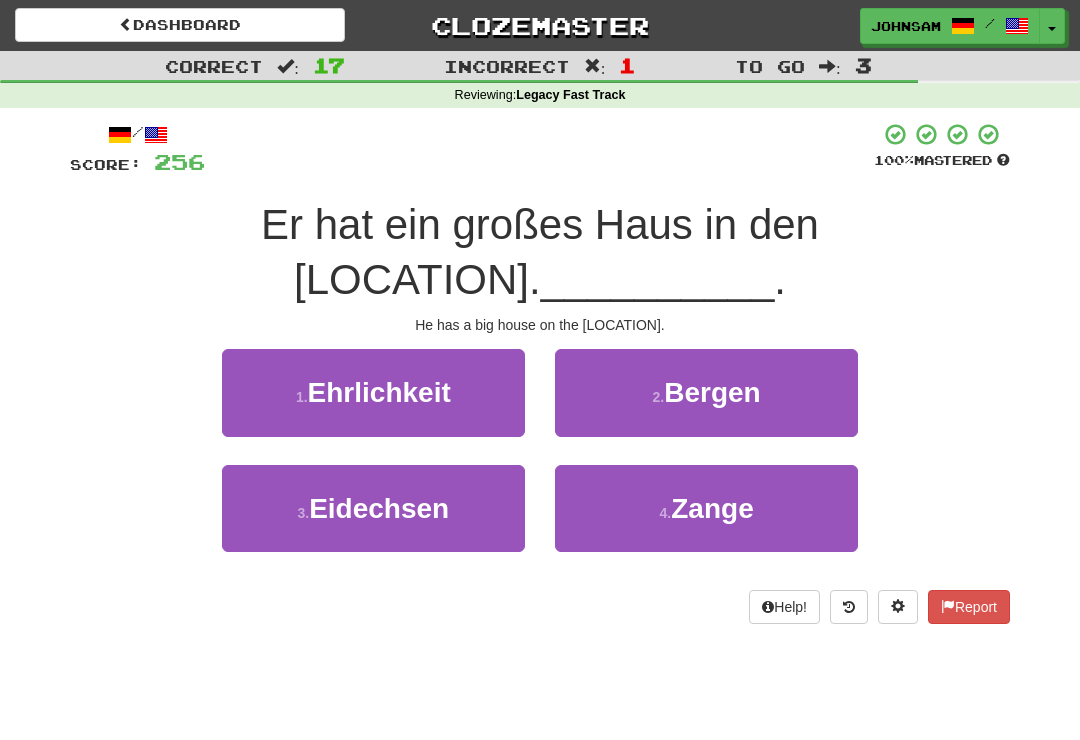 click on "2 .  Bergen" at bounding box center [706, 392] 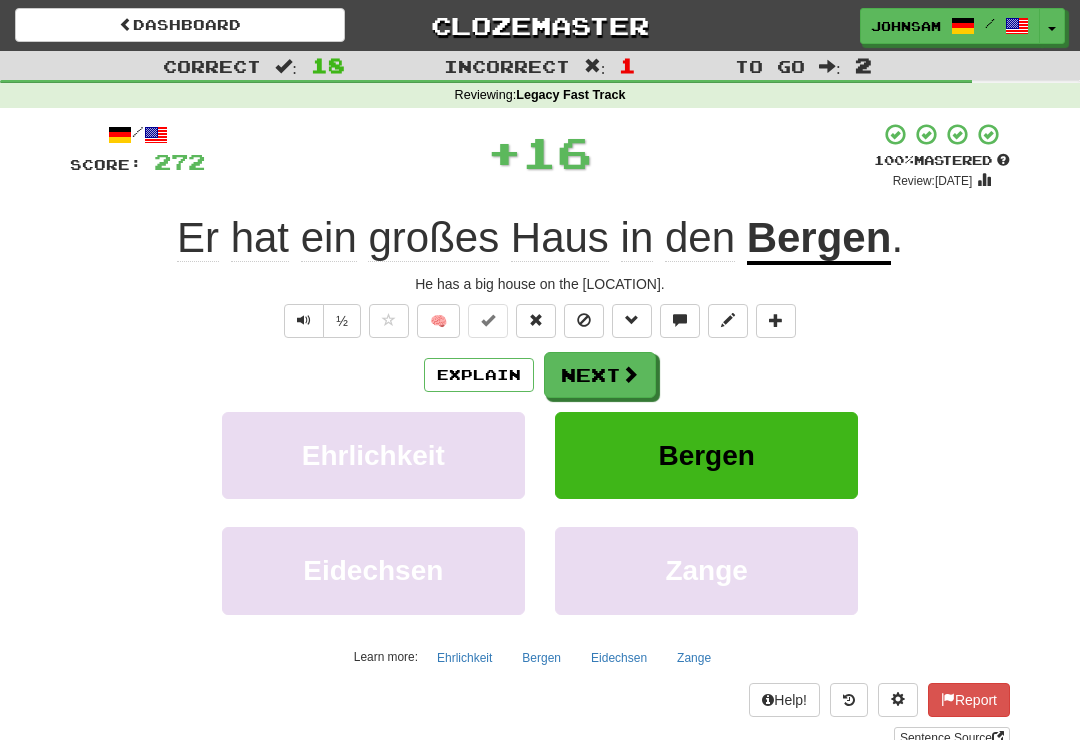 click on "Next" at bounding box center [600, 375] 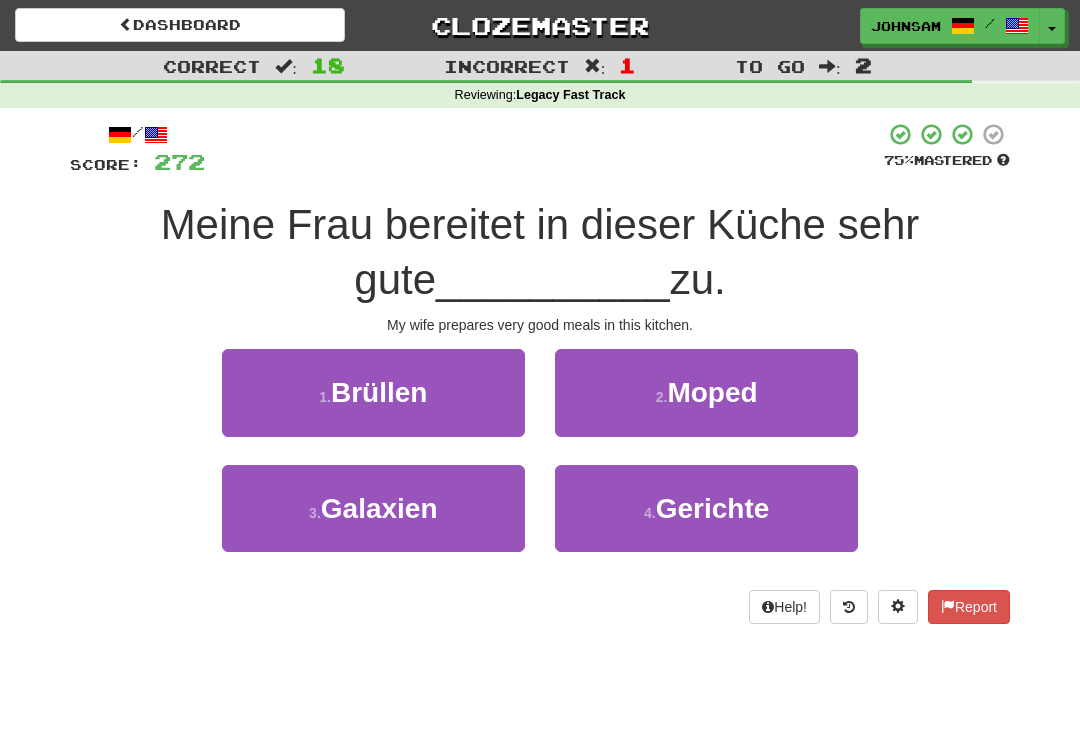 click on "4 ." at bounding box center (650, 513) 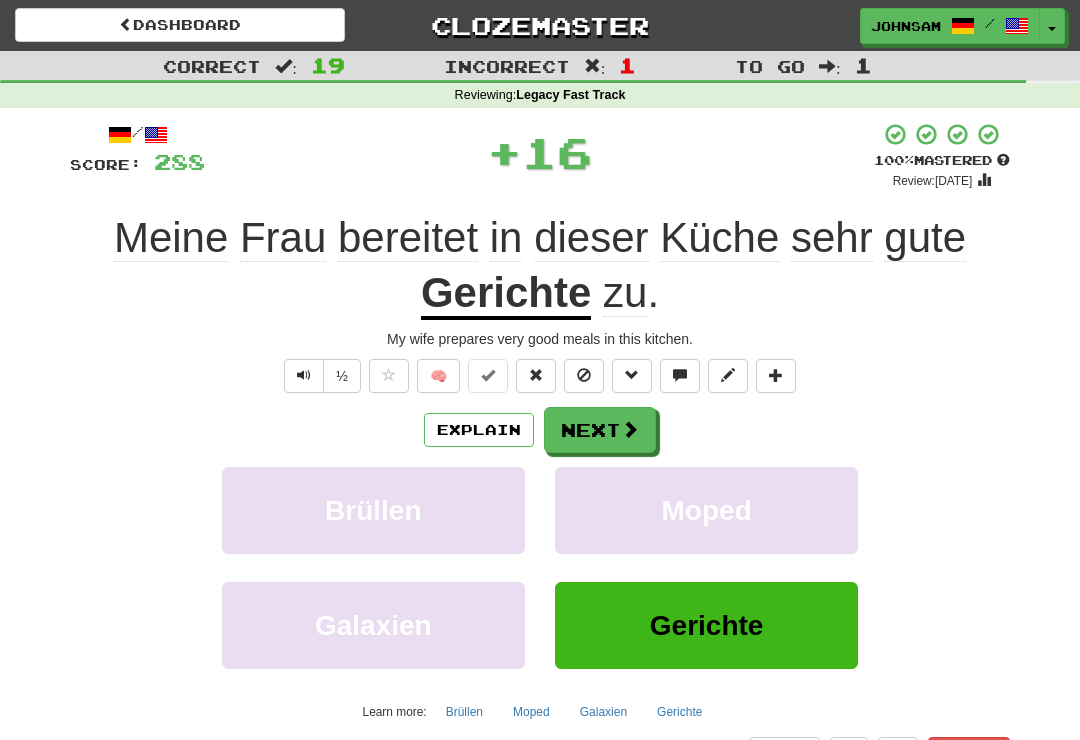 click on "Next" at bounding box center (600, 430) 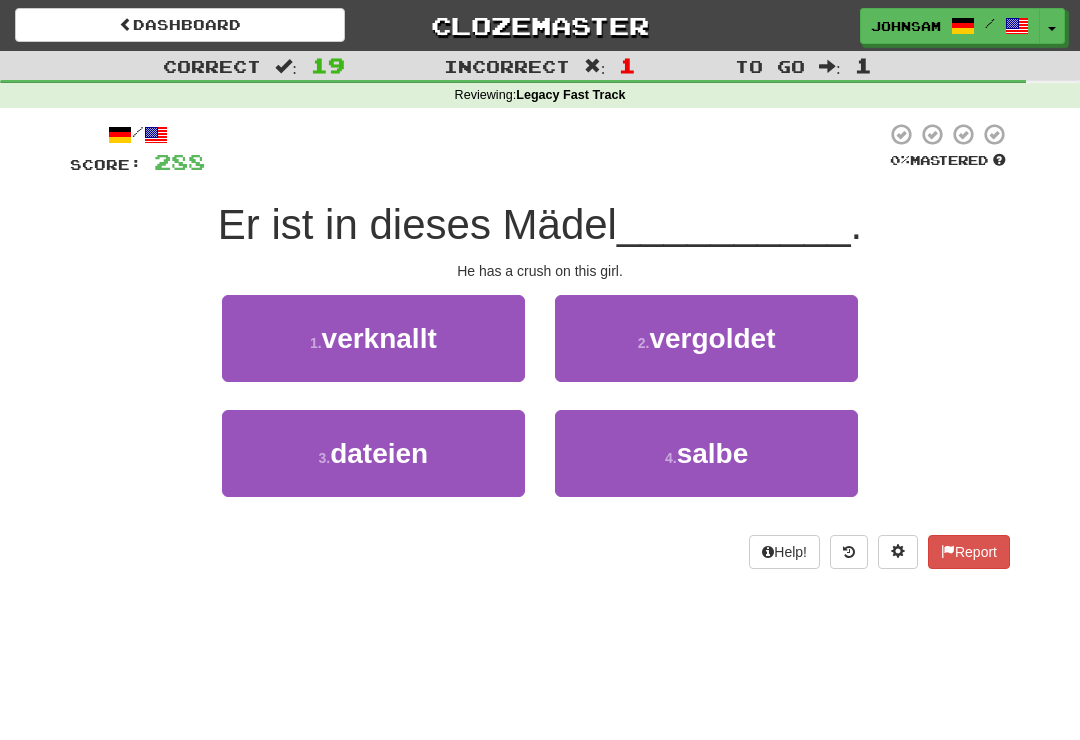 click on "verknallt" at bounding box center [379, 338] 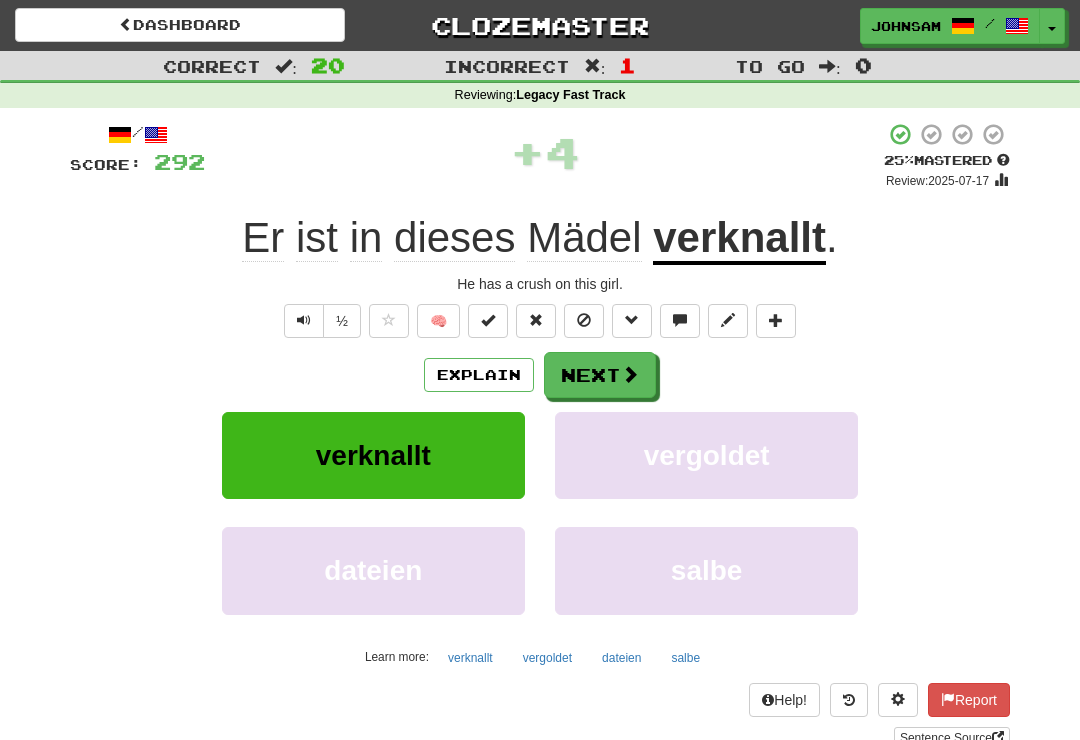 click on "Next" at bounding box center [600, 375] 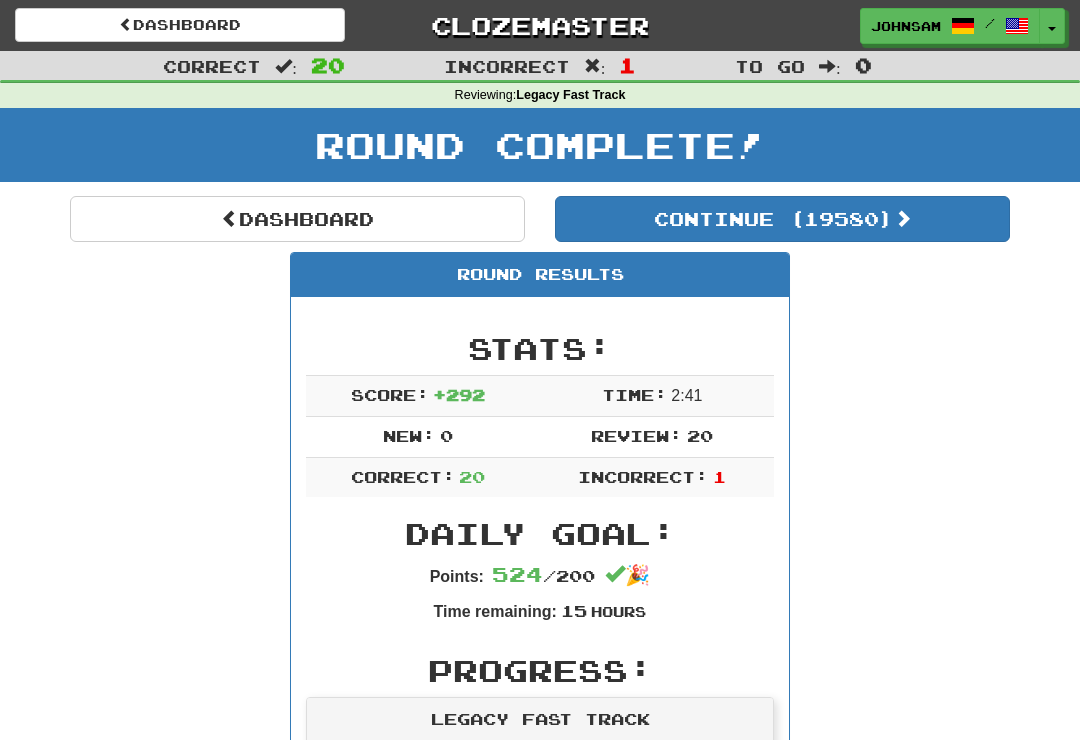 click on "Dashboard" at bounding box center [297, 219] 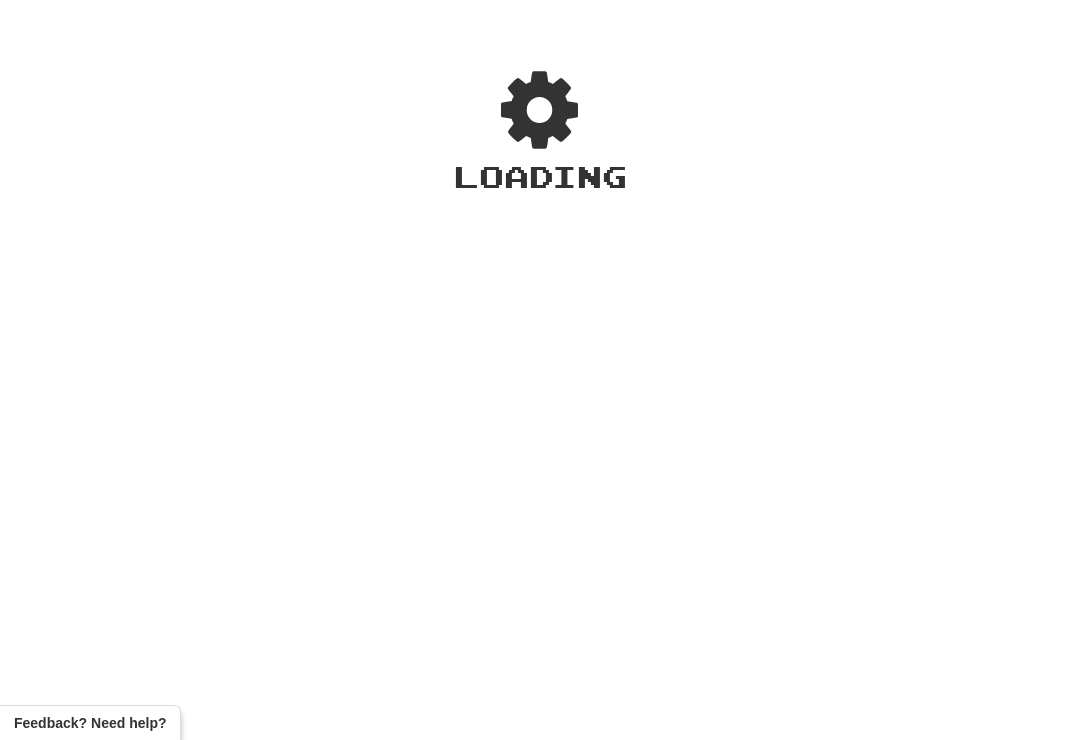 scroll, scrollTop: 0, scrollLeft: 0, axis: both 